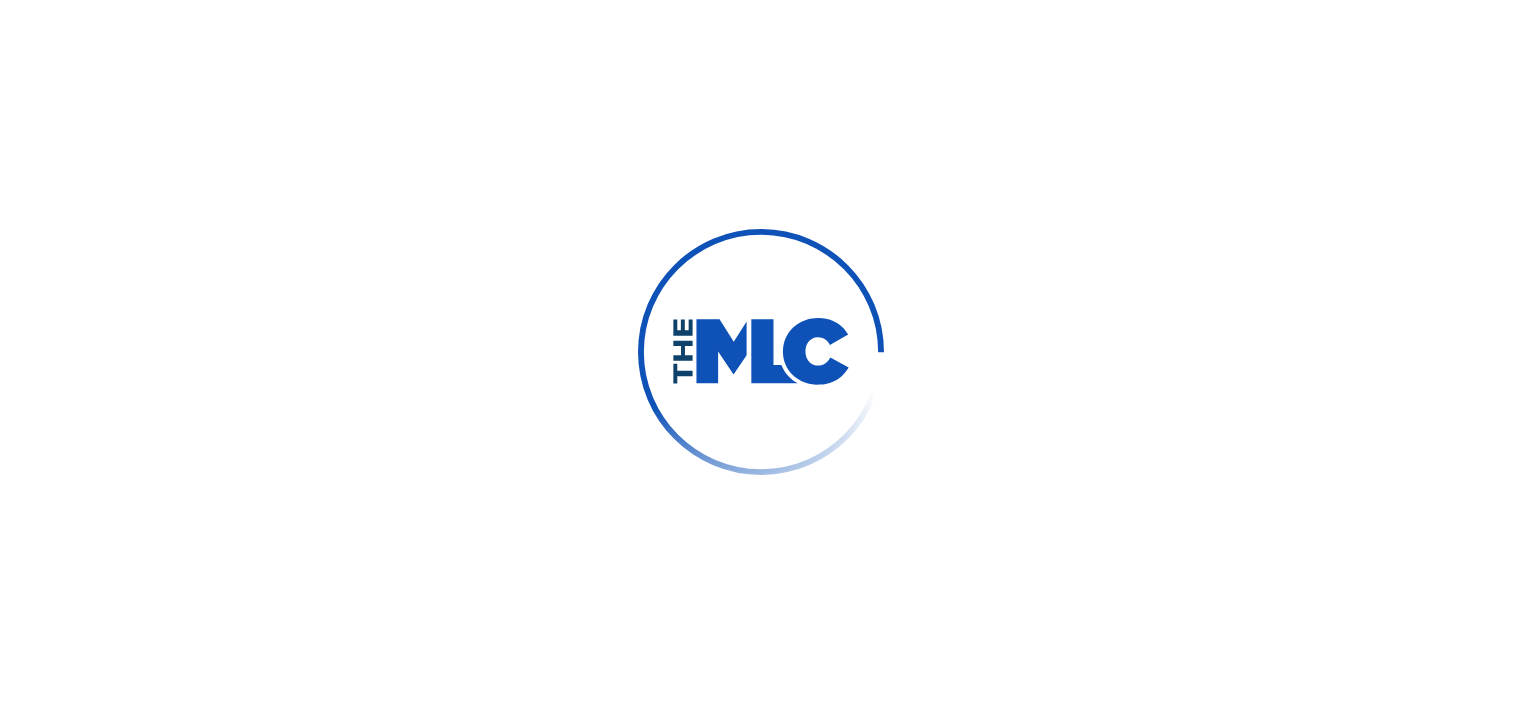 scroll, scrollTop: 0, scrollLeft: 0, axis: both 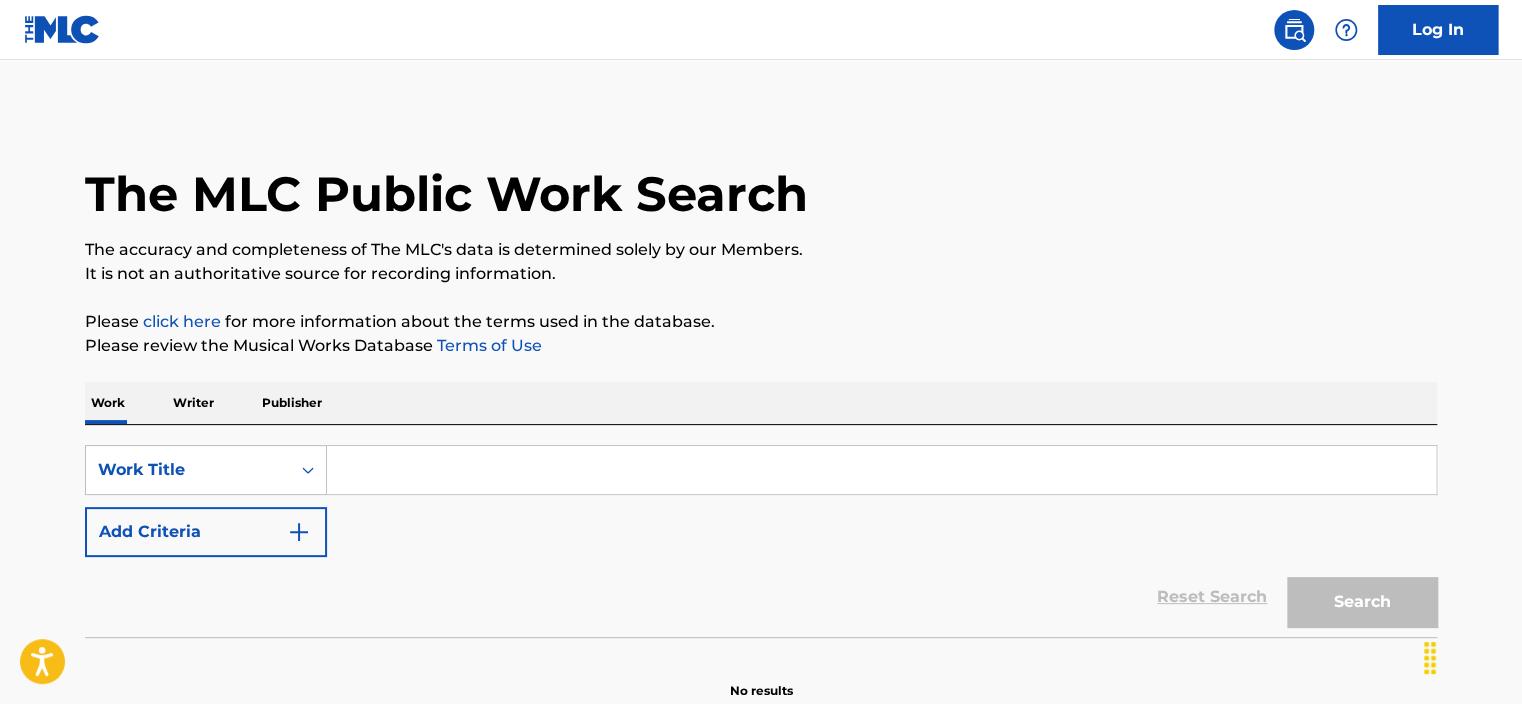 click at bounding box center (881, 470) 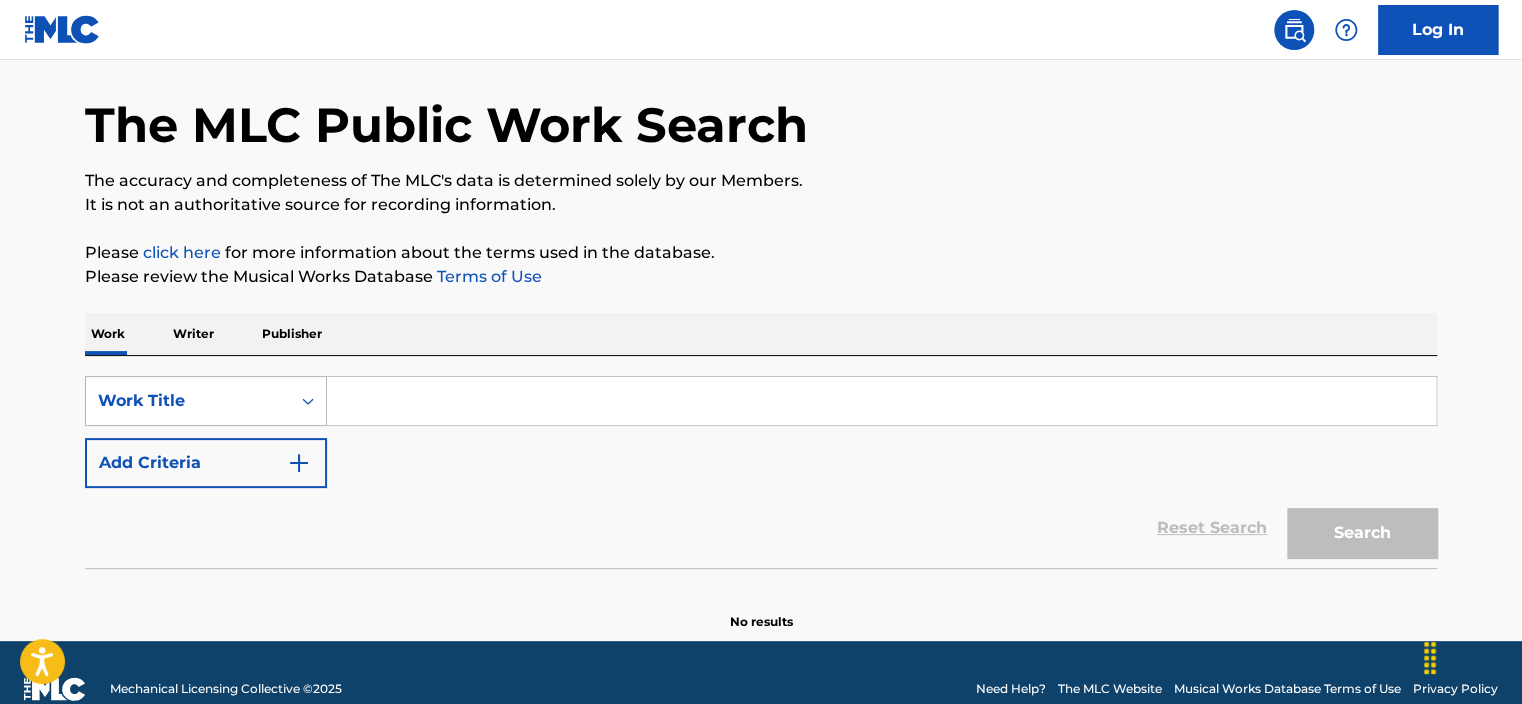 click on "Work Title" at bounding box center [206, 401] 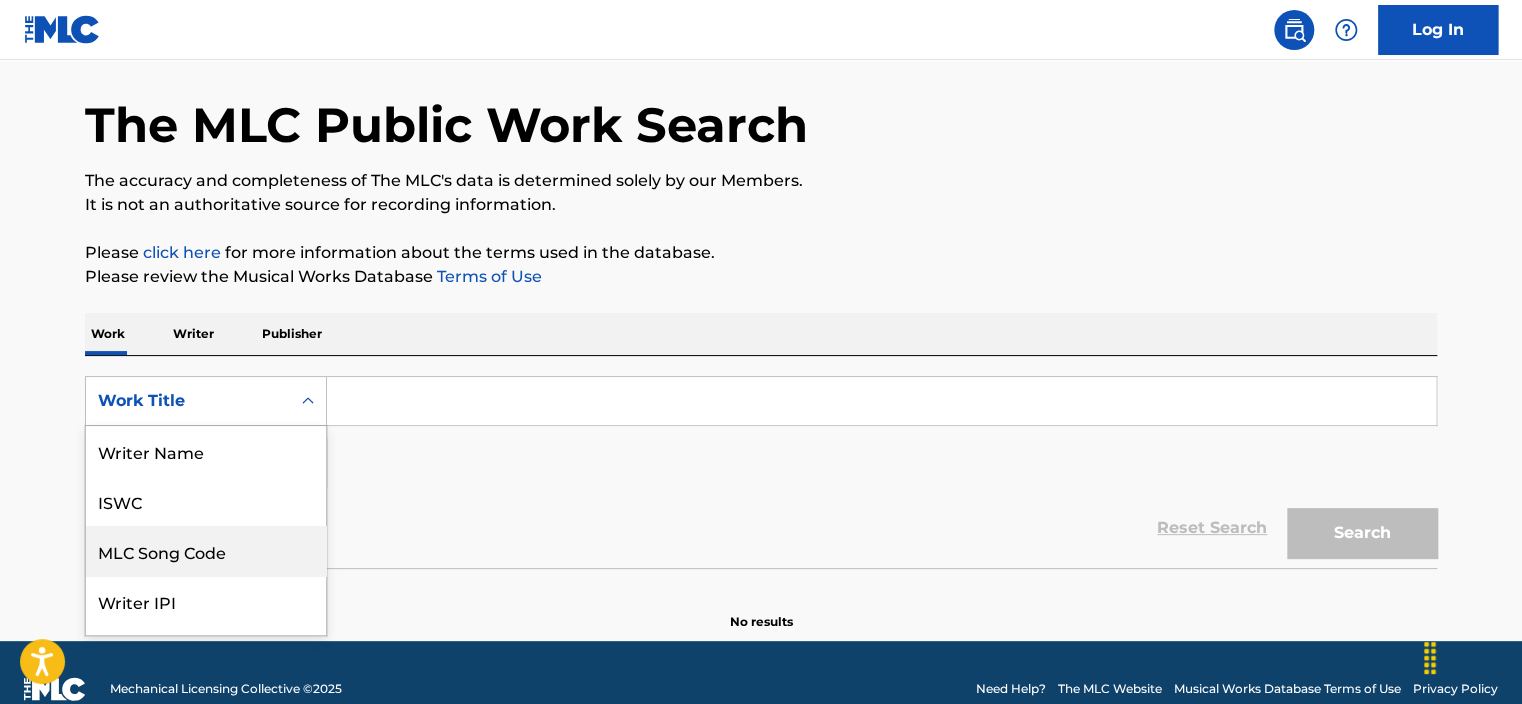 scroll, scrollTop: 91, scrollLeft: 0, axis: vertical 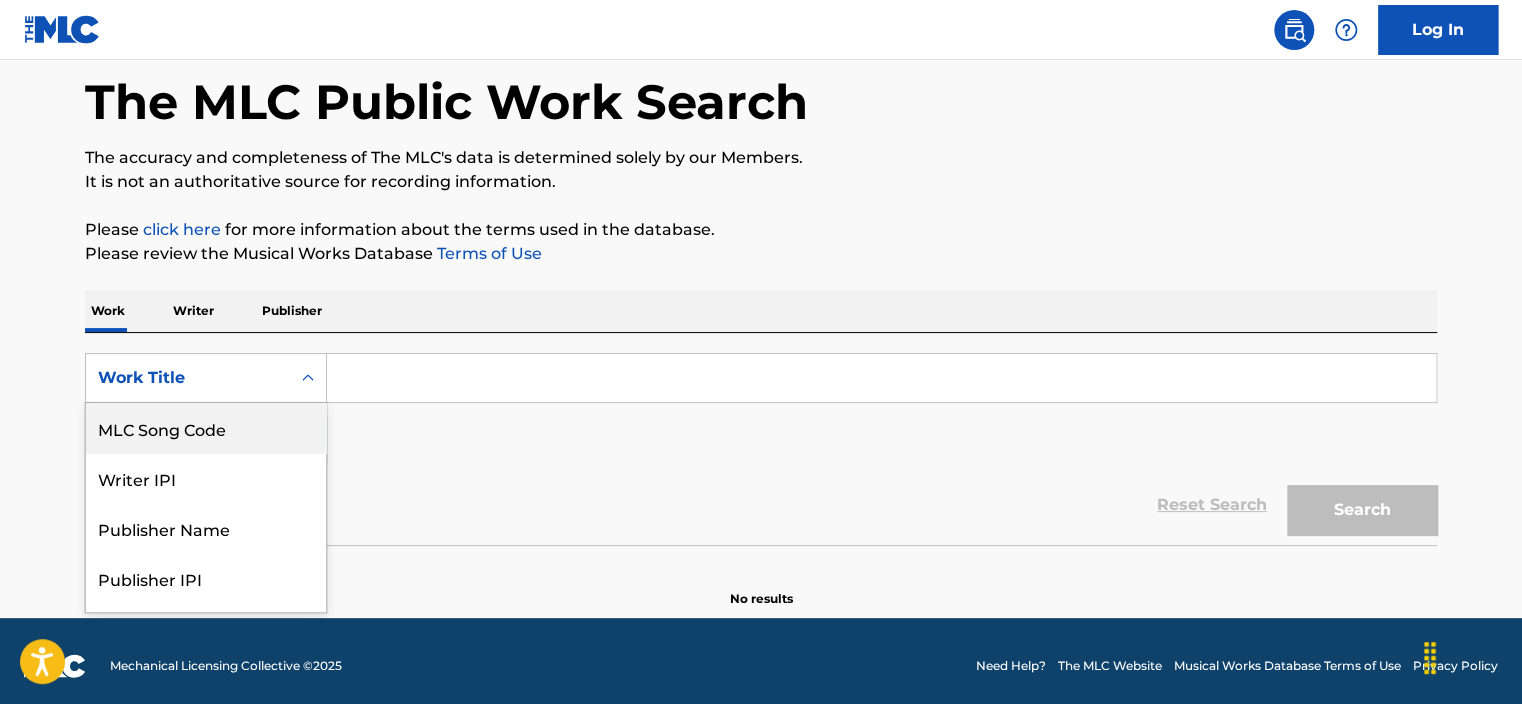 click on "MLC Song Code" at bounding box center [206, 428] 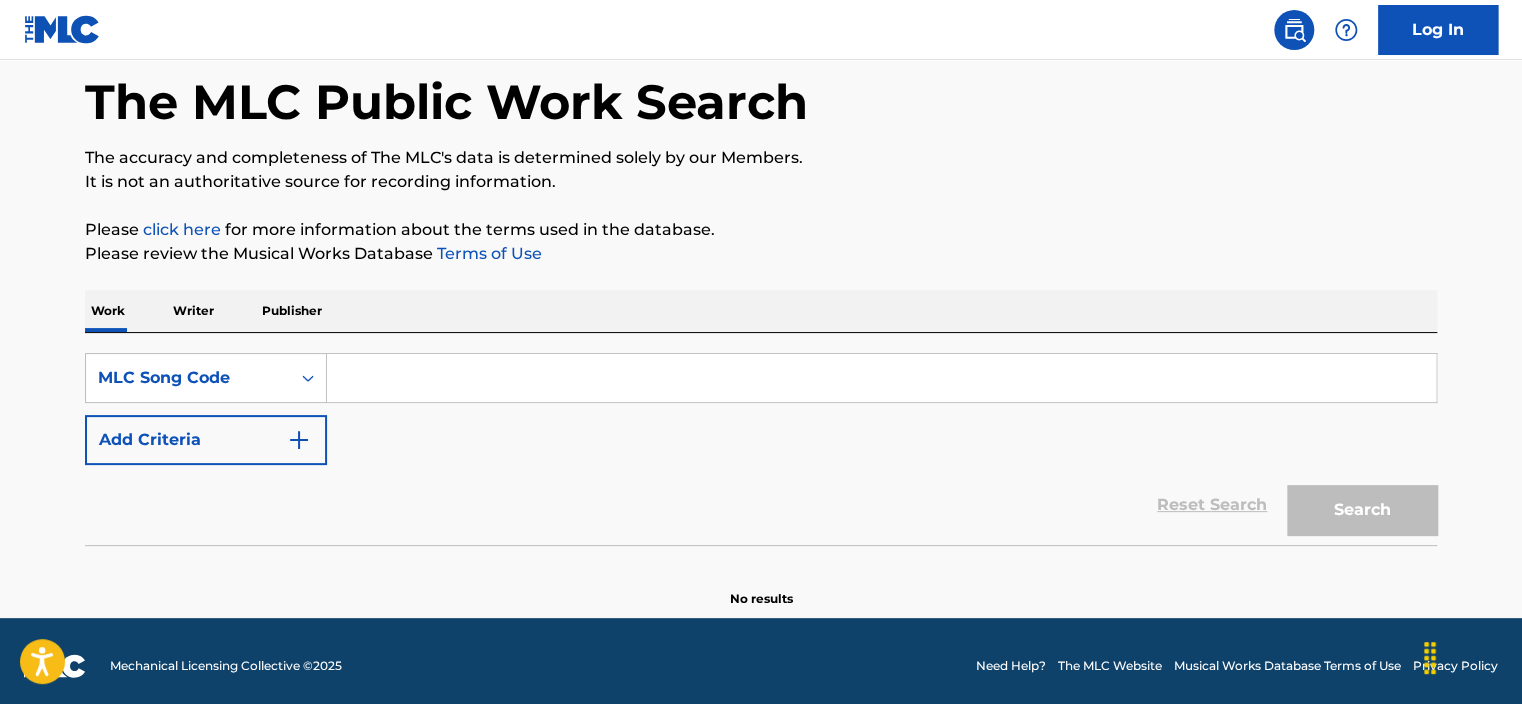 click at bounding box center (881, 378) 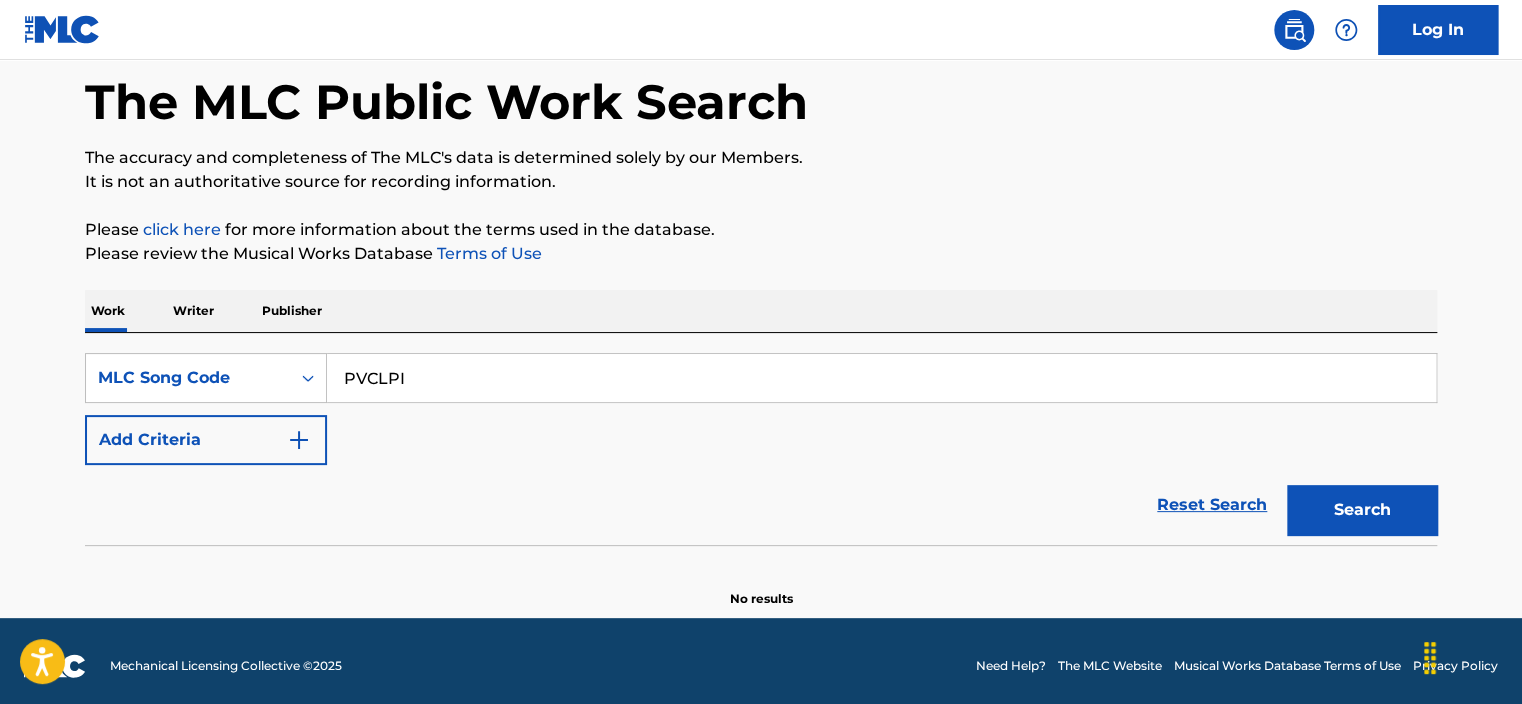 type on "PVCLPI" 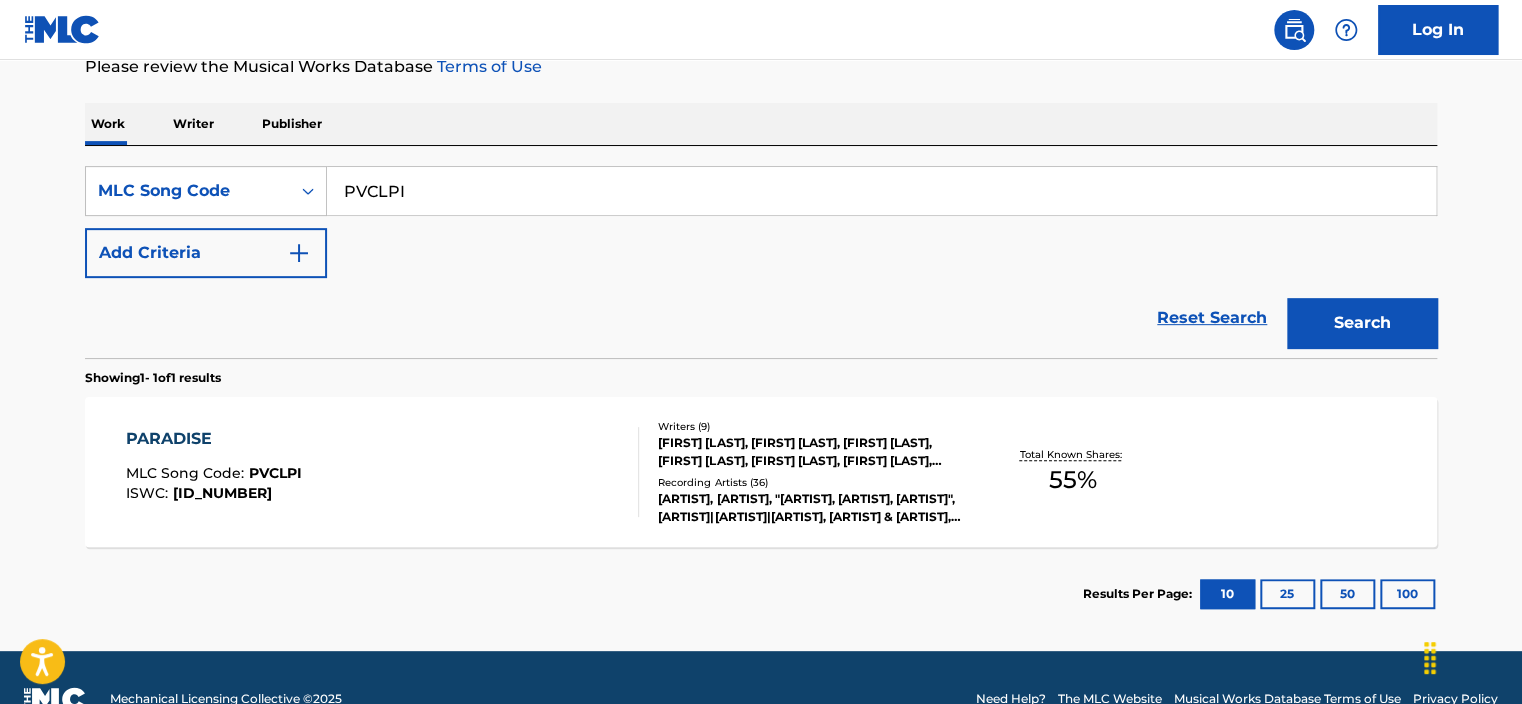 scroll, scrollTop: 280, scrollLeft: 0, axis: vertical 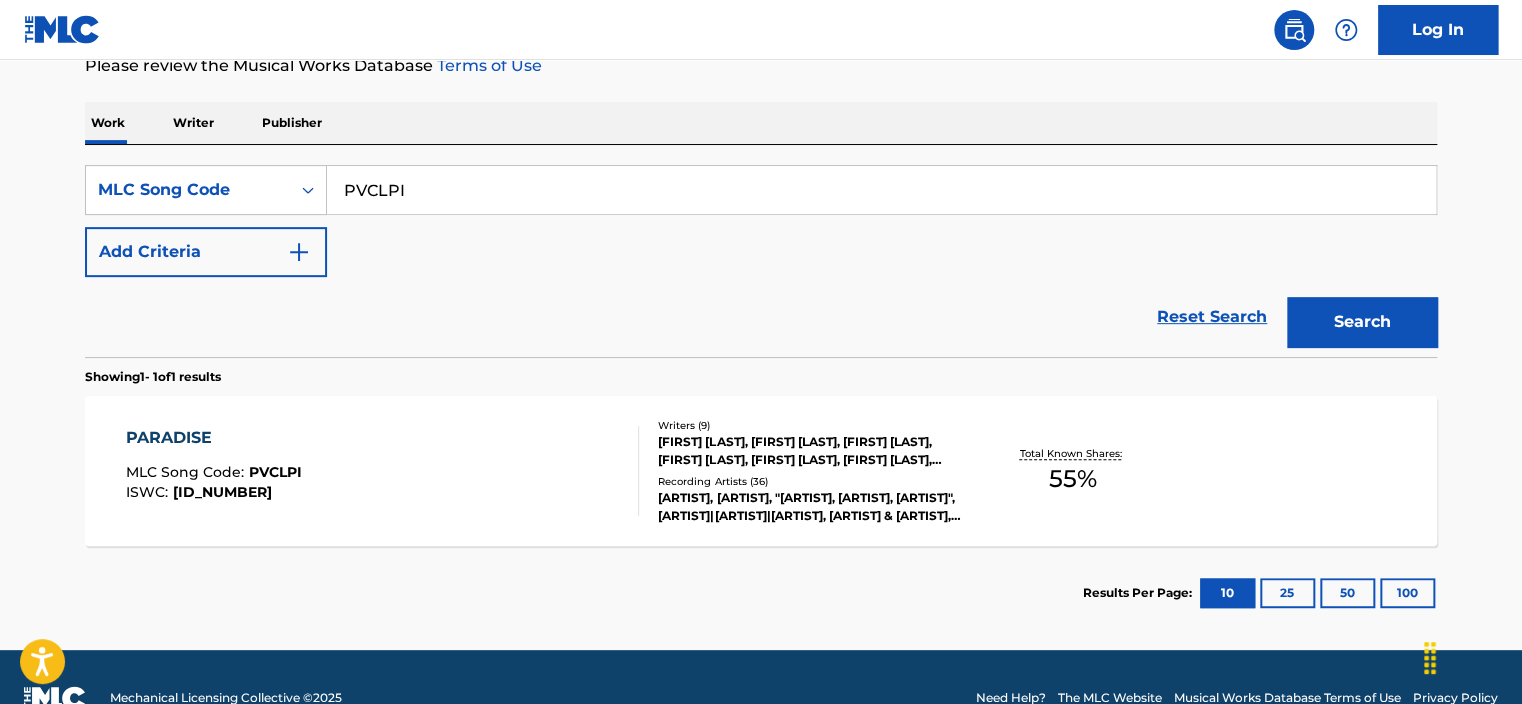click on "MLC Song Code :" at bounding box center [187, 472] 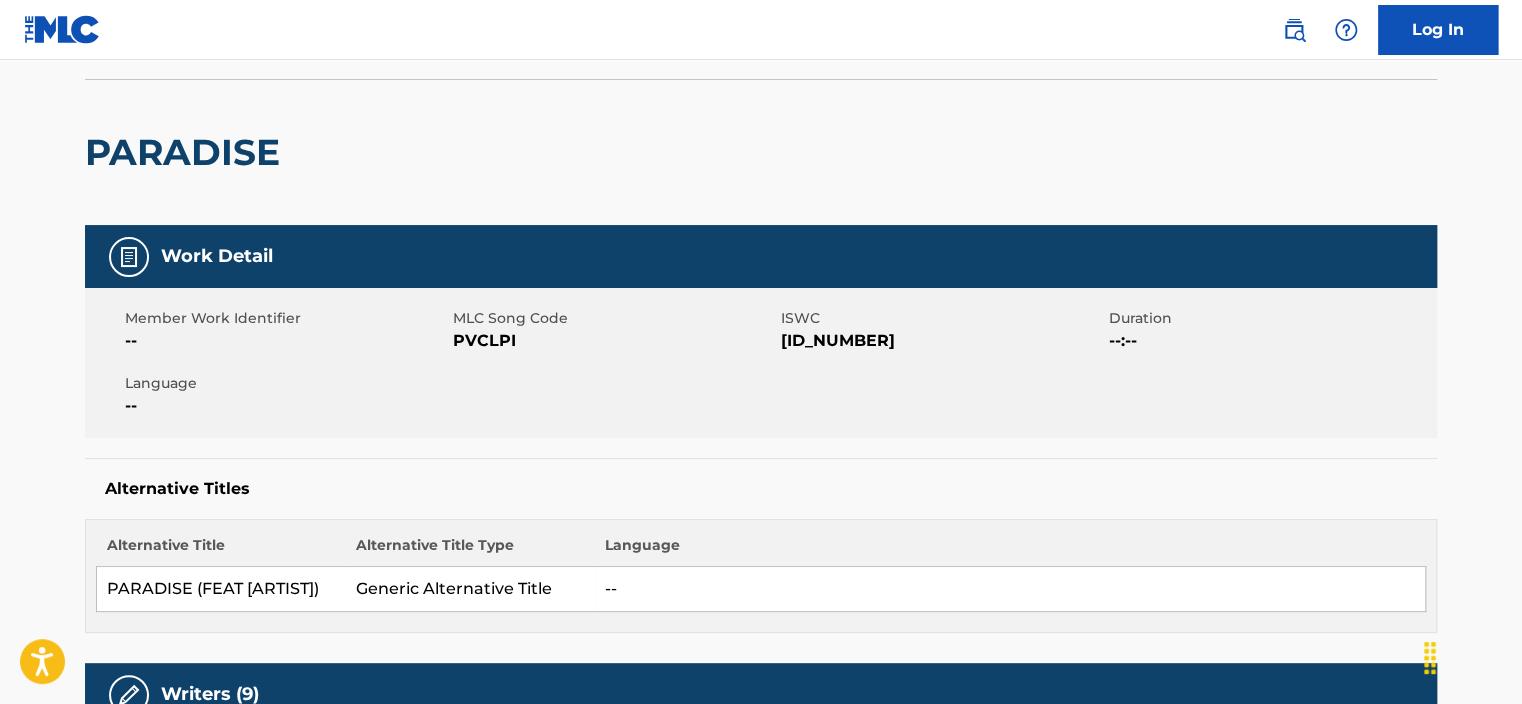 scroll, scrollTop: 0, scrollLeft: 0, axis: both 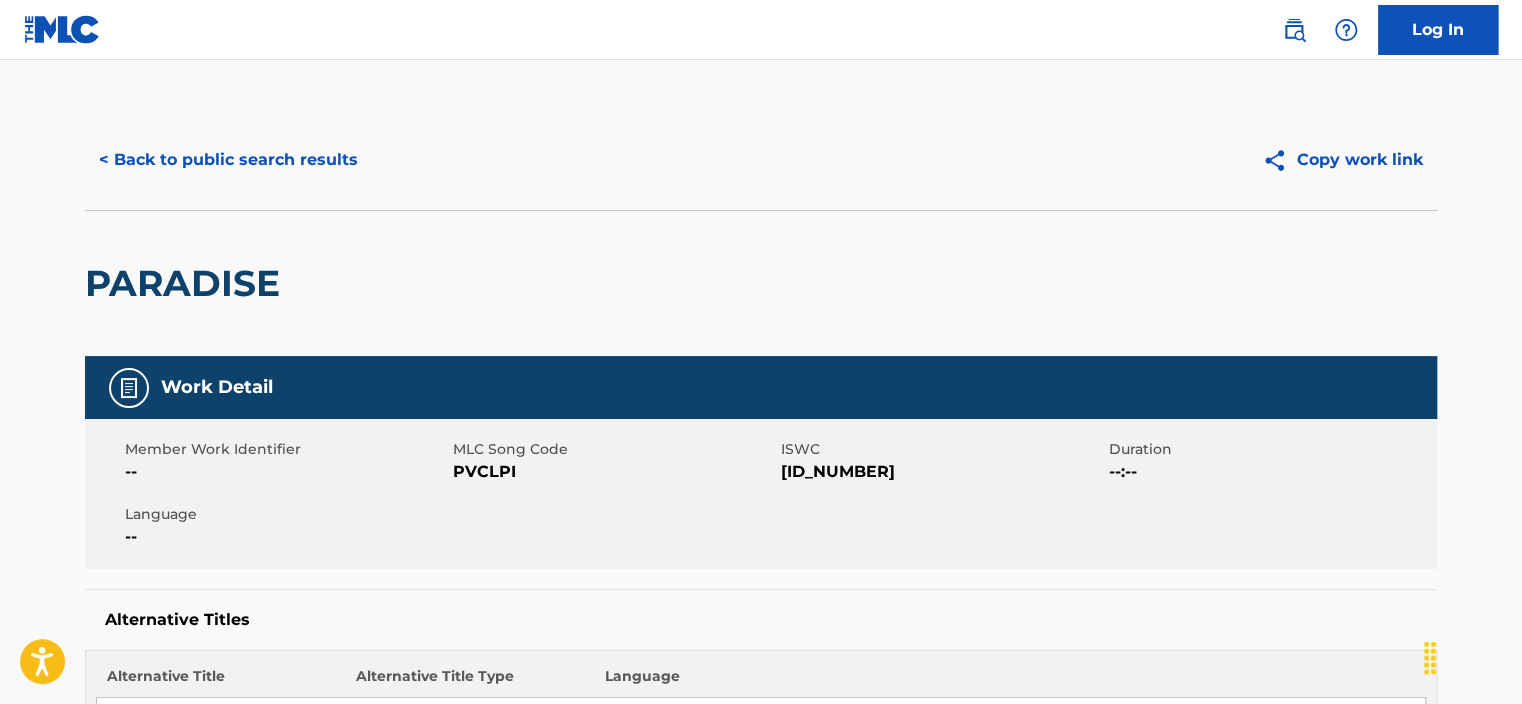 click on "< Back to public search results" at bounding box center (228, 160) 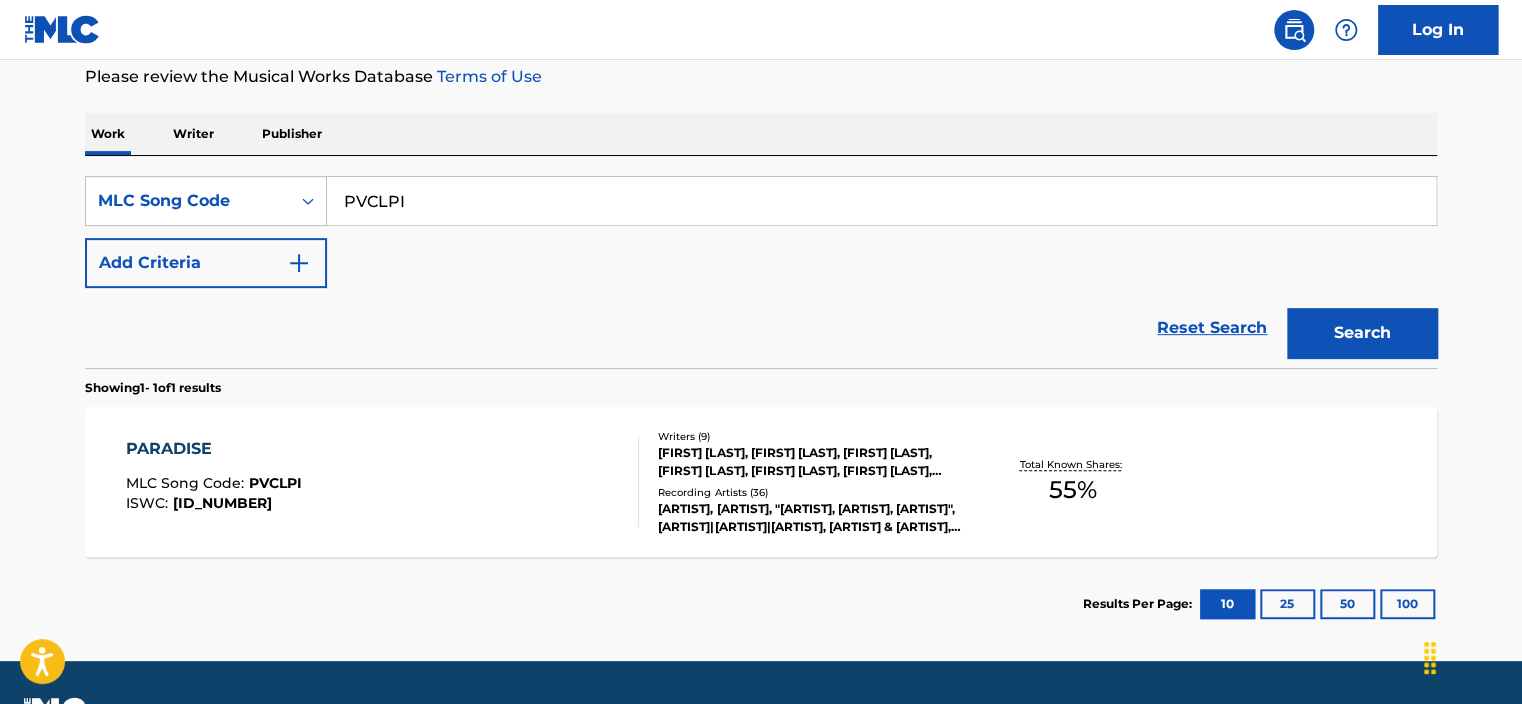 scroll, scrollTop: 125, scrollLeft: 0, axis: vertical 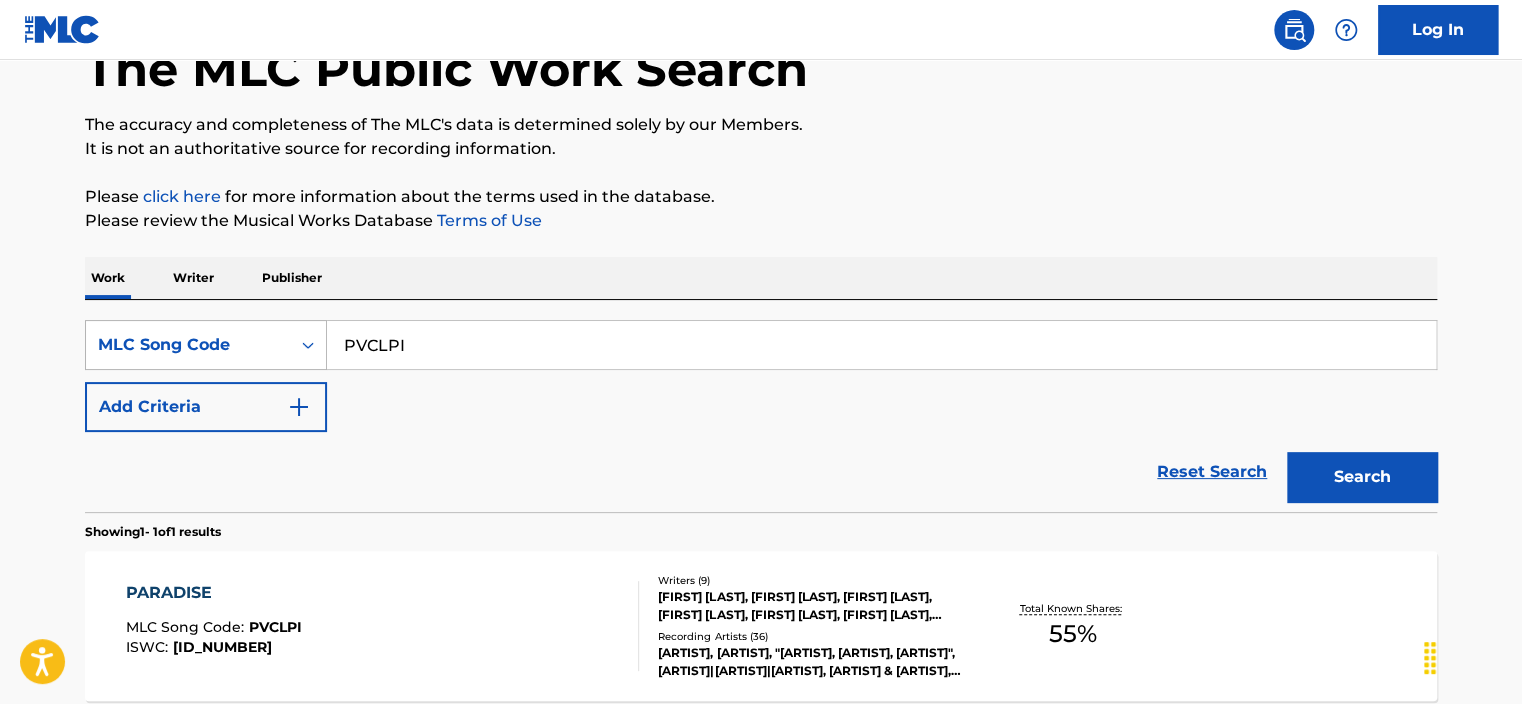 drag, startPoint x: 459, startPoint y: 347, endPoint x: 283, endPoint y: 340, distance: 176.13914 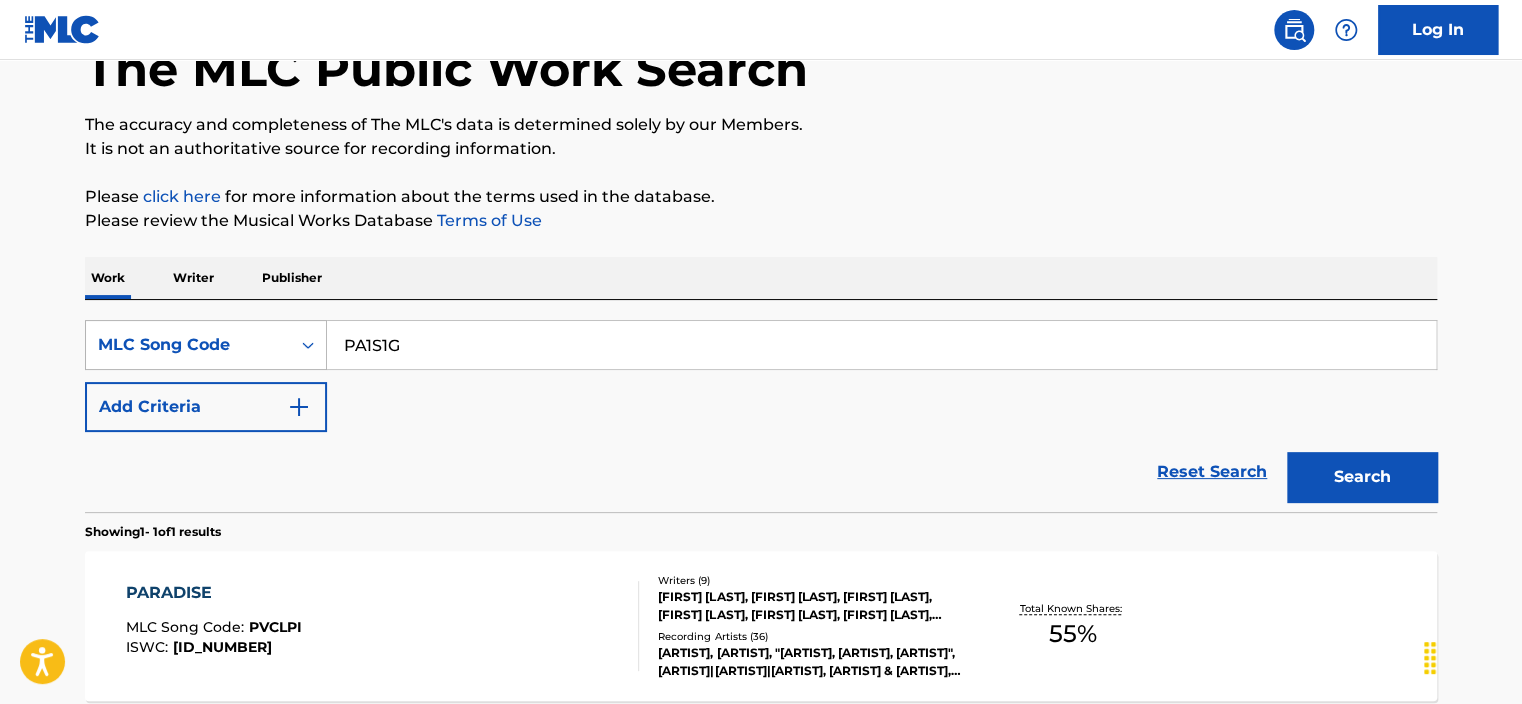 type on "PA1S1G" 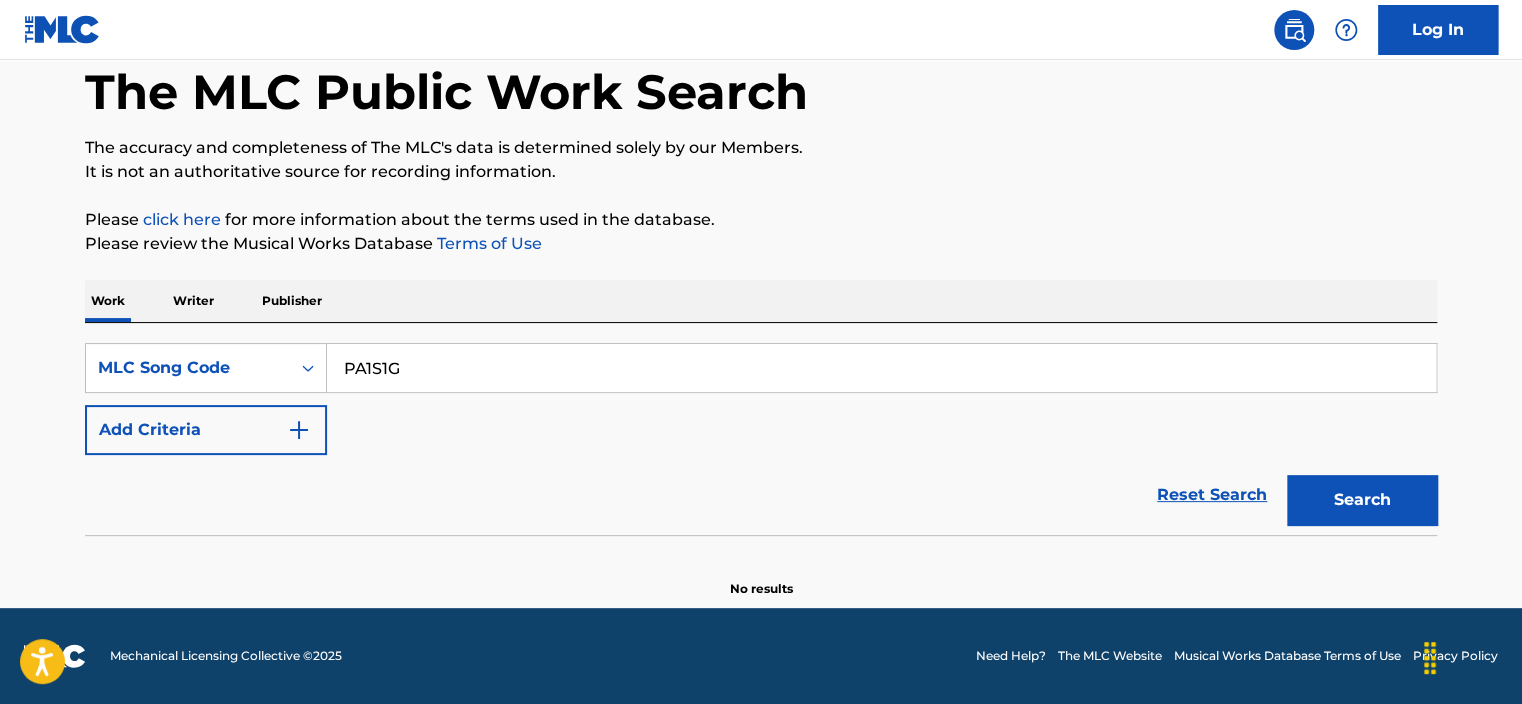 scroll, scrollTop: 101, scrollLeft: 0, axis: vertical 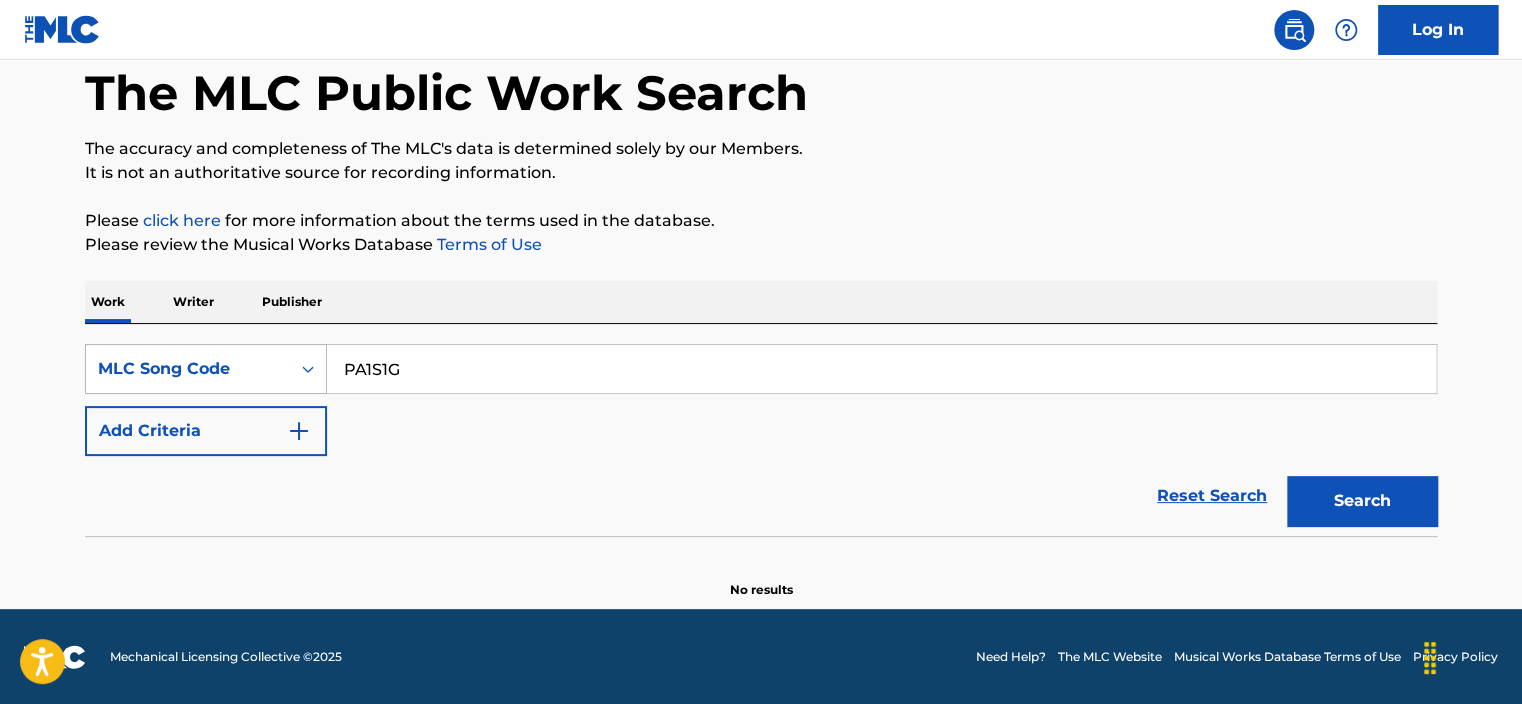 drag, startPoint x: 613, startPoint y: 363, endPoint x: 321, endPoint y: 363, distance: 292 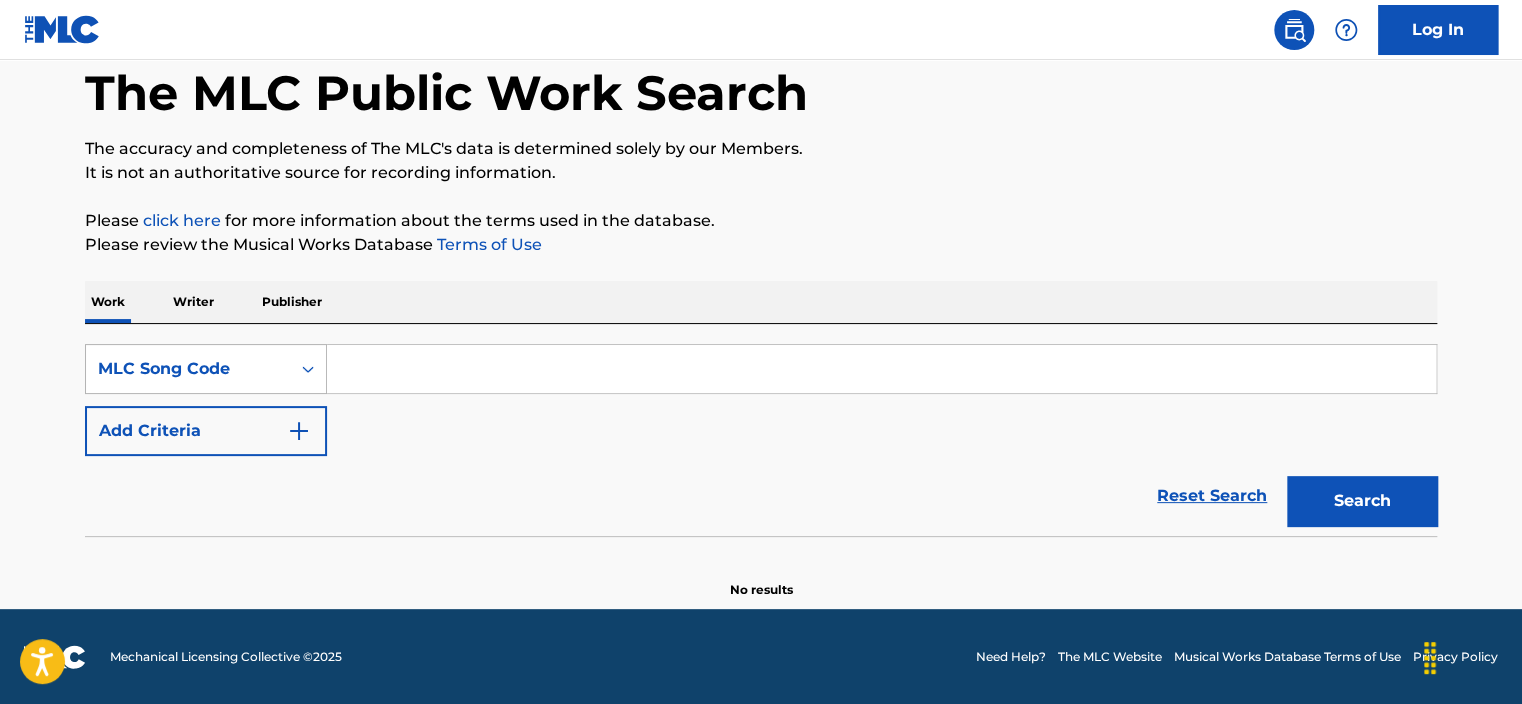 type on "=" 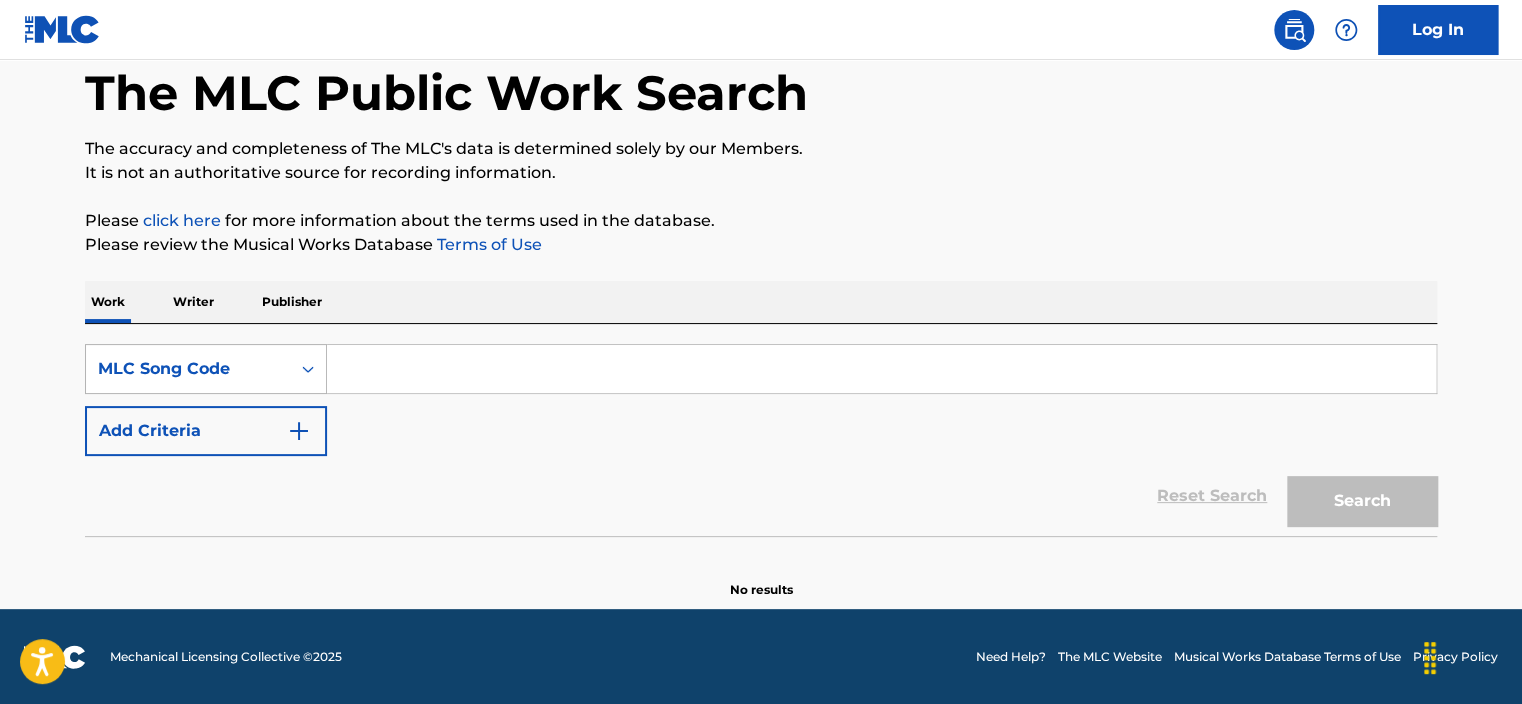 paste on "PVCLPI" 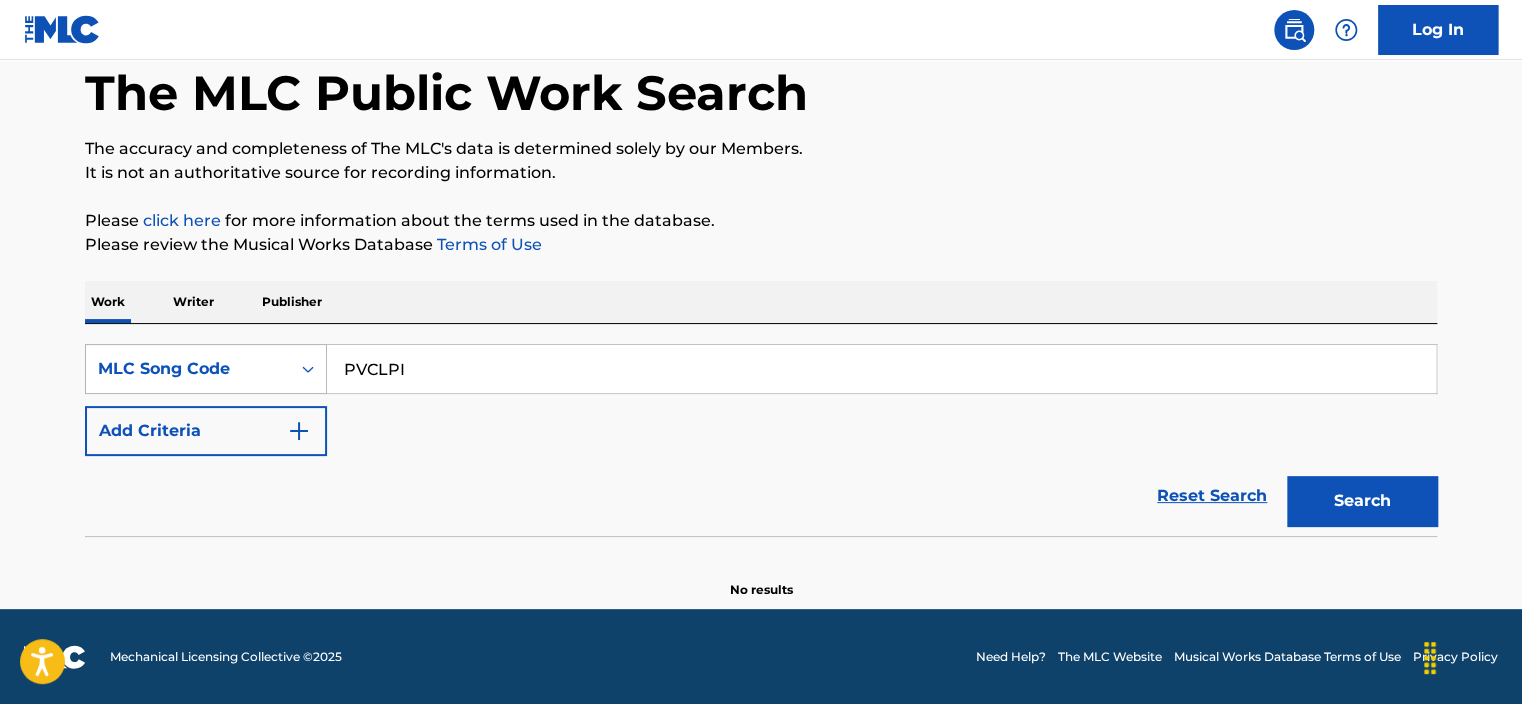type on "PVCLPI" 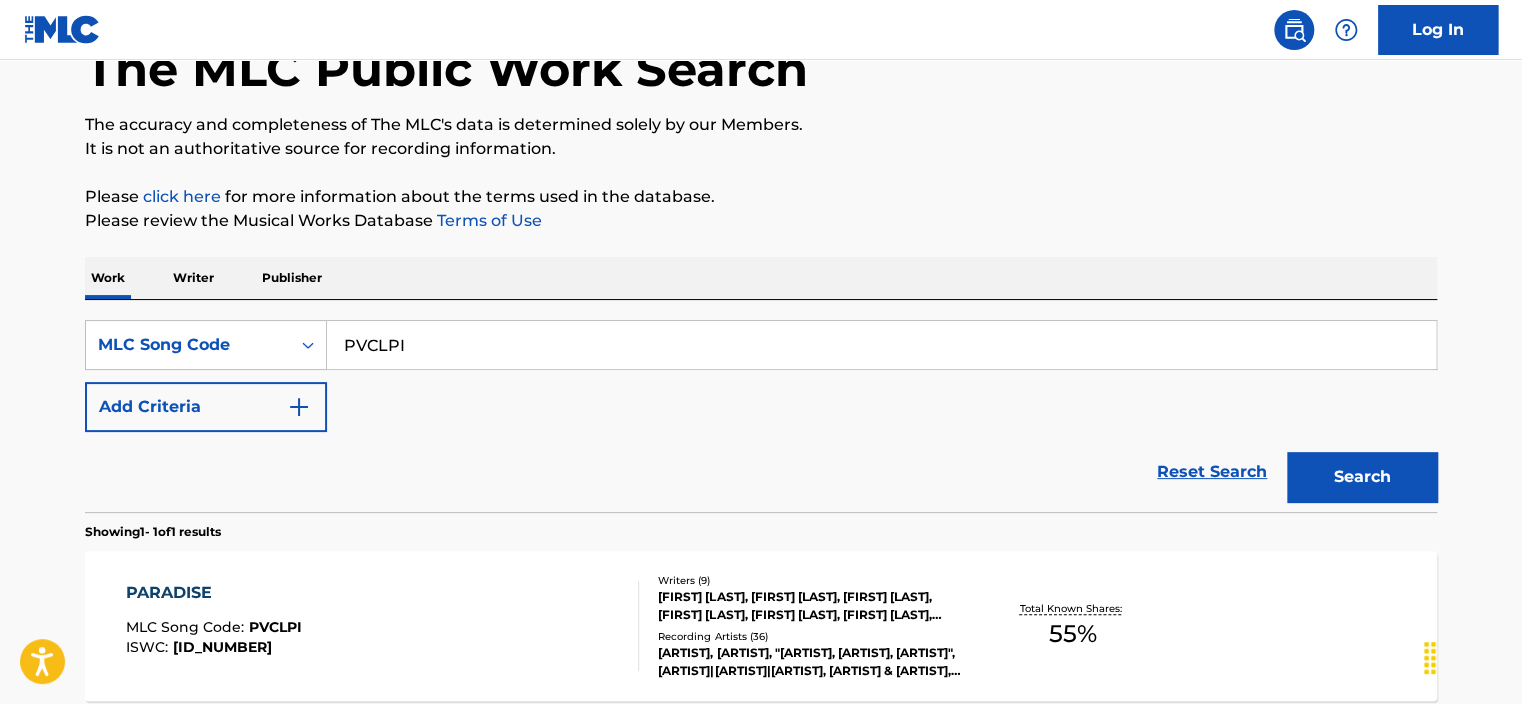scroll, scrollTop: 321, scrollLeft: 0, axis: vertical 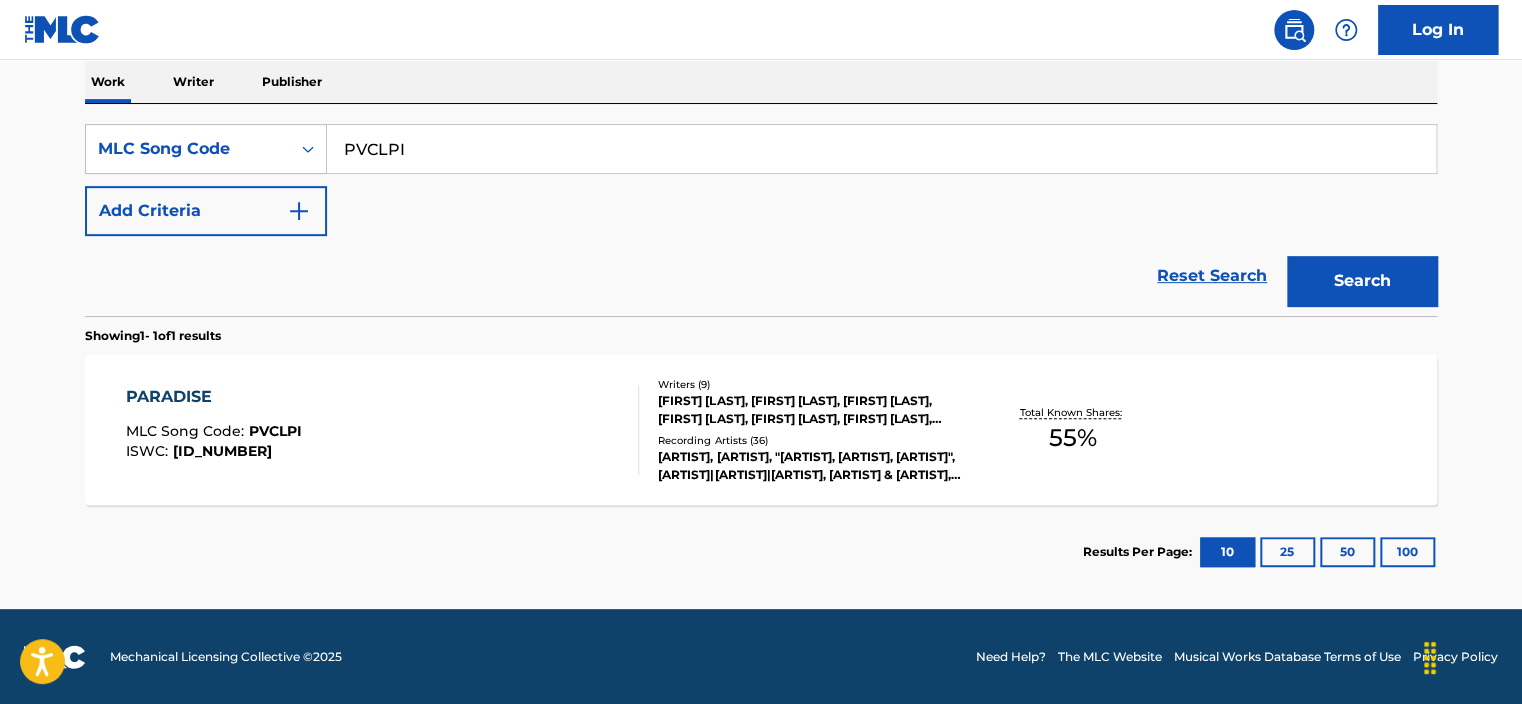 click on "PARADISE MLC Song Code : PVCLPI ISWC : T9233304513" at bounding box center [214, 430] 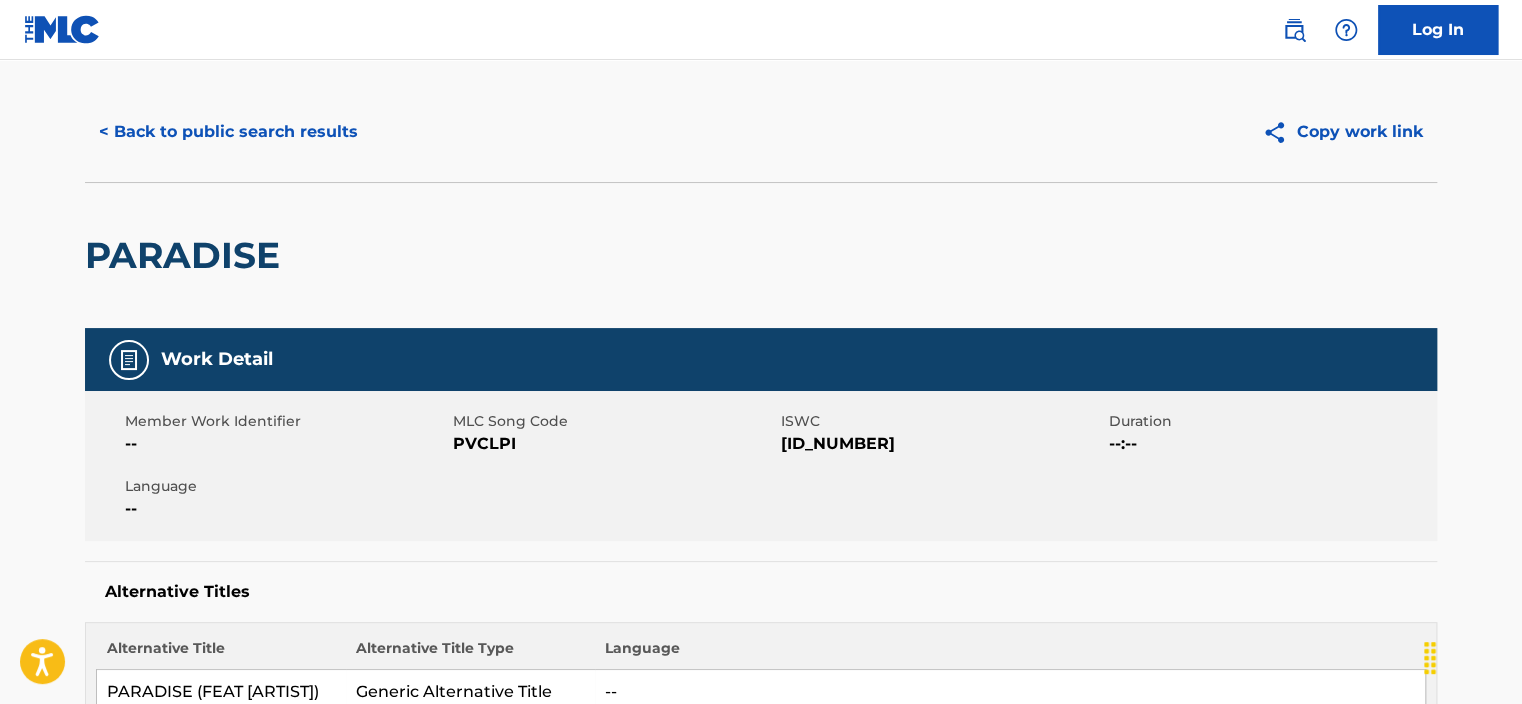 scroll, scrollTop: 0, scrollLeft: 0, axis: both 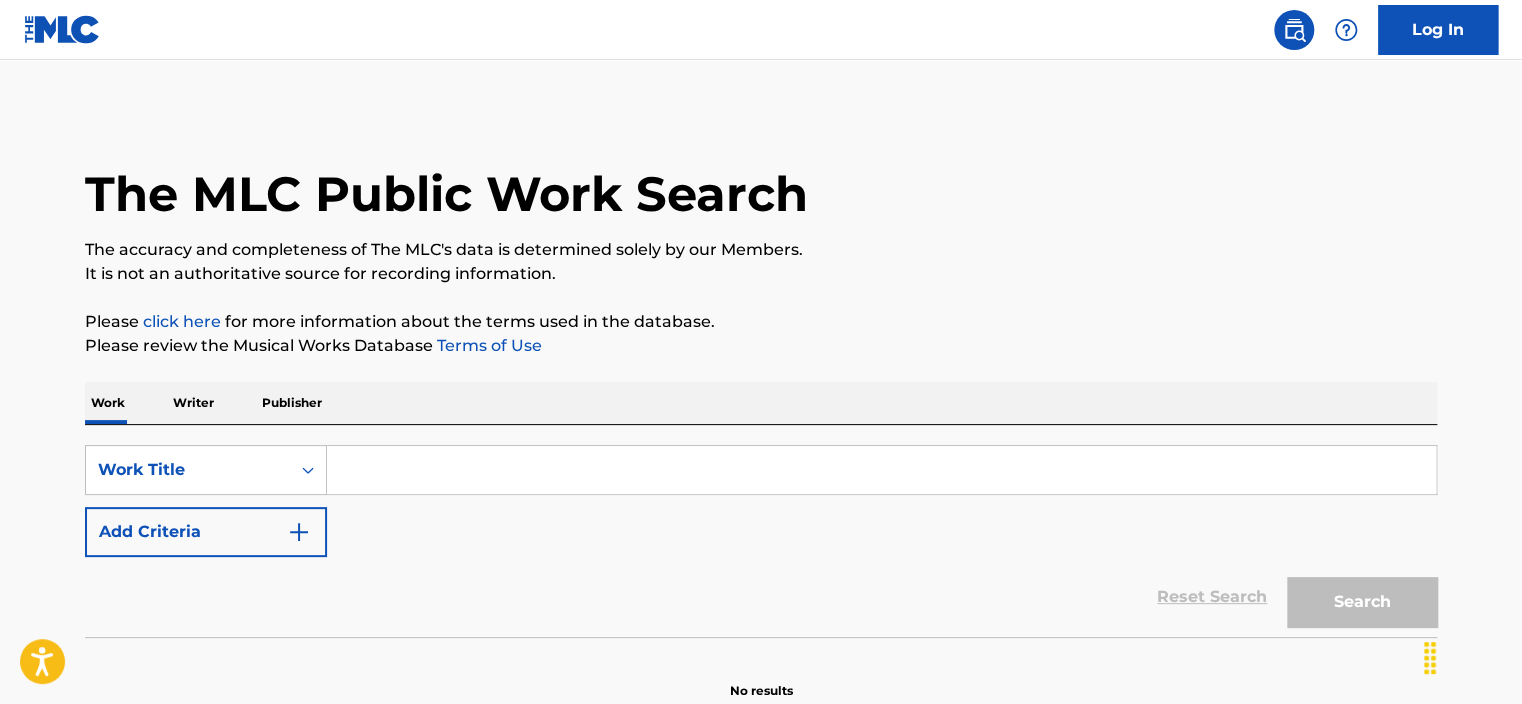 click at bounding box center (881, 470) 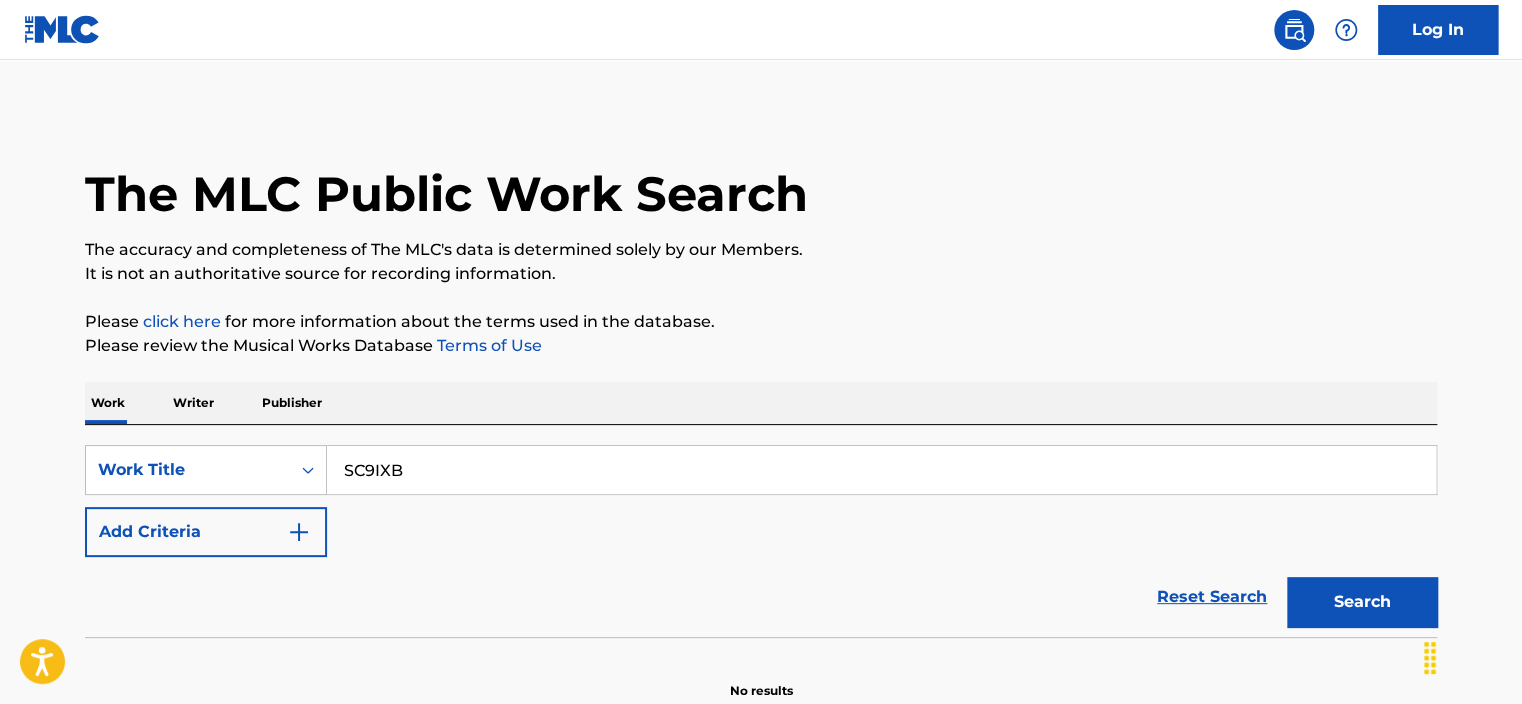 click on "Search" at bounding box center [1362, 602] 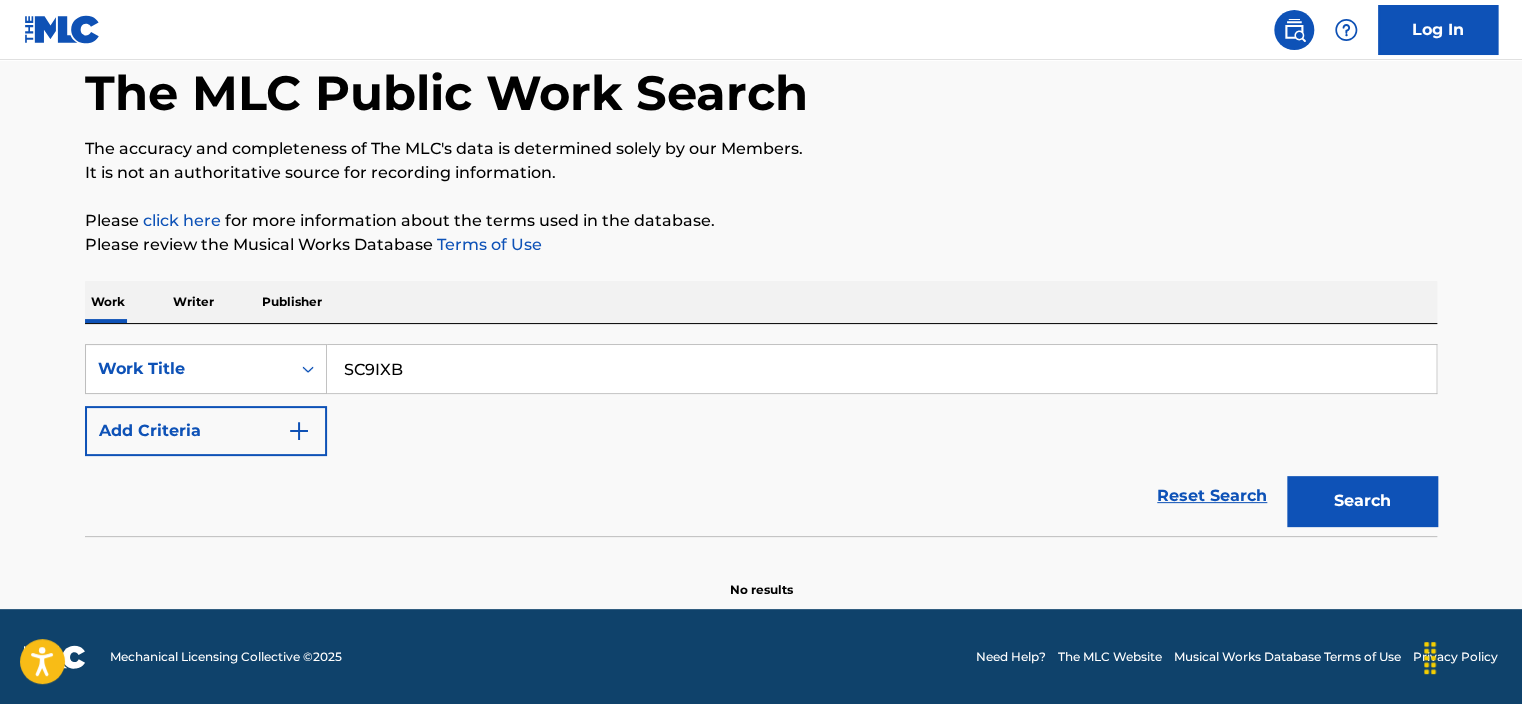 scroll, scrollTop: 101, scrollLeft: 0, axis: vertical 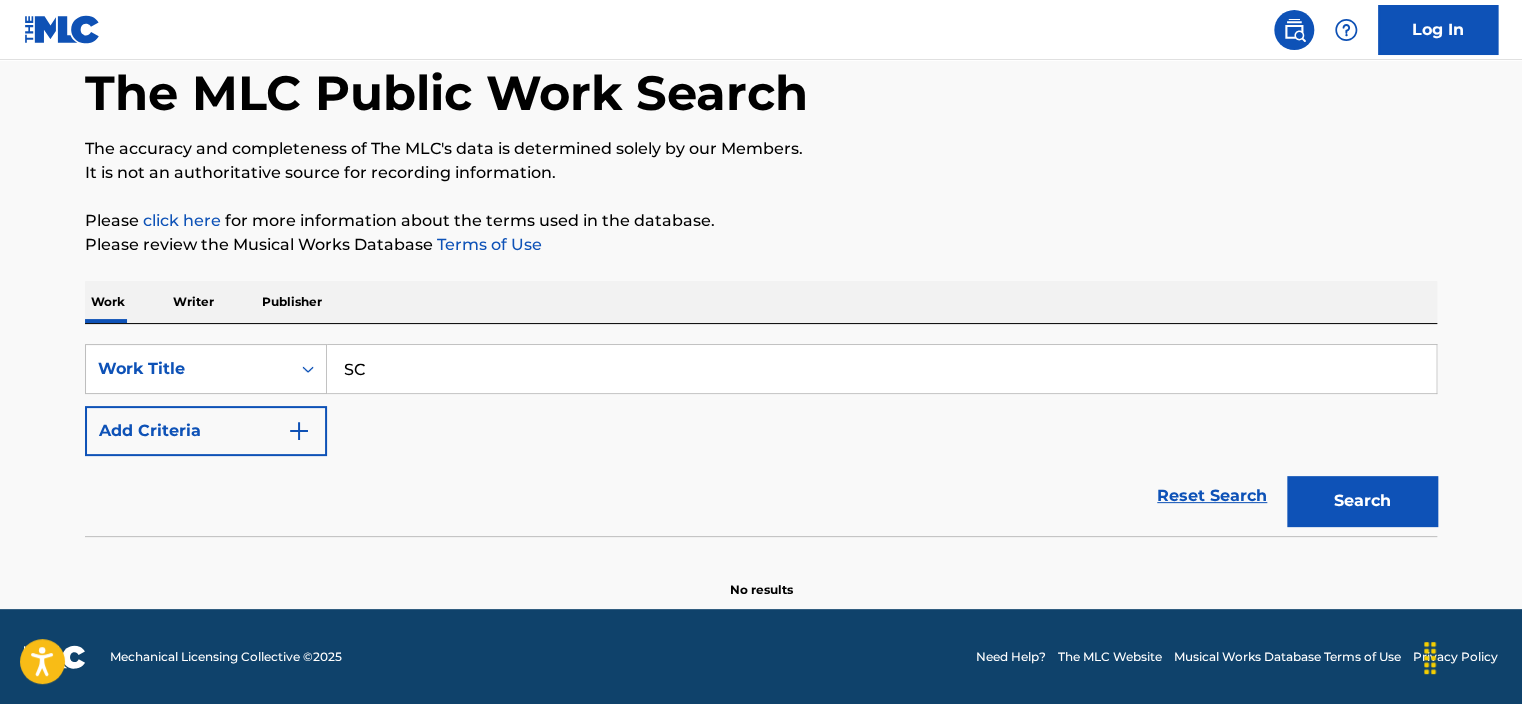 type on "S" 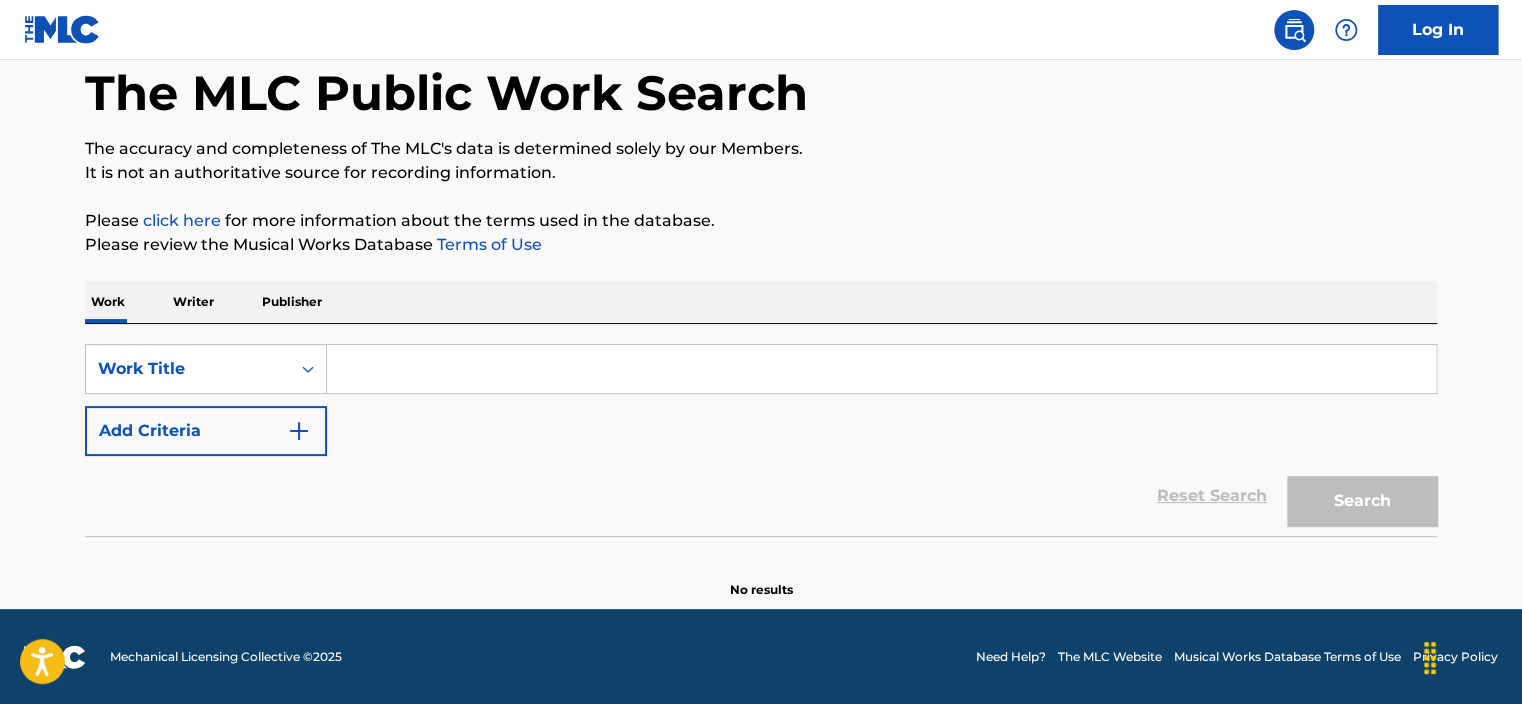 paste on "SC9ISV" 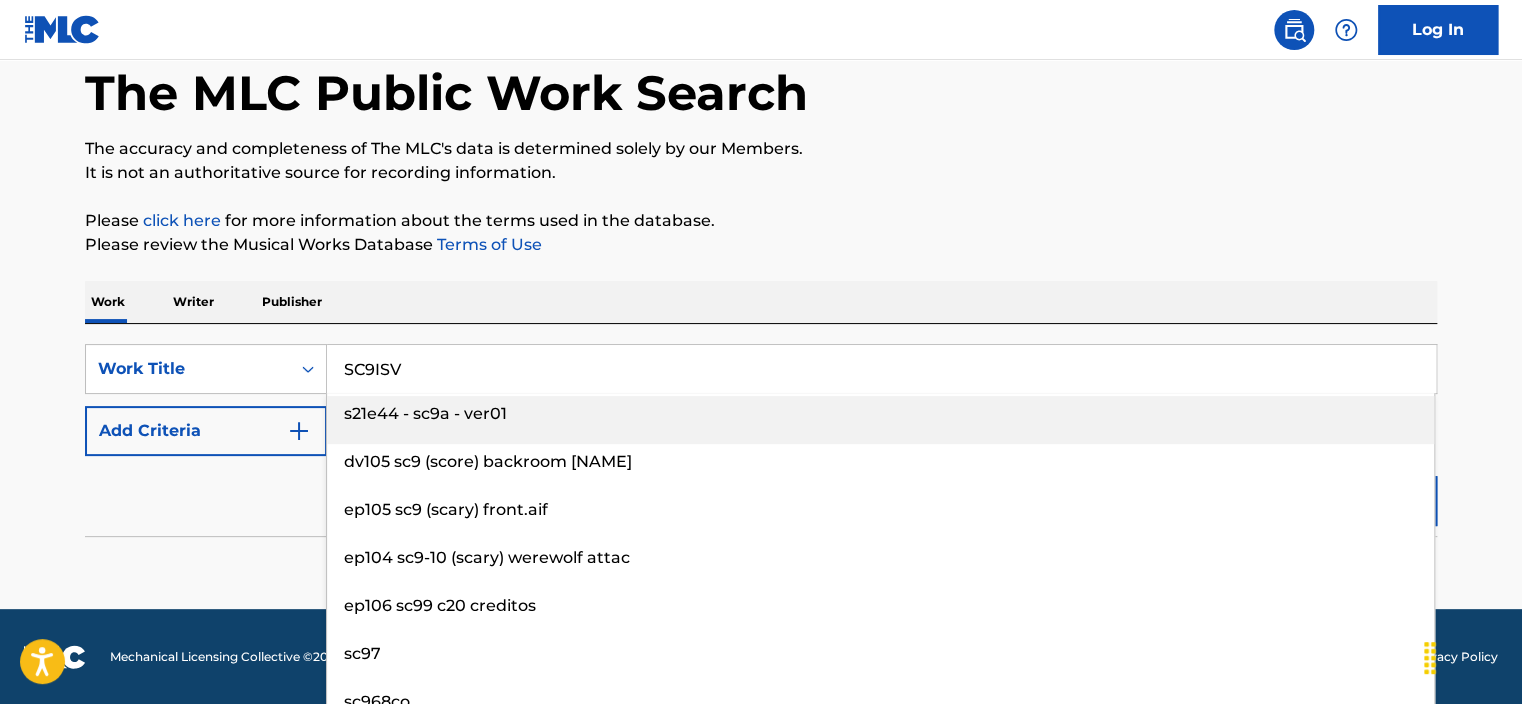 type on "SC9ISV" 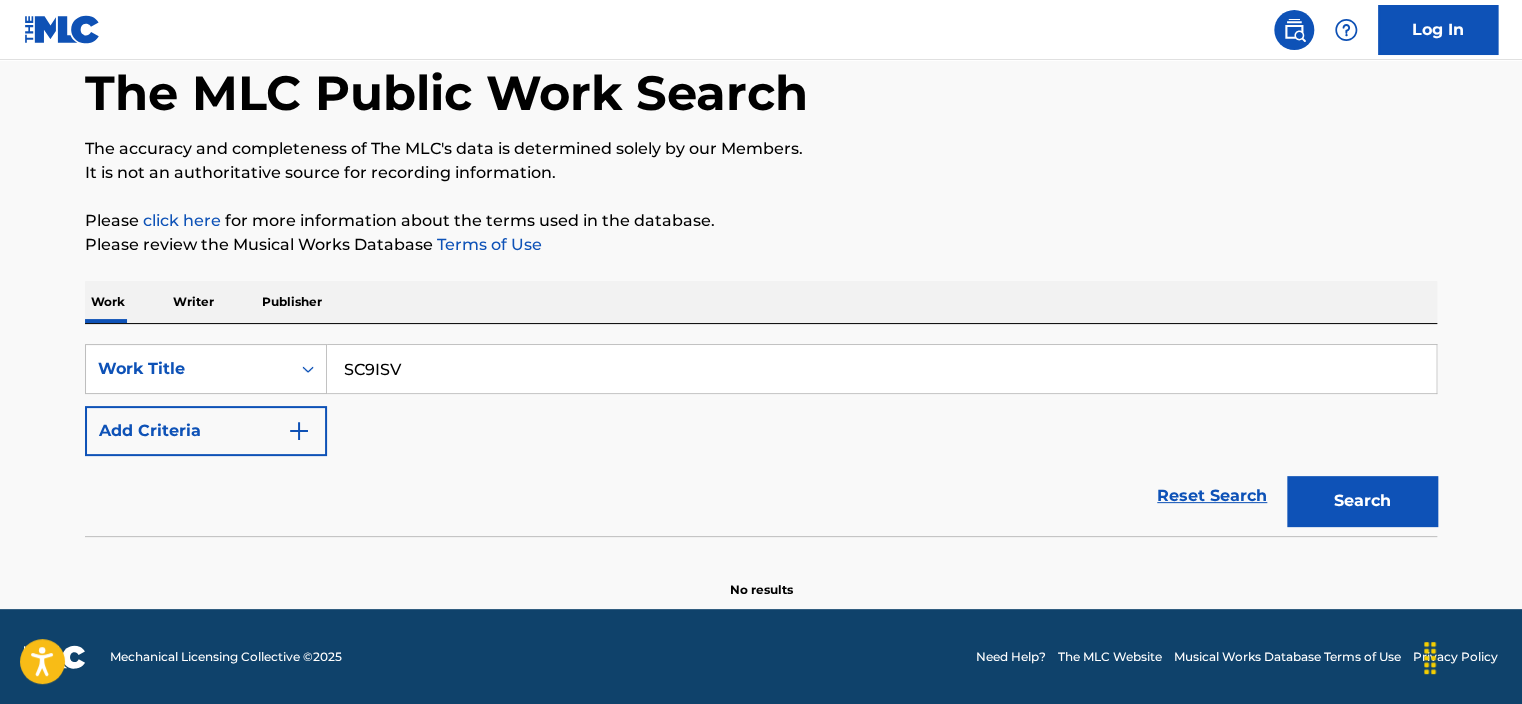 scroll, scrollTop: 101, scrollLeft: 0, axis: vertical 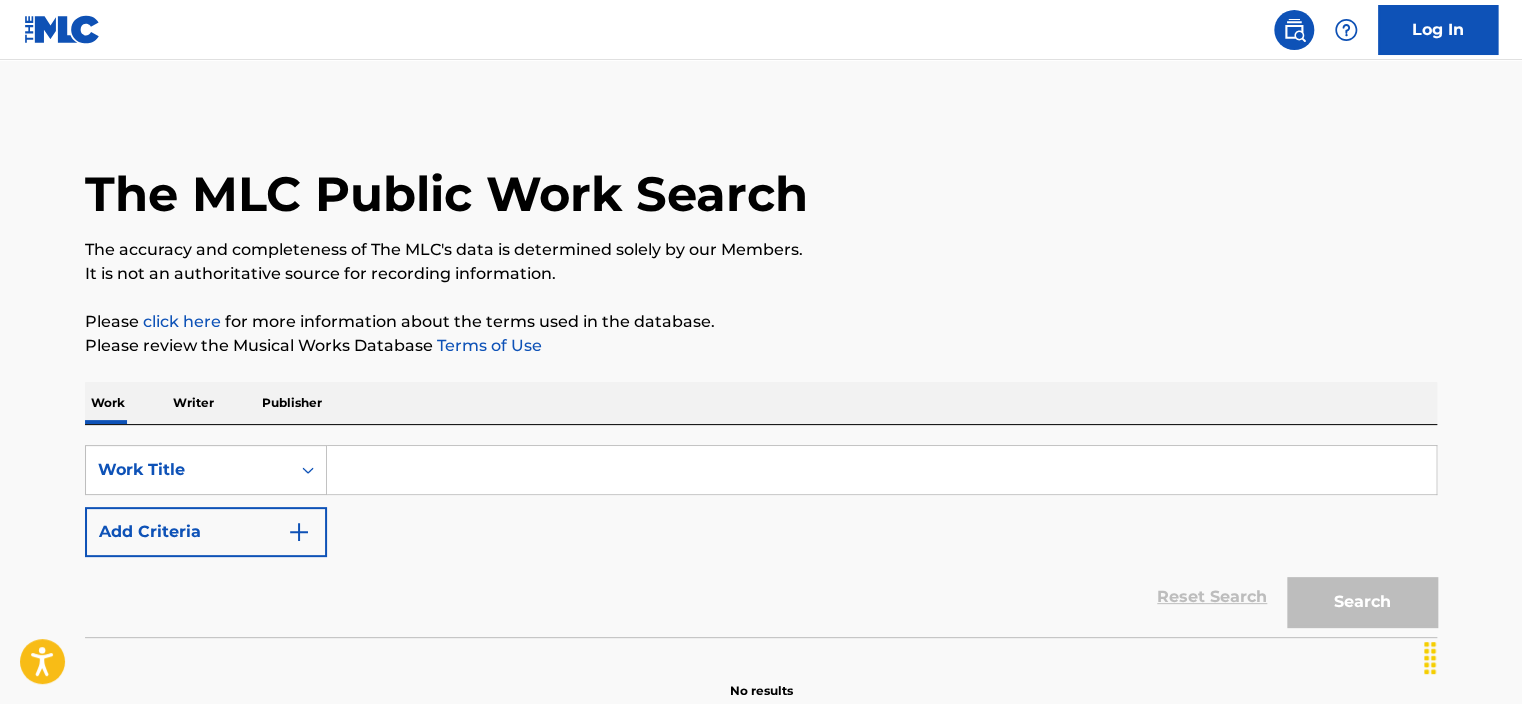 click at bounding box center (881, 470) 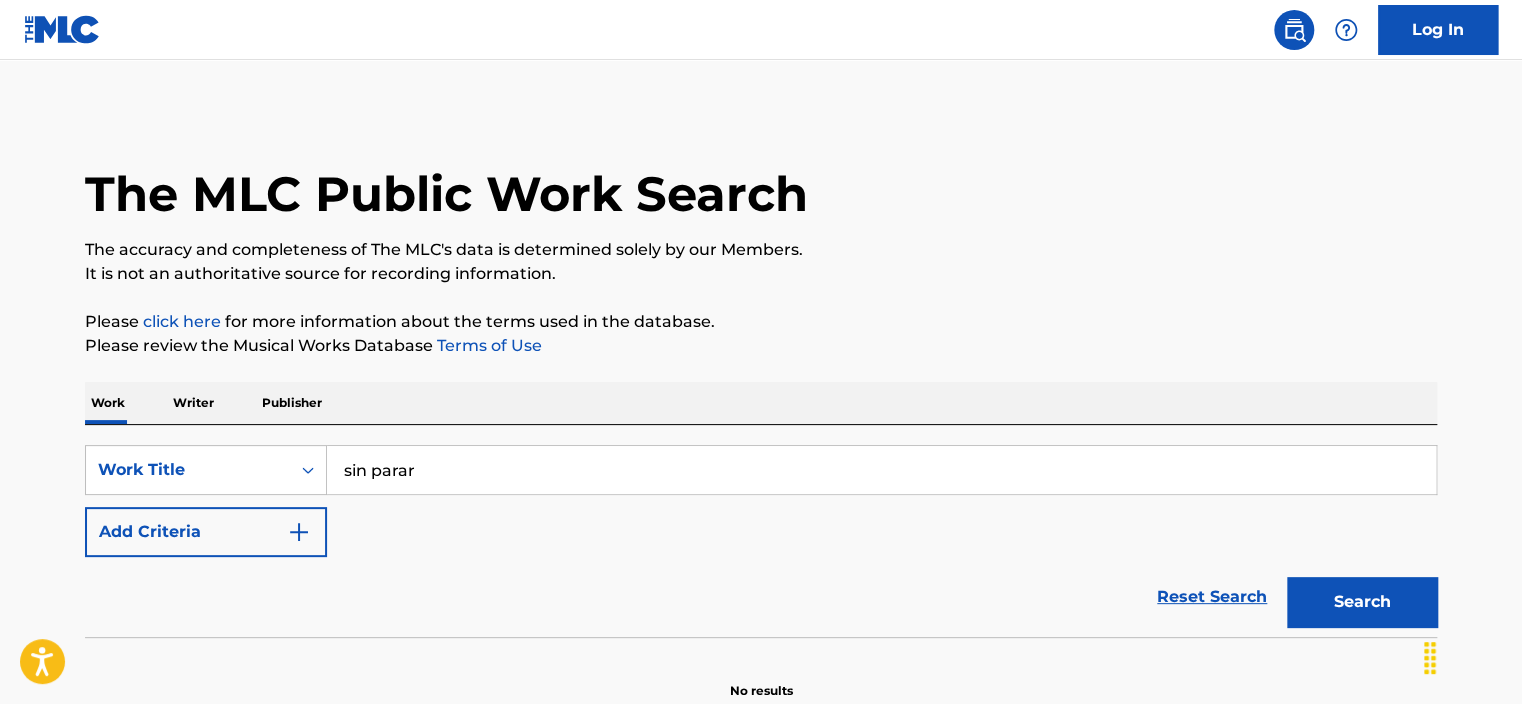 scroll, scrollTop: 101, scrollLeft: 0, axis: vertical 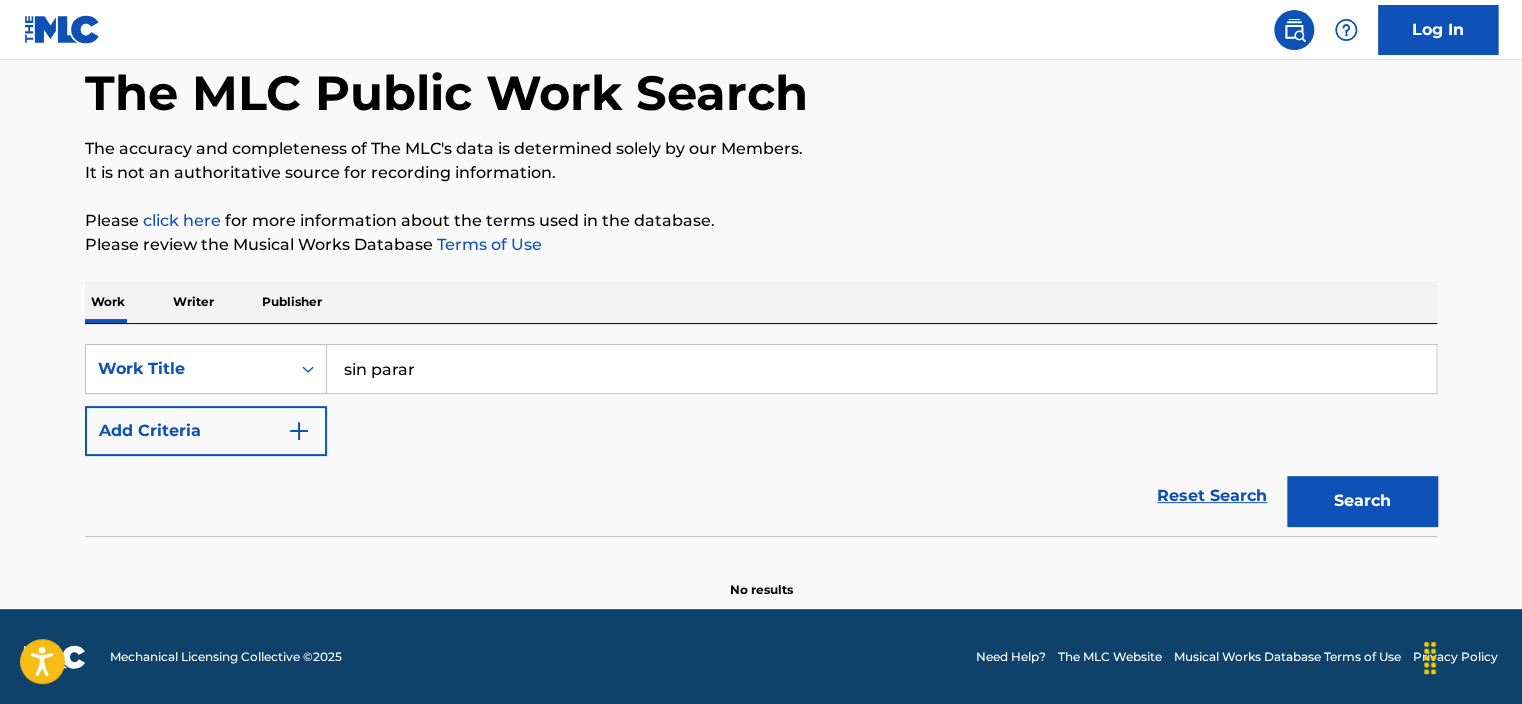 type on "sin parar" 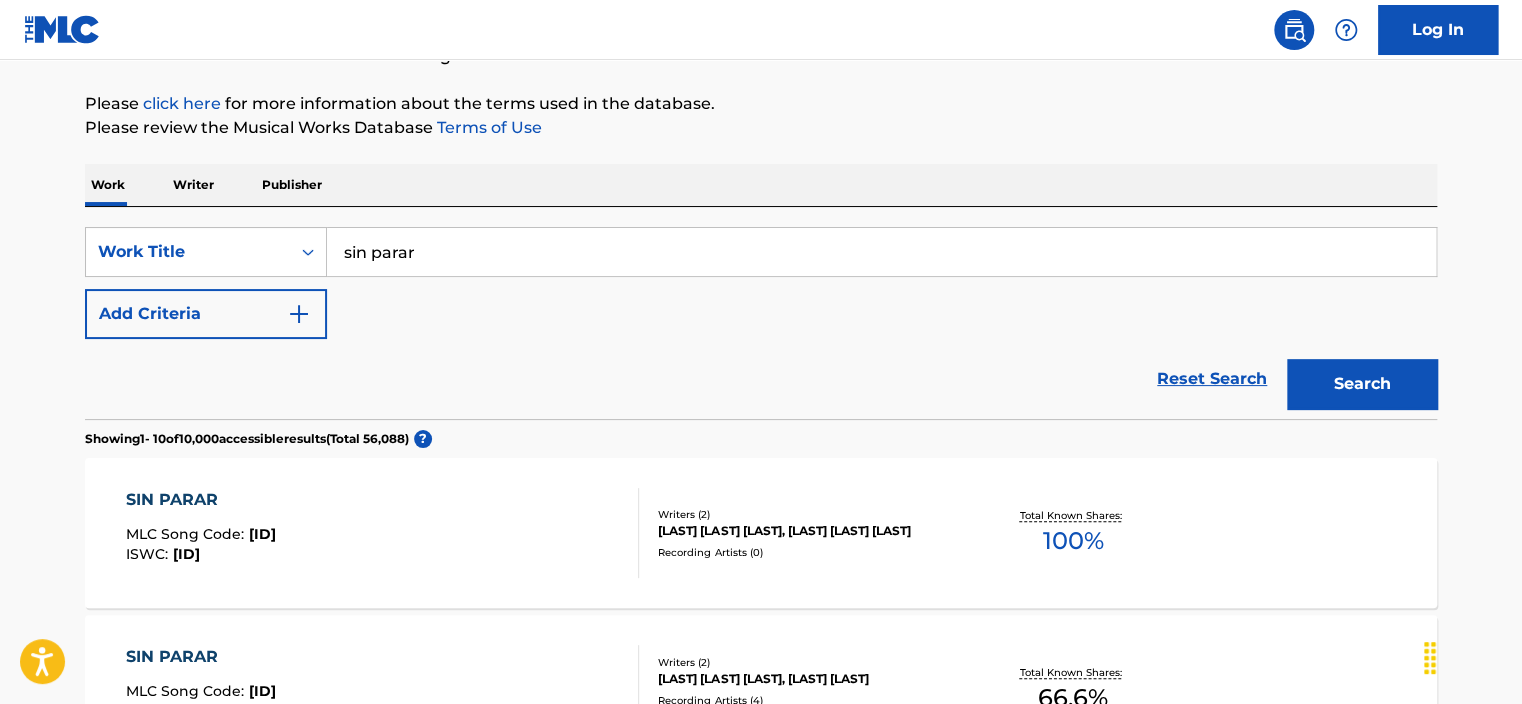 scroll, scrollTop: 217, scrollLeft: 0, axis: vertical 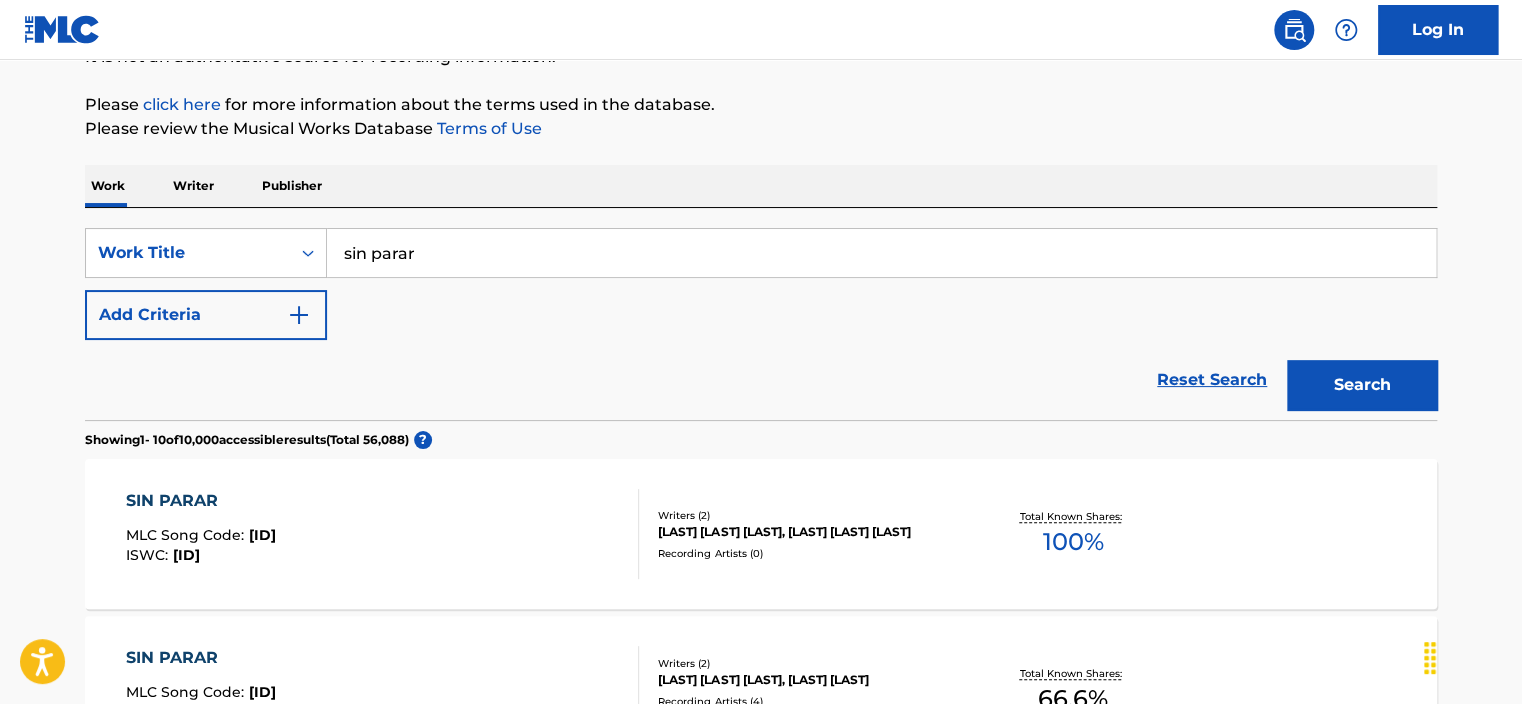 click at bounding box center [299, 315] 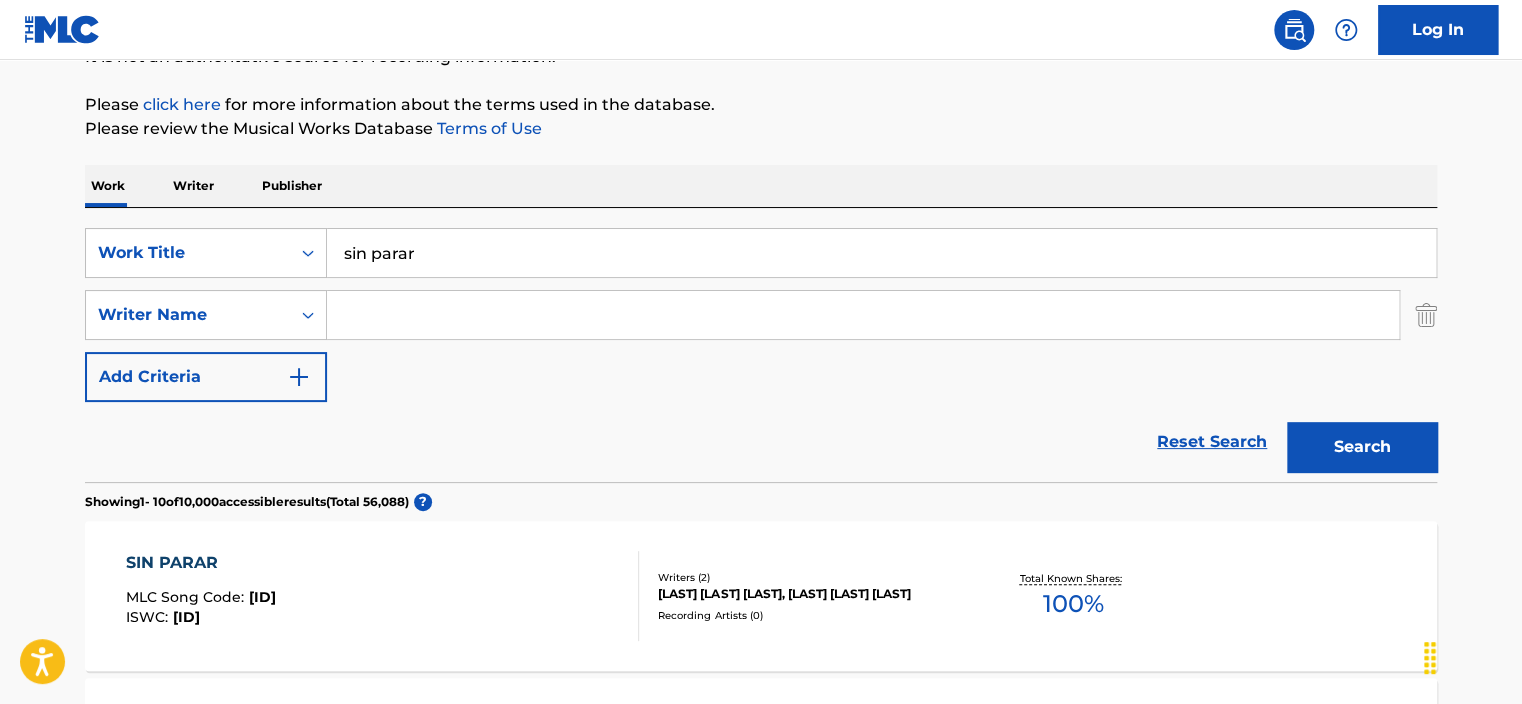 click at bounding box center (863, 315) 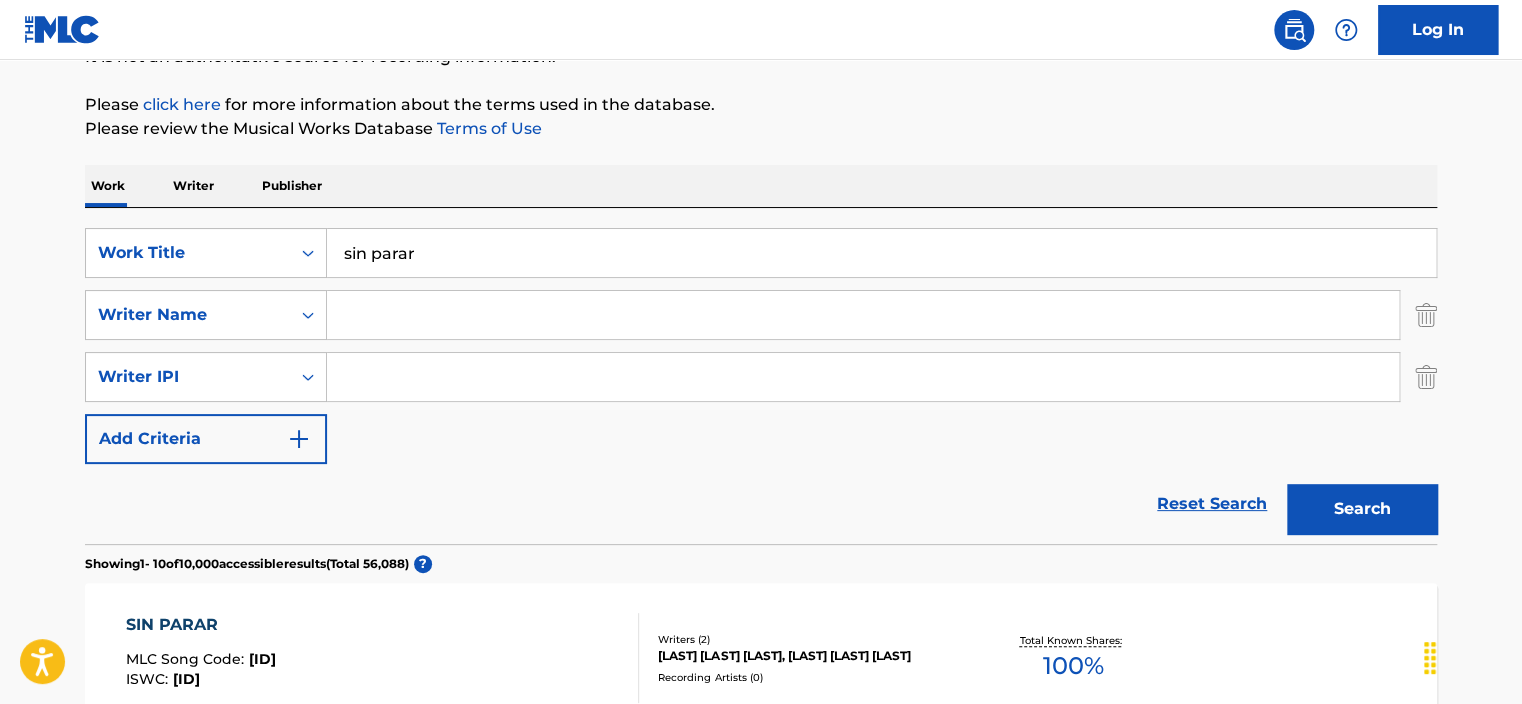 click at bounding box center [1426, 377] 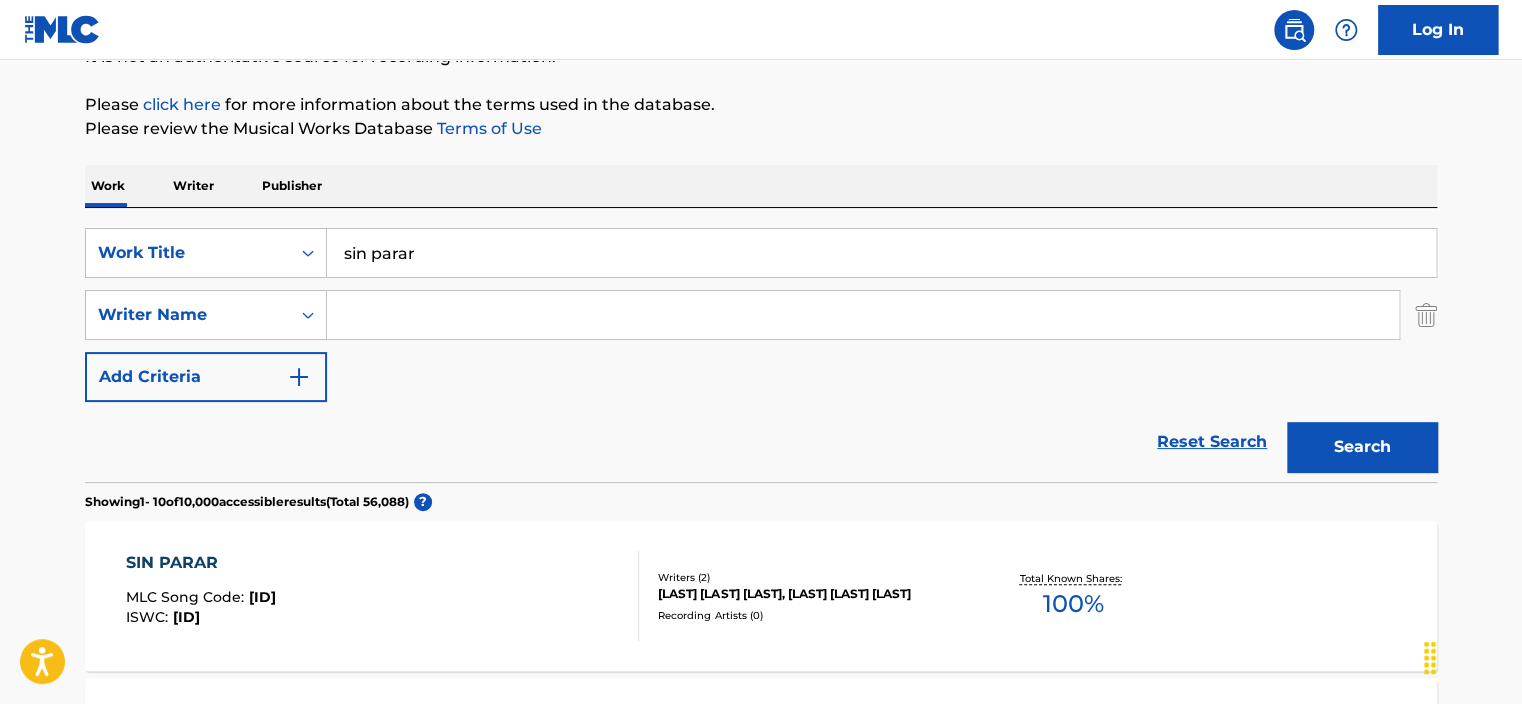 click at bounding box center [863, 315] 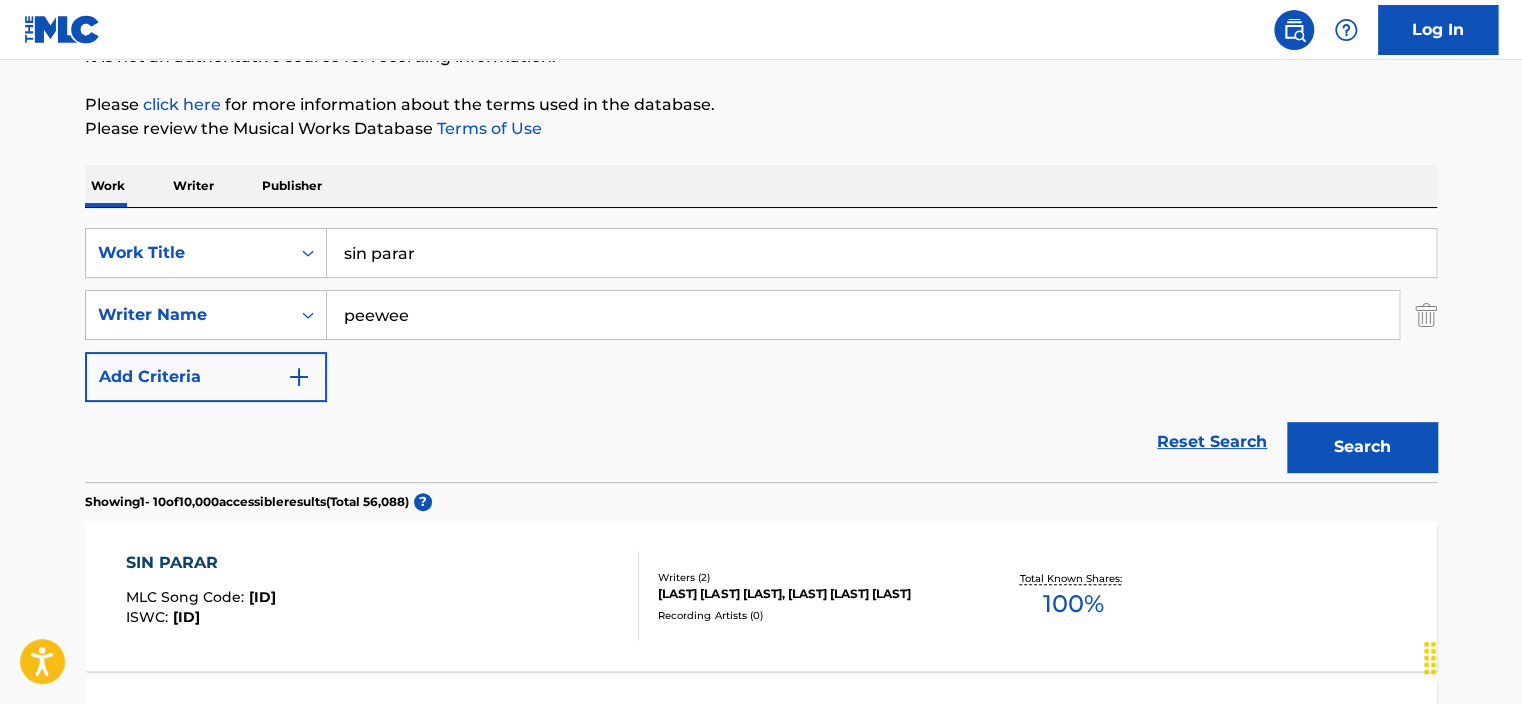 click on "Search" at bounding box center (1362, 447) 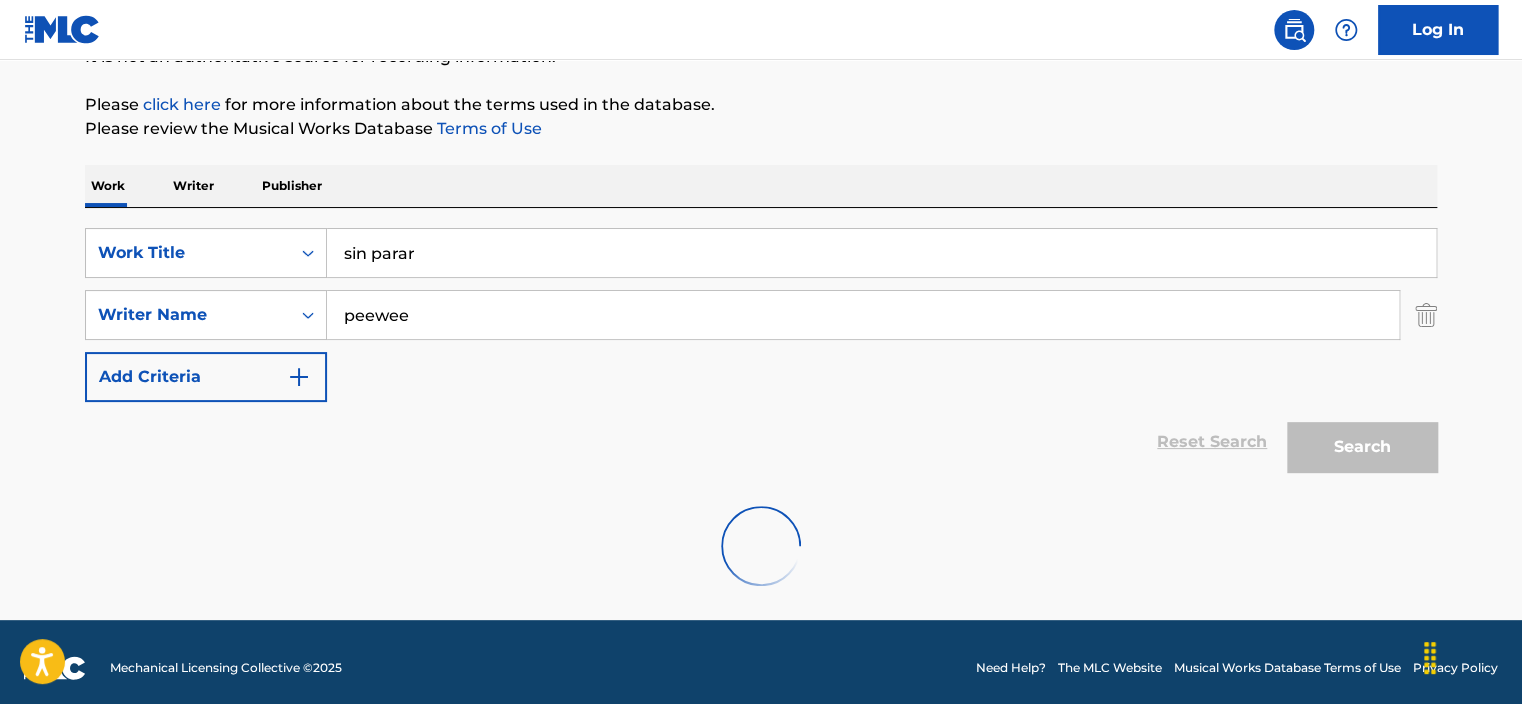 scroll, scrollTop: 164, scrollLeft: 0, axis: vertical 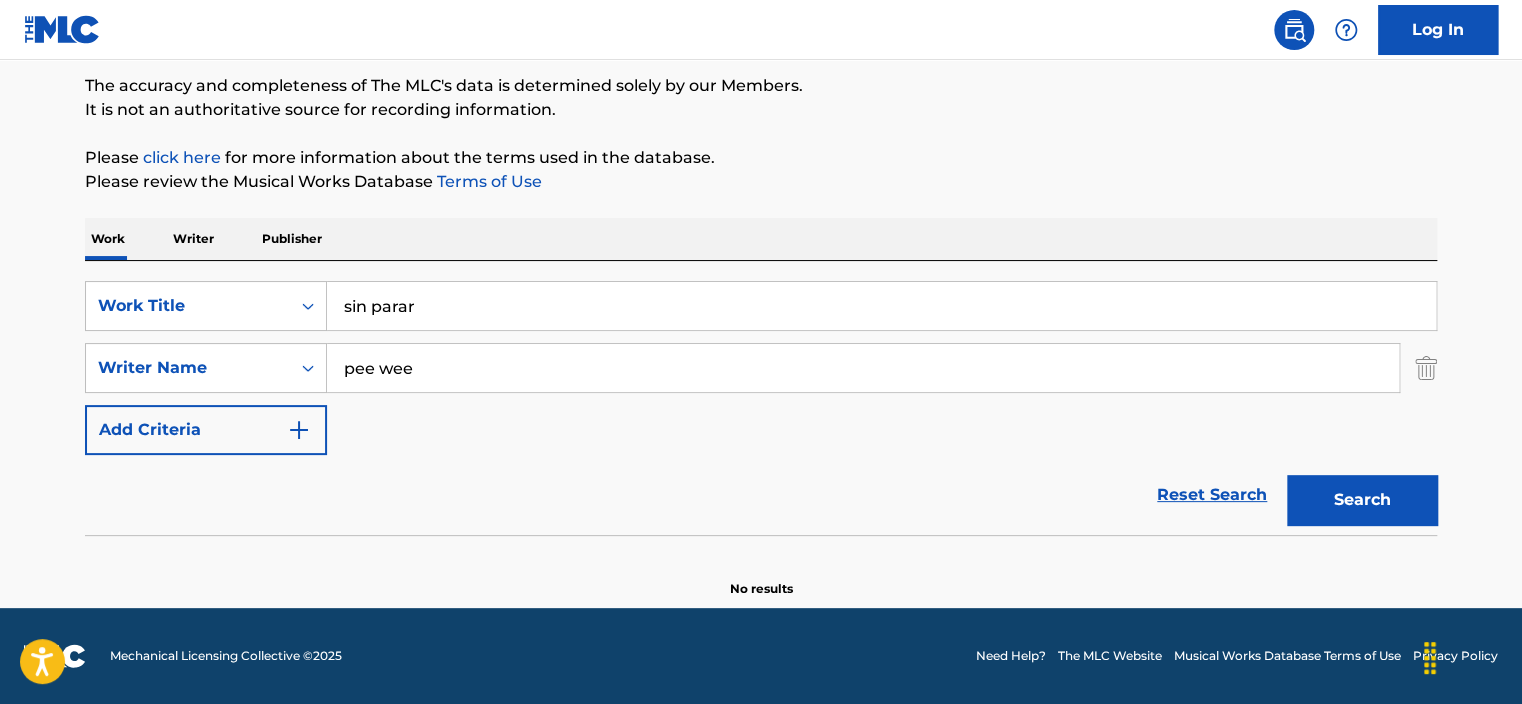 type on "pee wee" 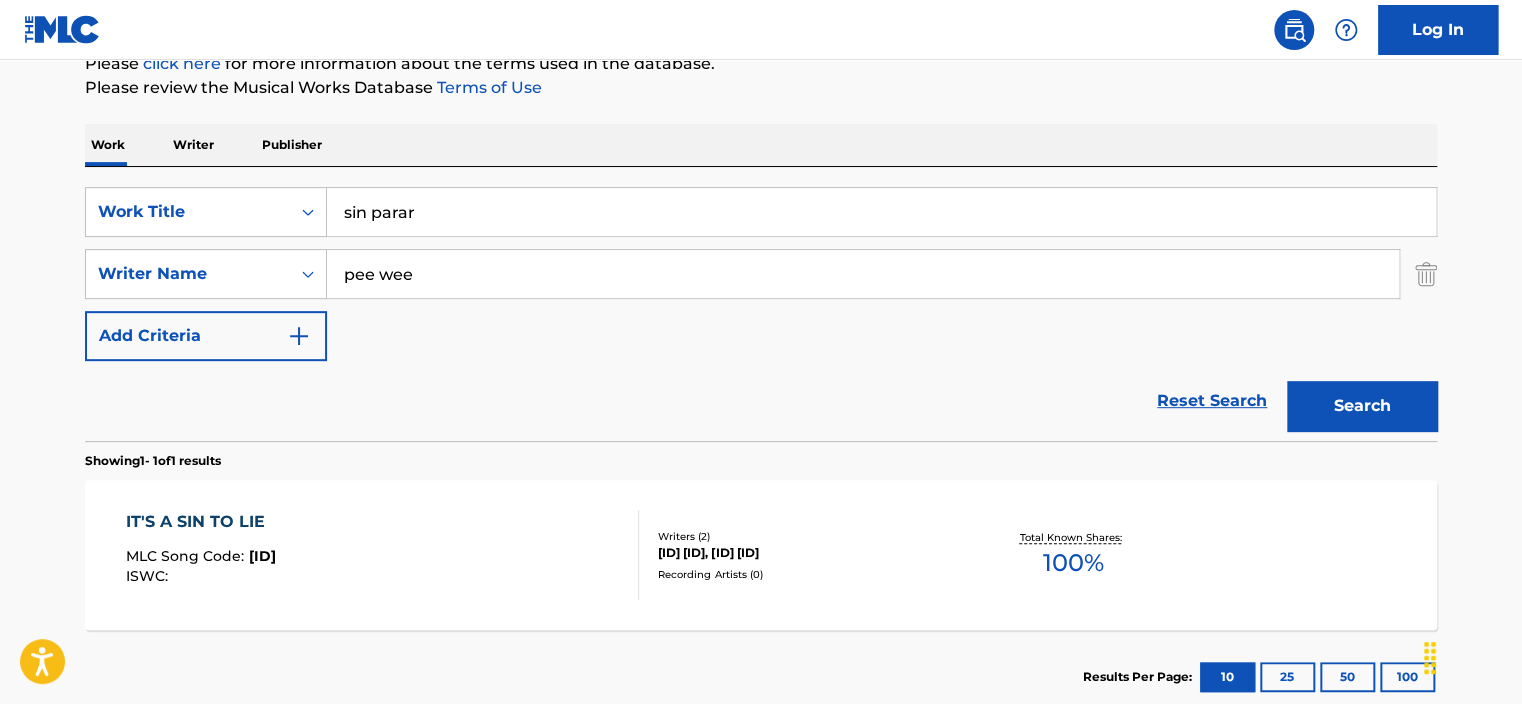 scroll, scrollTop: 256, scrollLeft: 0, axis: vertical 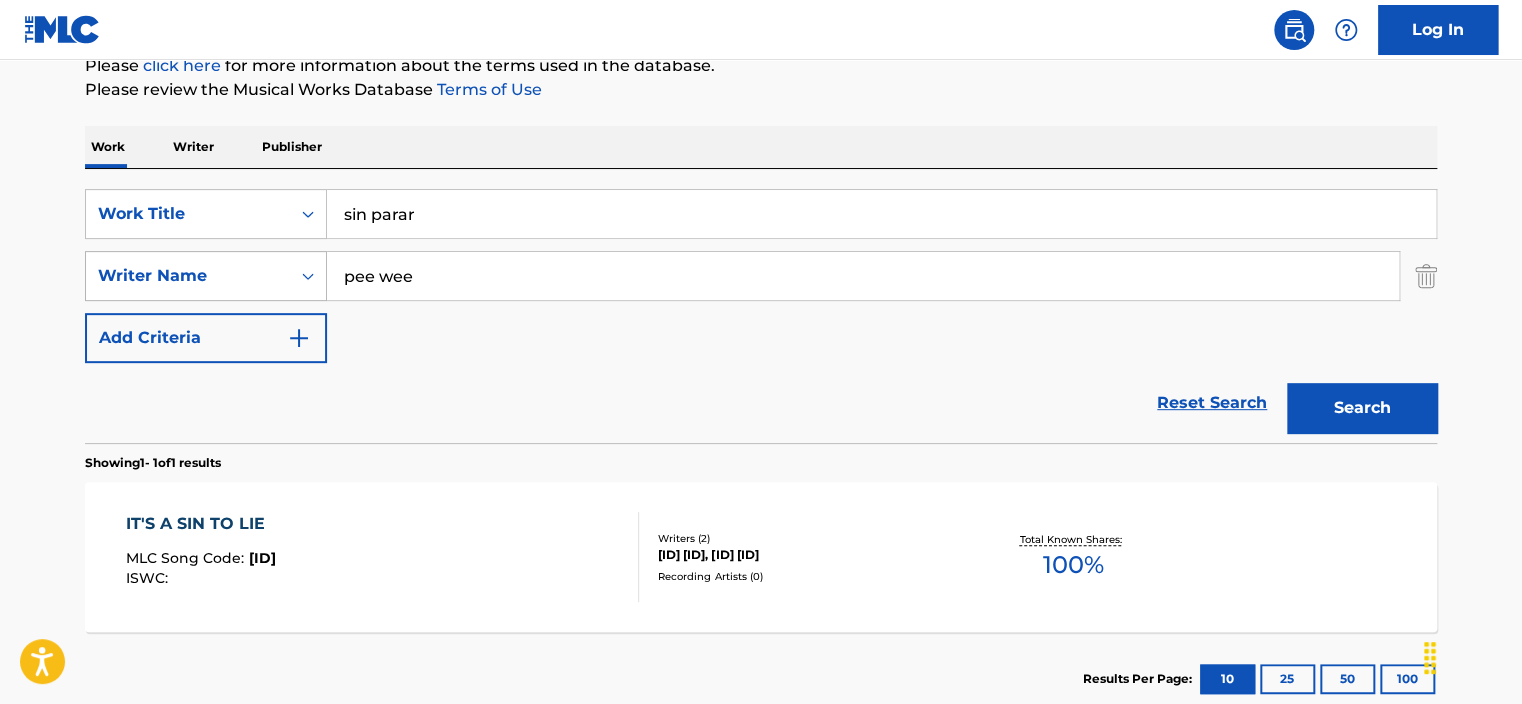 drag, startPoint x: 430, startPoint y: 283, endPoint x: 270, endPoint y: 256, distance: 162.26213 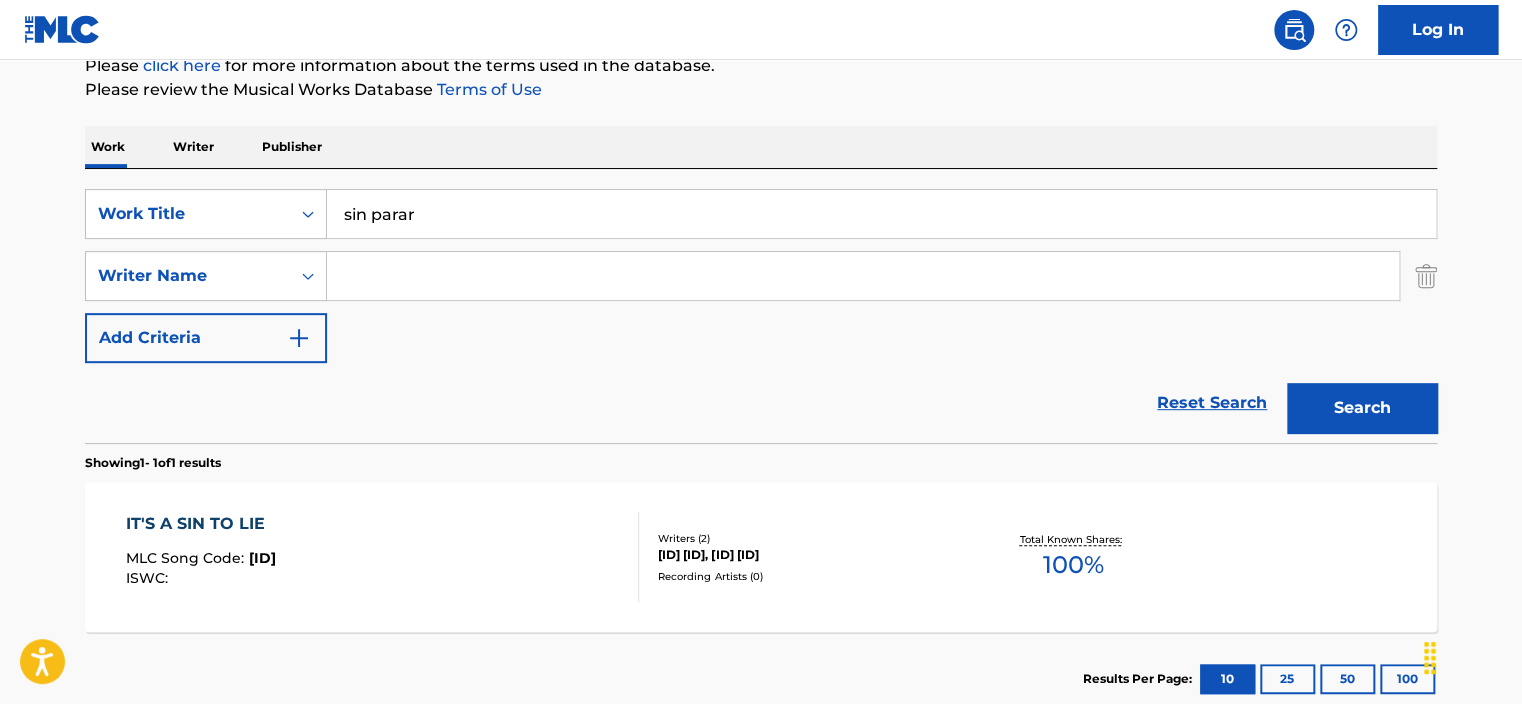 paste on "Fuego" 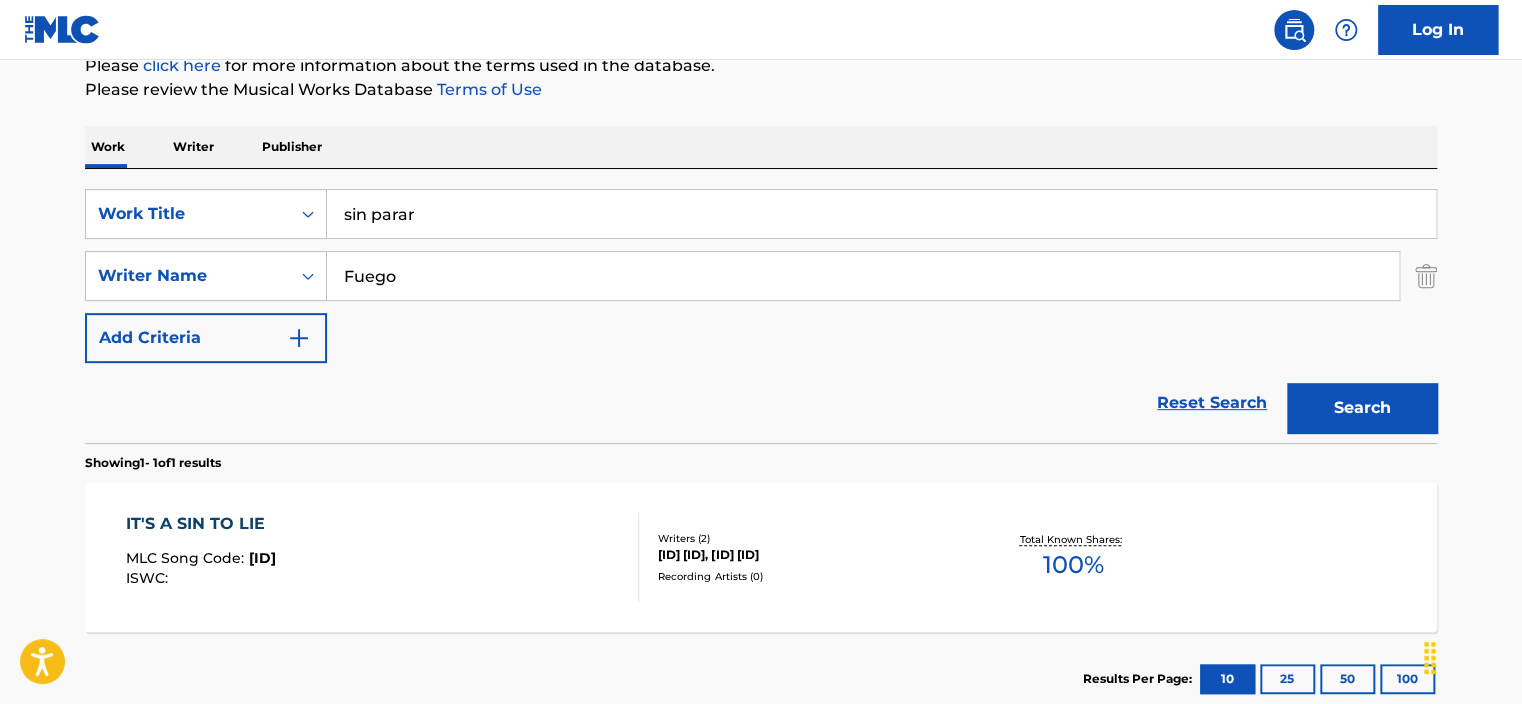 type on "Fuego" 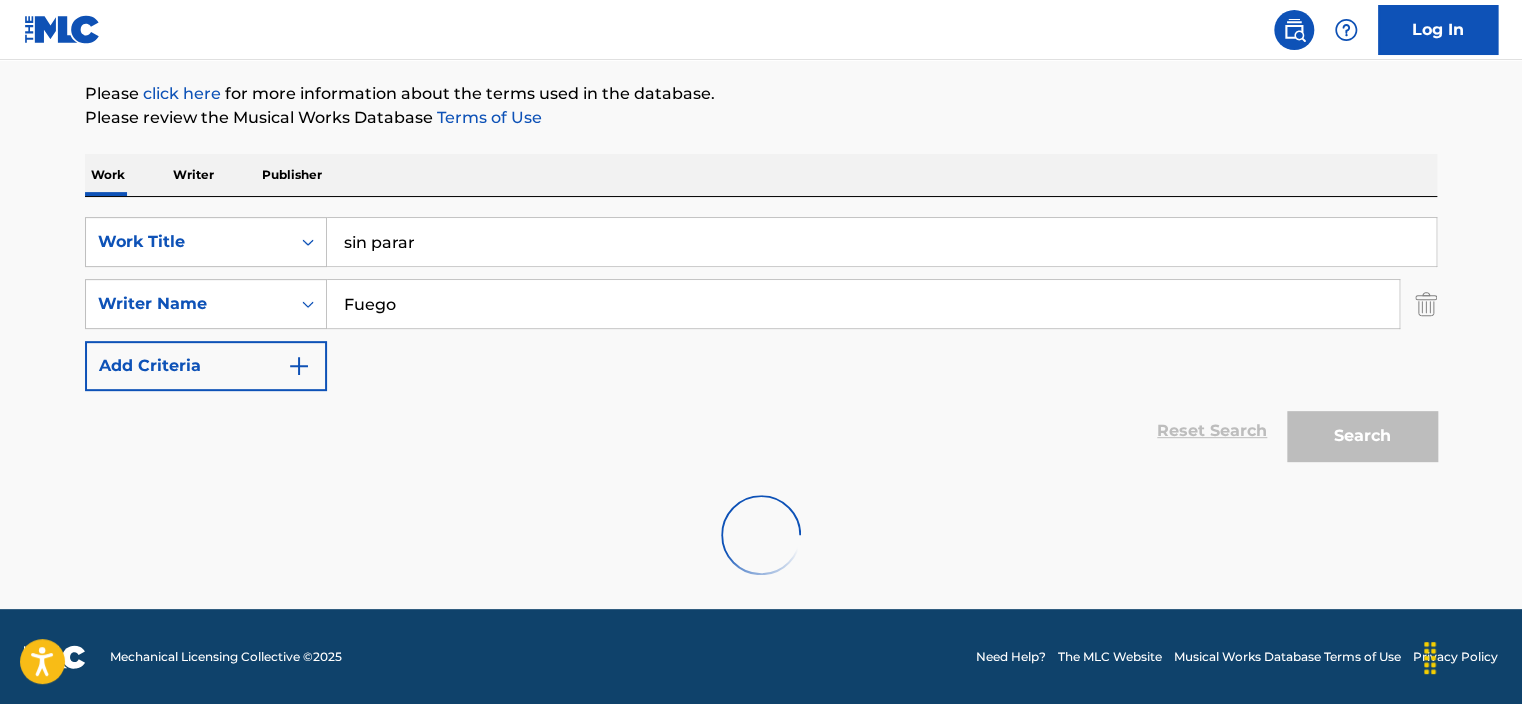 scroll, scrollTop: 164, scrollLeft: 0, axis: vertical 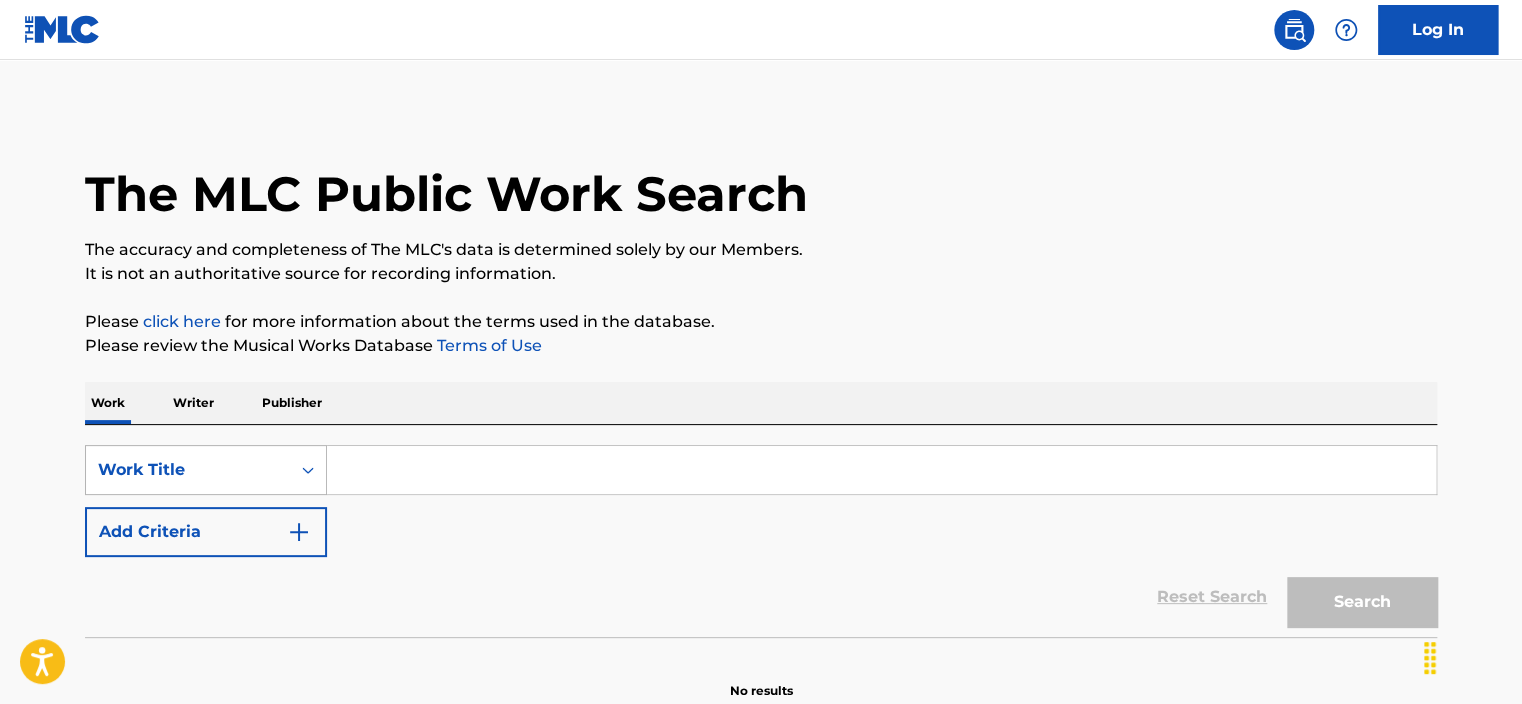 click on "Work Title" at bounding box center [206, 470] 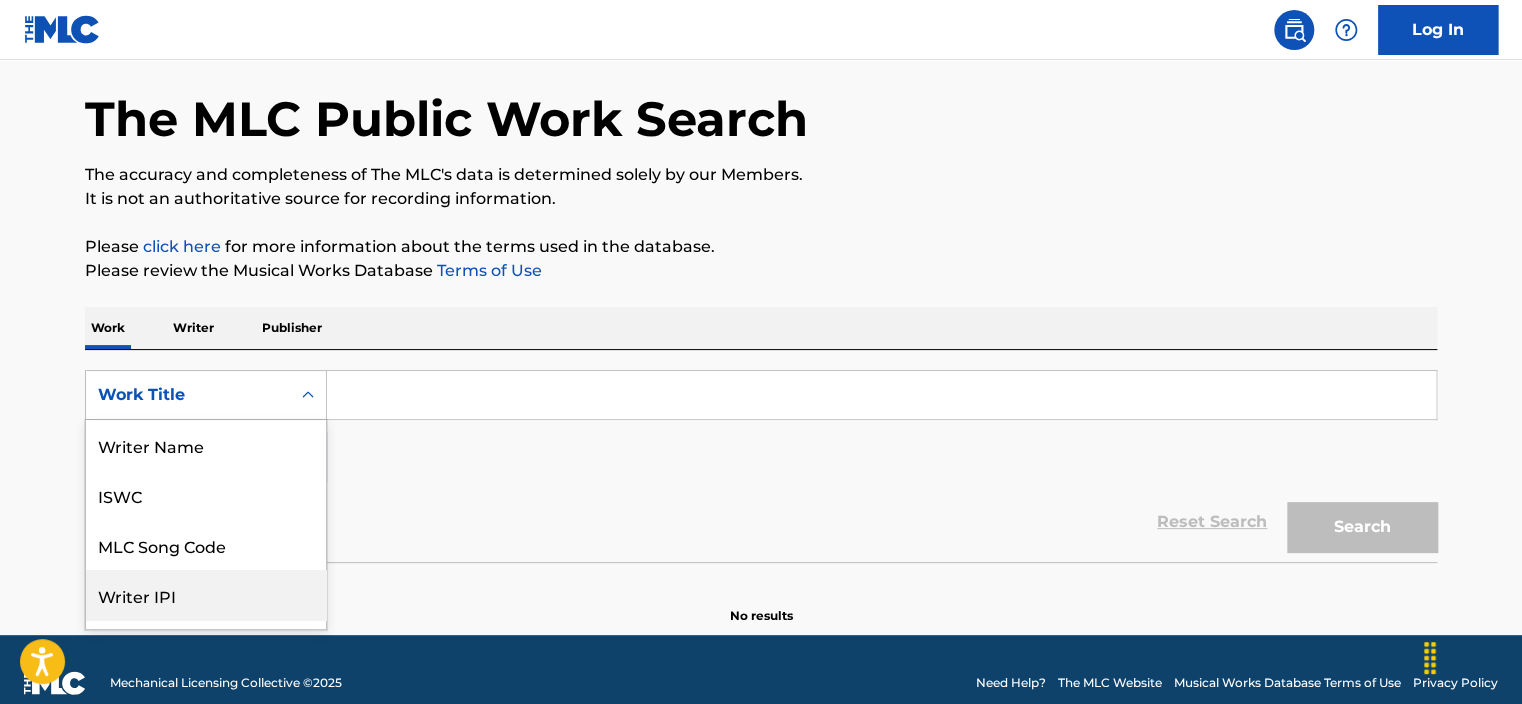 scroll, scrollTop: 91, scrollLeft: 0, axis: vertical 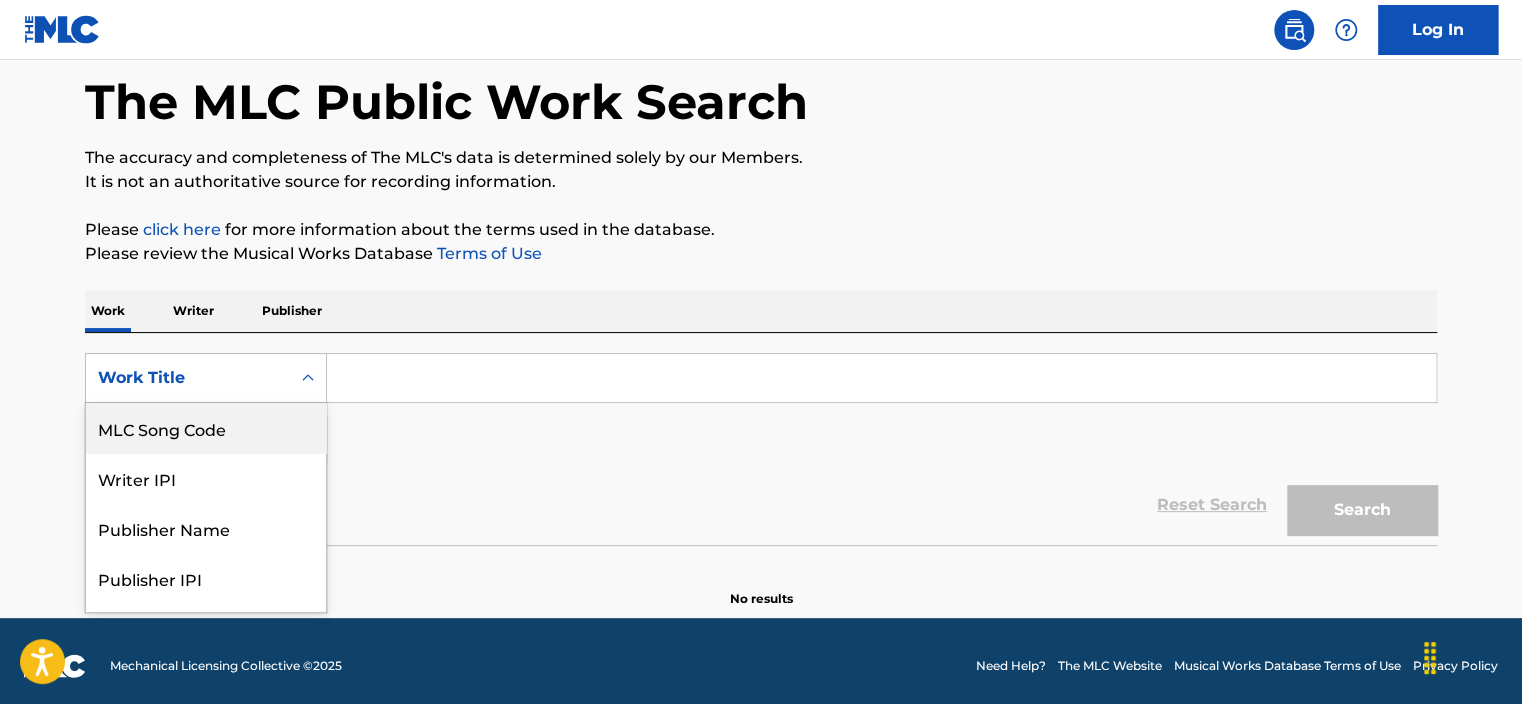 click on "MLC Song Code" at bounding box center [206, 428] 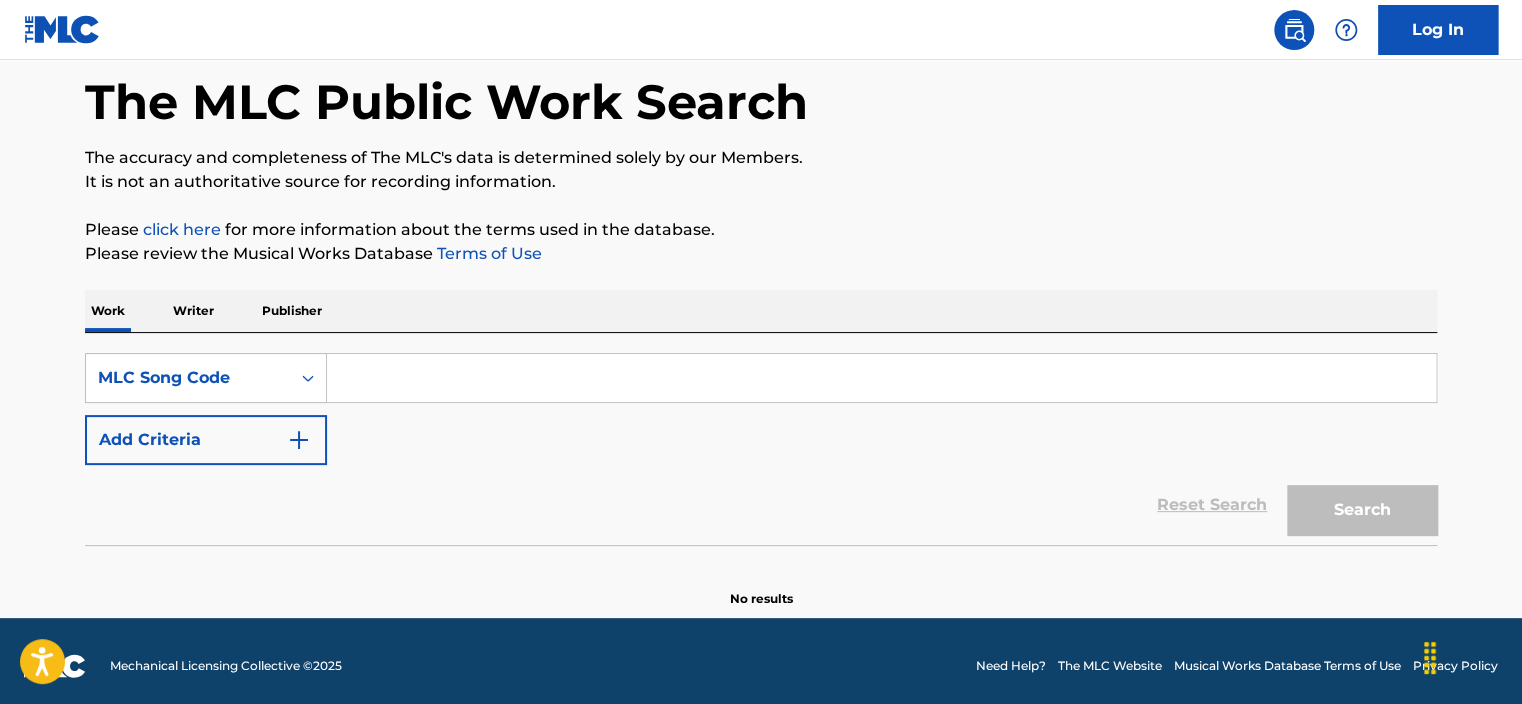 click at bounding box center (881, 378) 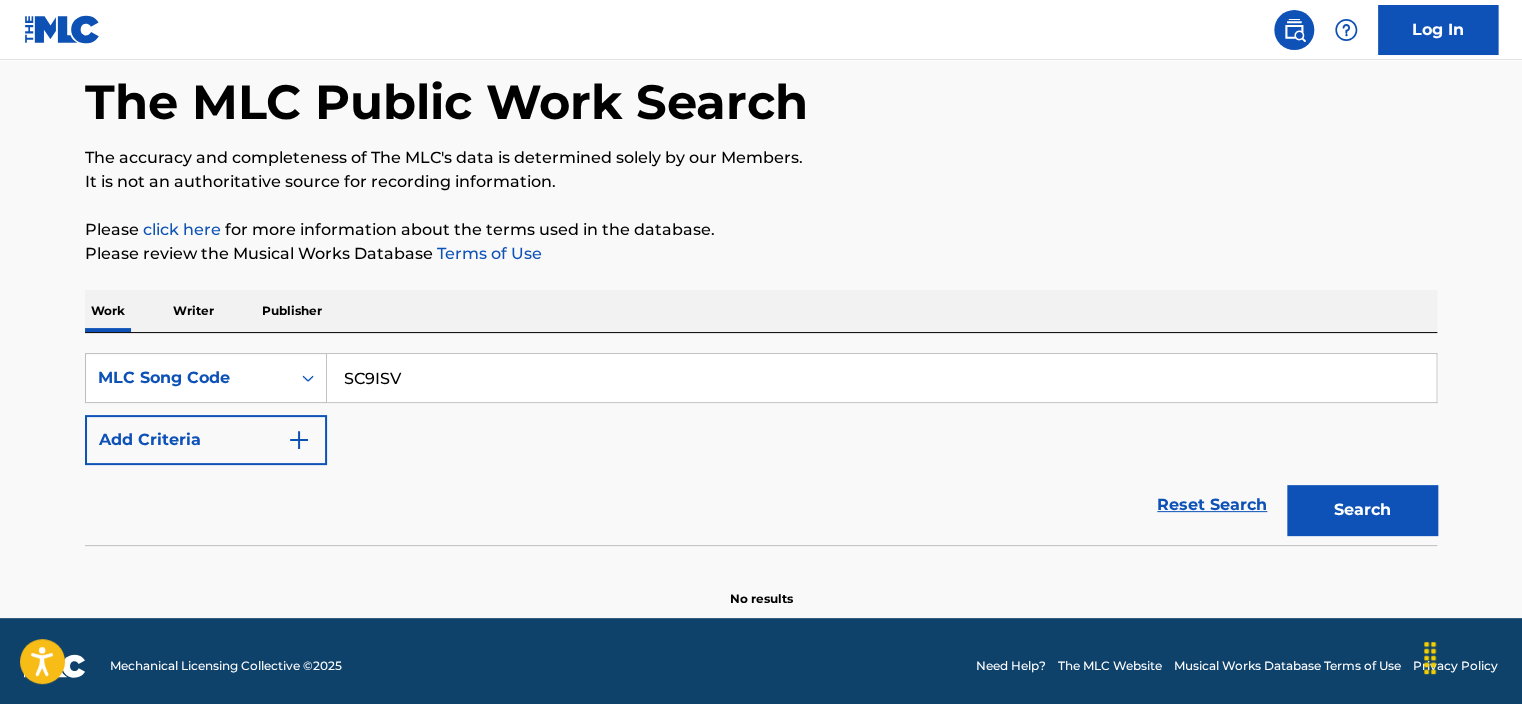 type on "SC9ISV" 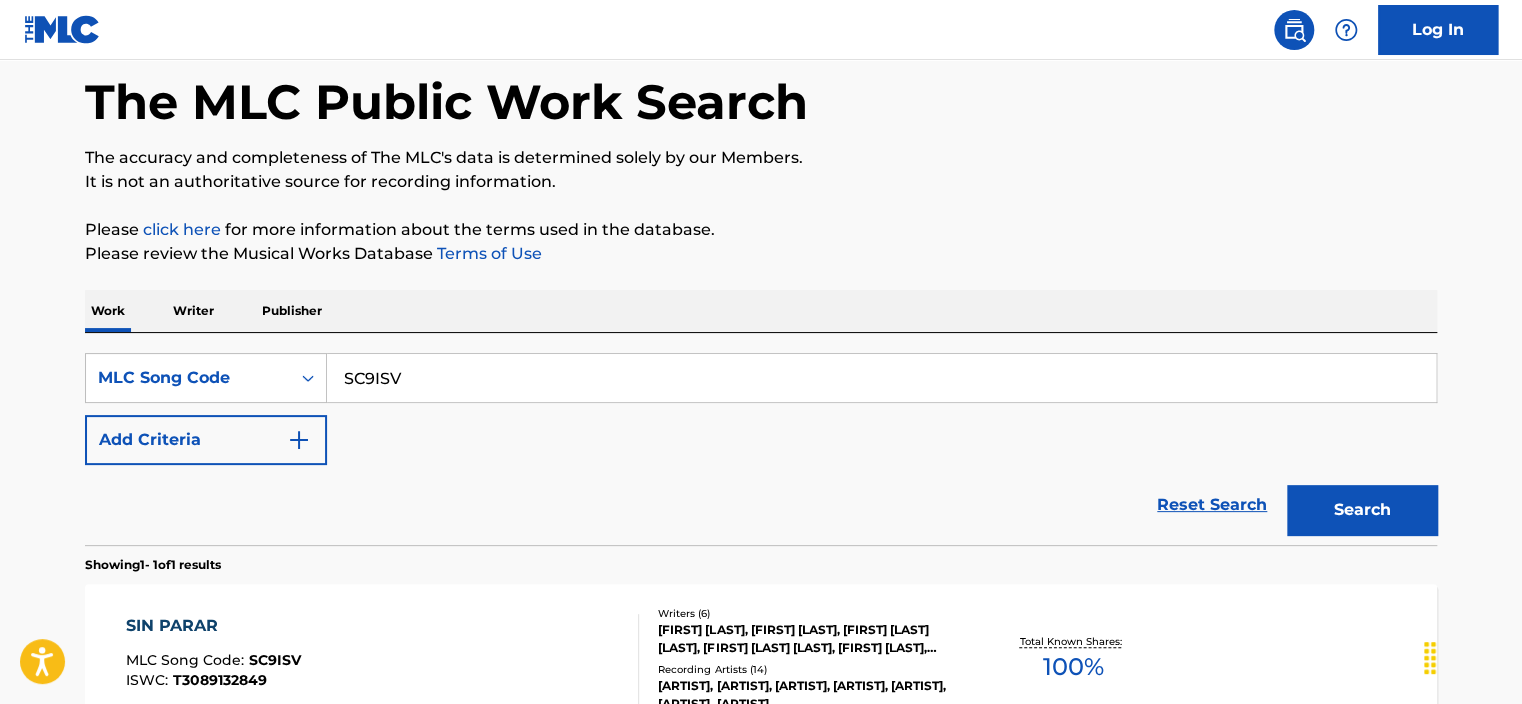 scroll, scrollTop: 321, scrollLeft: 0, axis: vertical 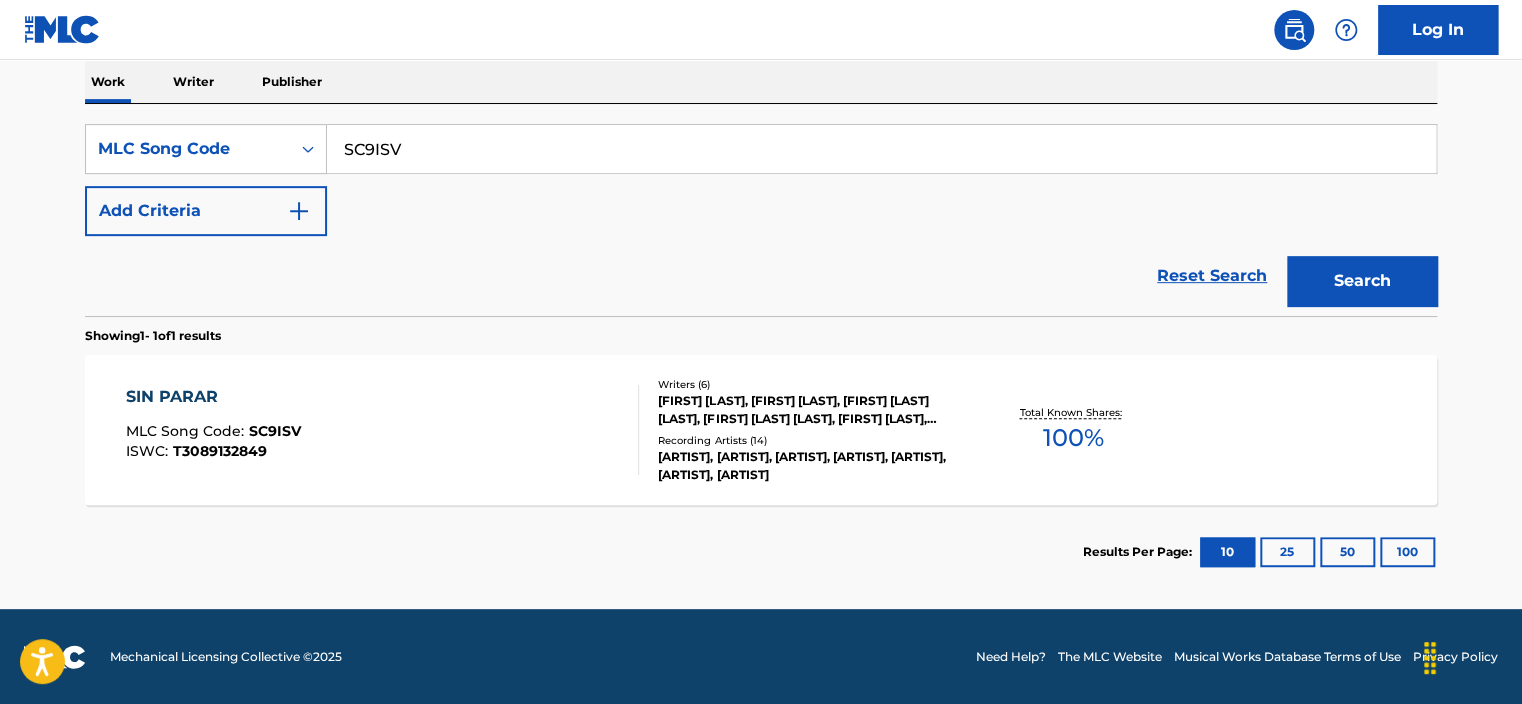 click on "Results Per Page: 10 25 50 100" at bounding box center (761, 552) 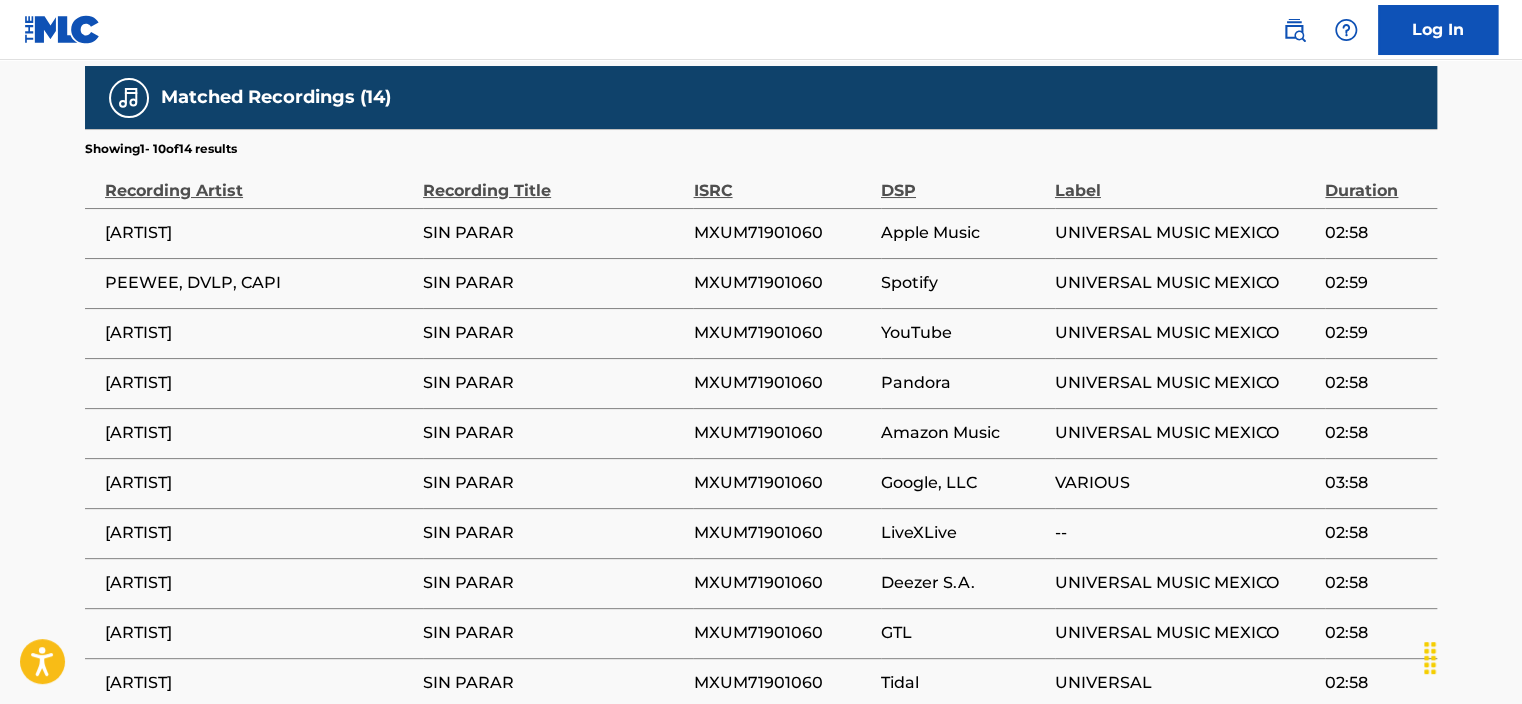 scroll, scrollTop: 3808, scrollLeft: 0, axis: vertical 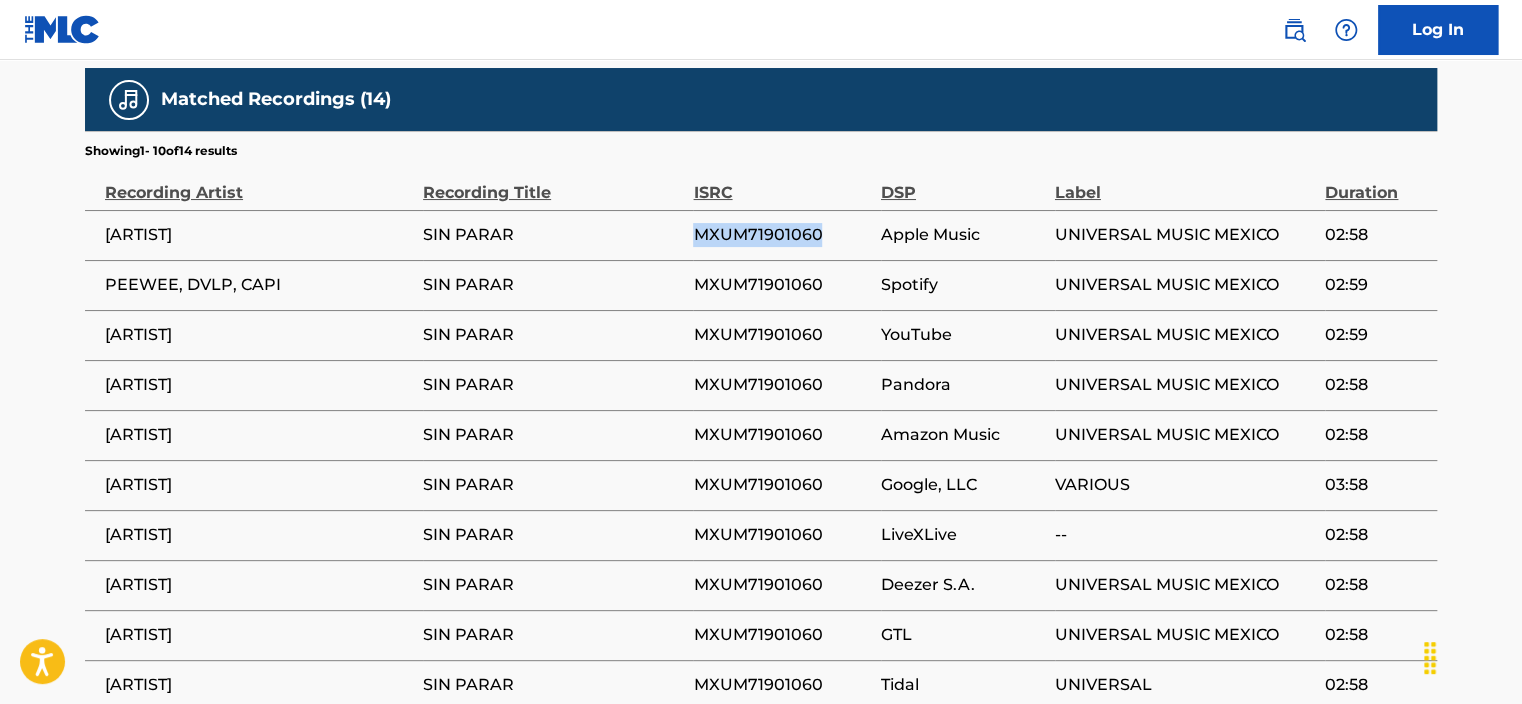 drag, startPoint x: 688, startPoint y: 194, endPoint x: 824, endPoint y: 177, distance: 137.05838 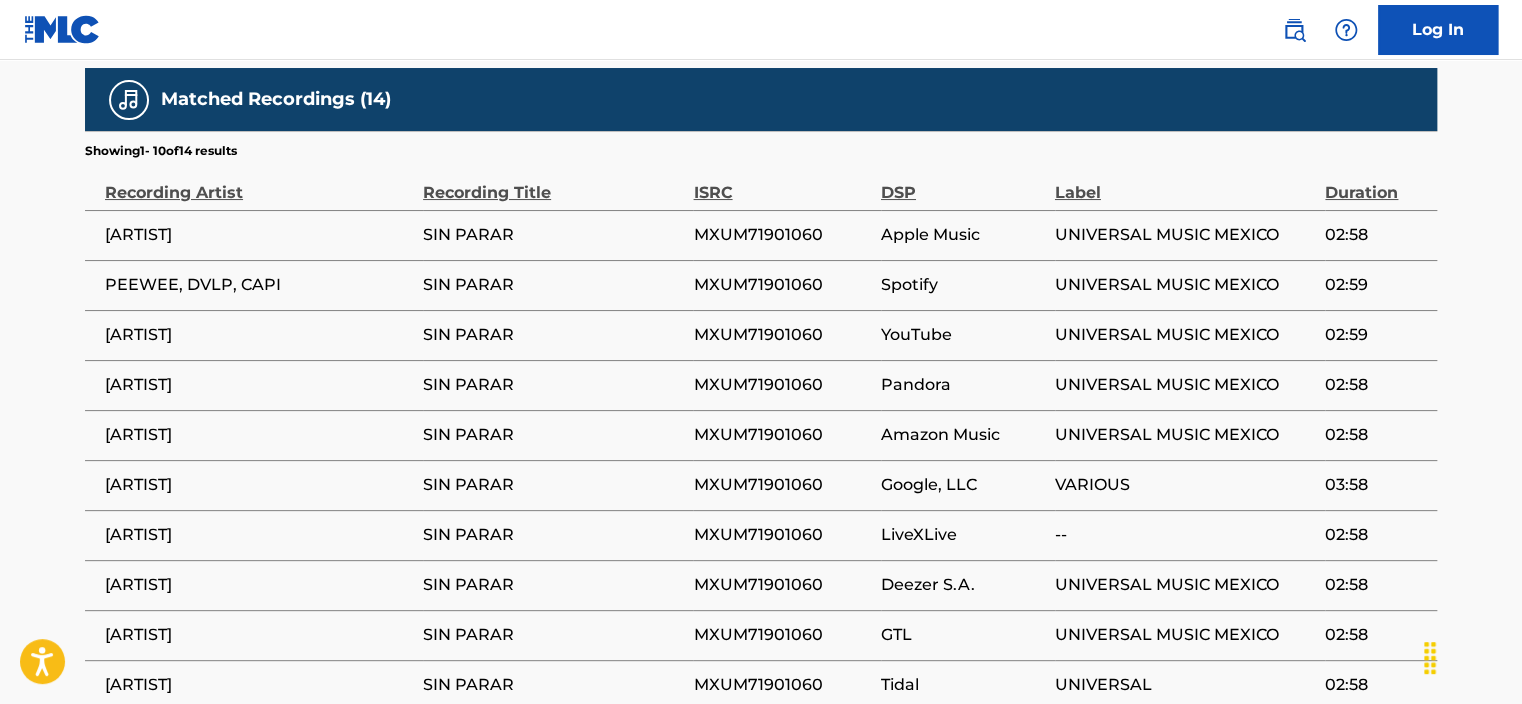 click on "Log In" at bounding box center (761, 30) 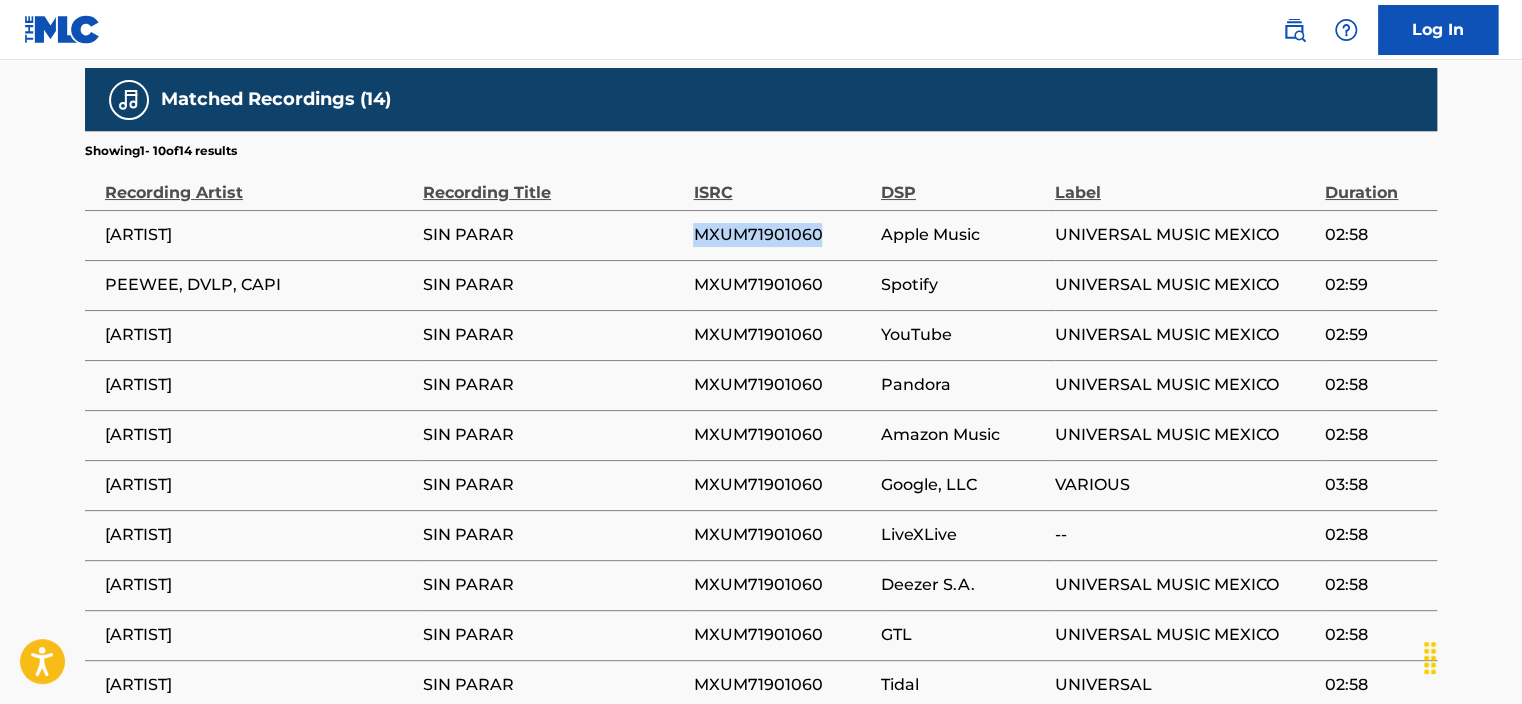 drag, startPoint x: 691, startPoint y: 188, endPoint x: 848, endPoint y: 189, distance: 157.00319 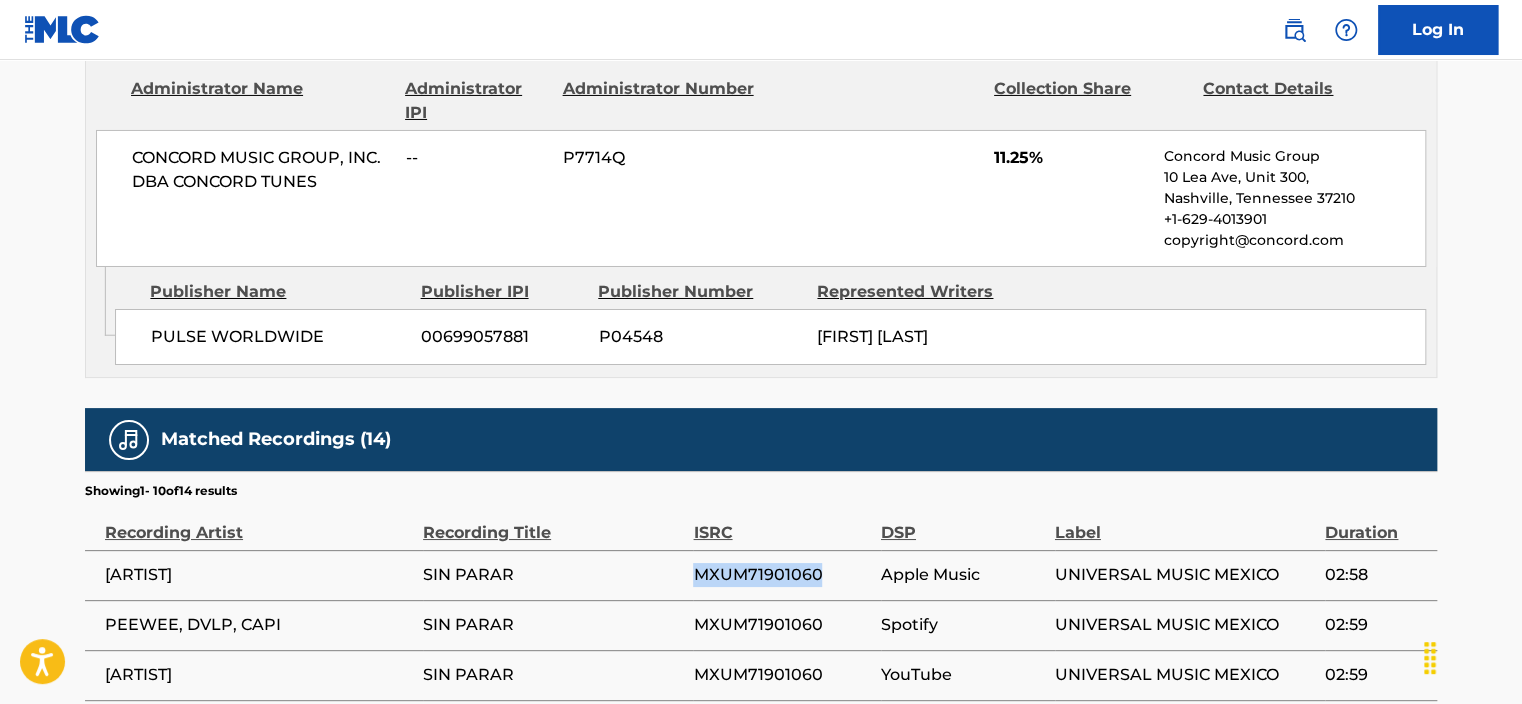 scroll, scrollTop: 3468, scrollLeft: 0, axis: vertical 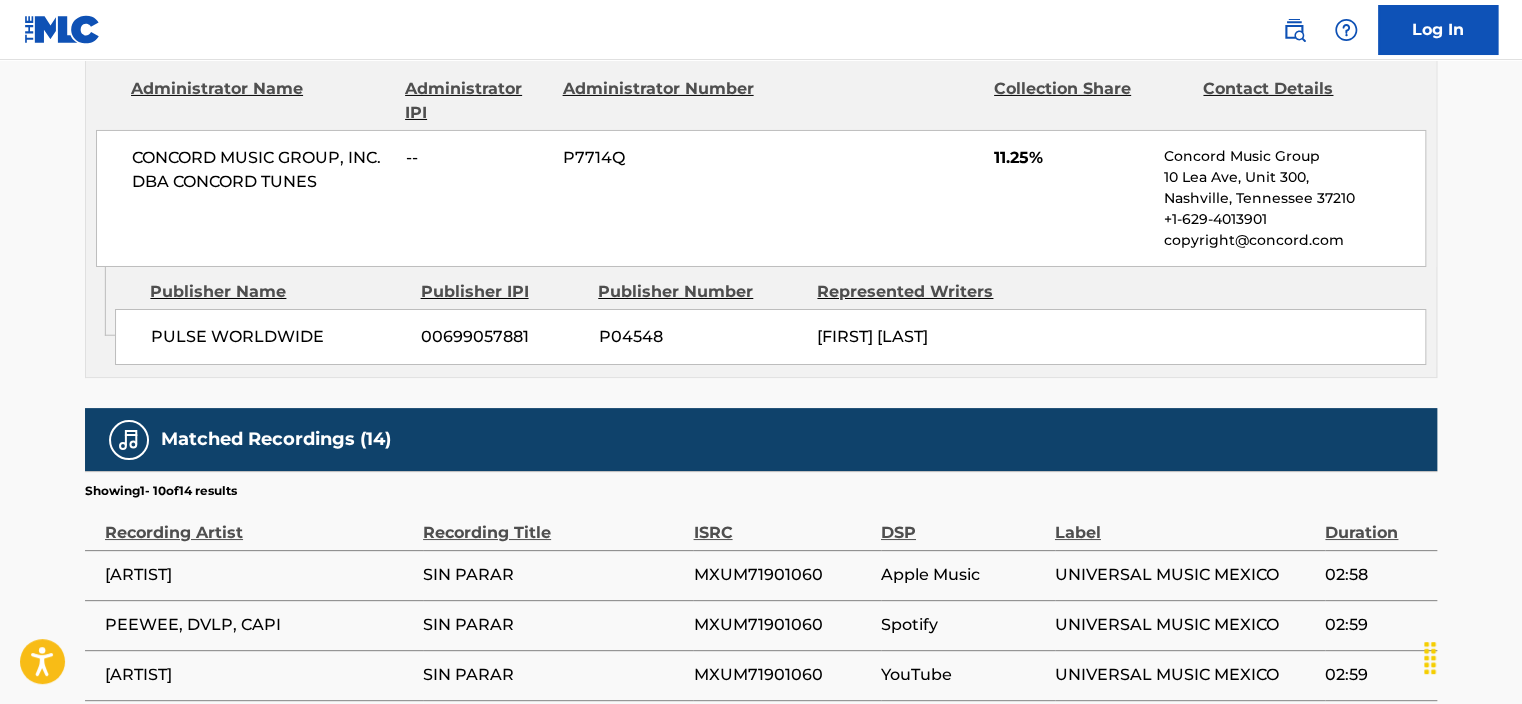 click on "Matched Recordings   (14)" at bounding box center (761, 439) 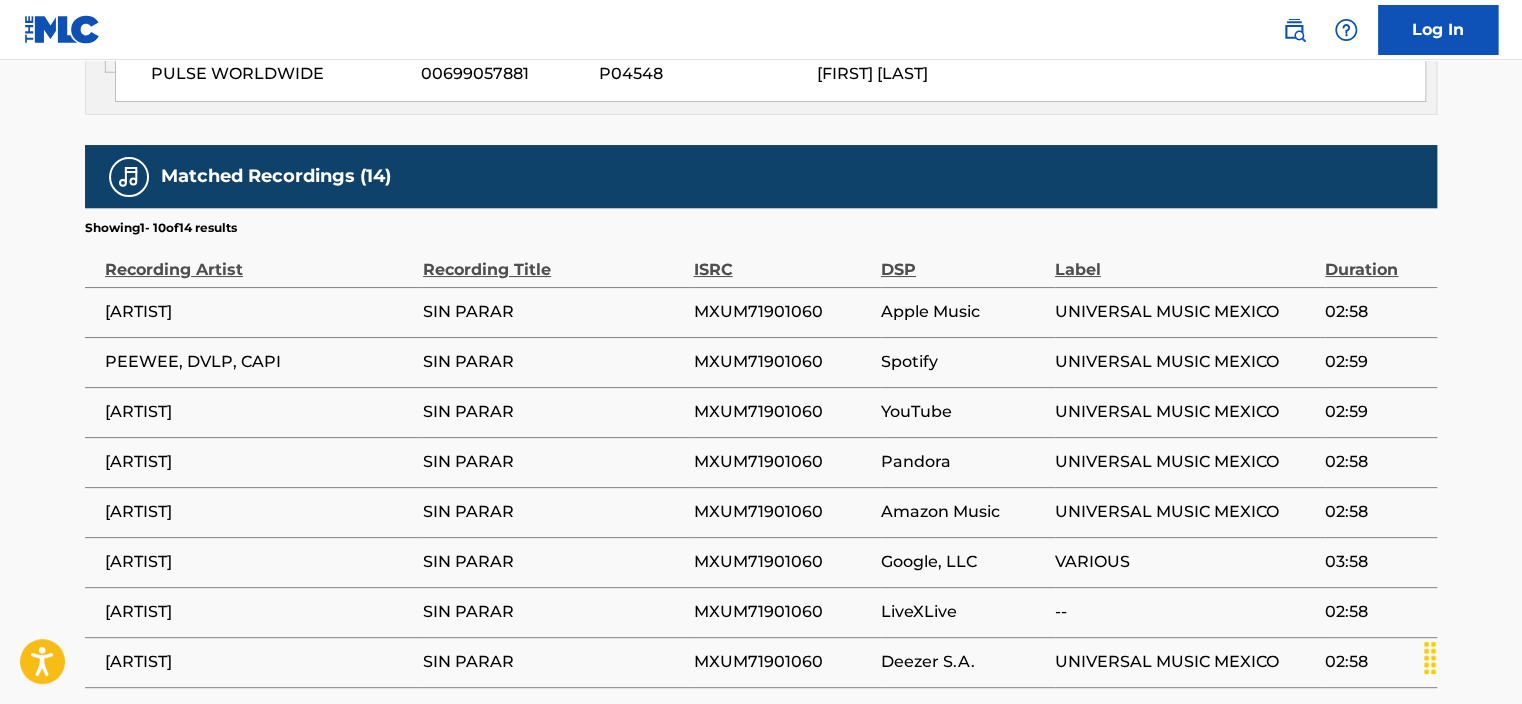 scroll, scrollTop: 3711, scrollLeft: 0, axis: vertical 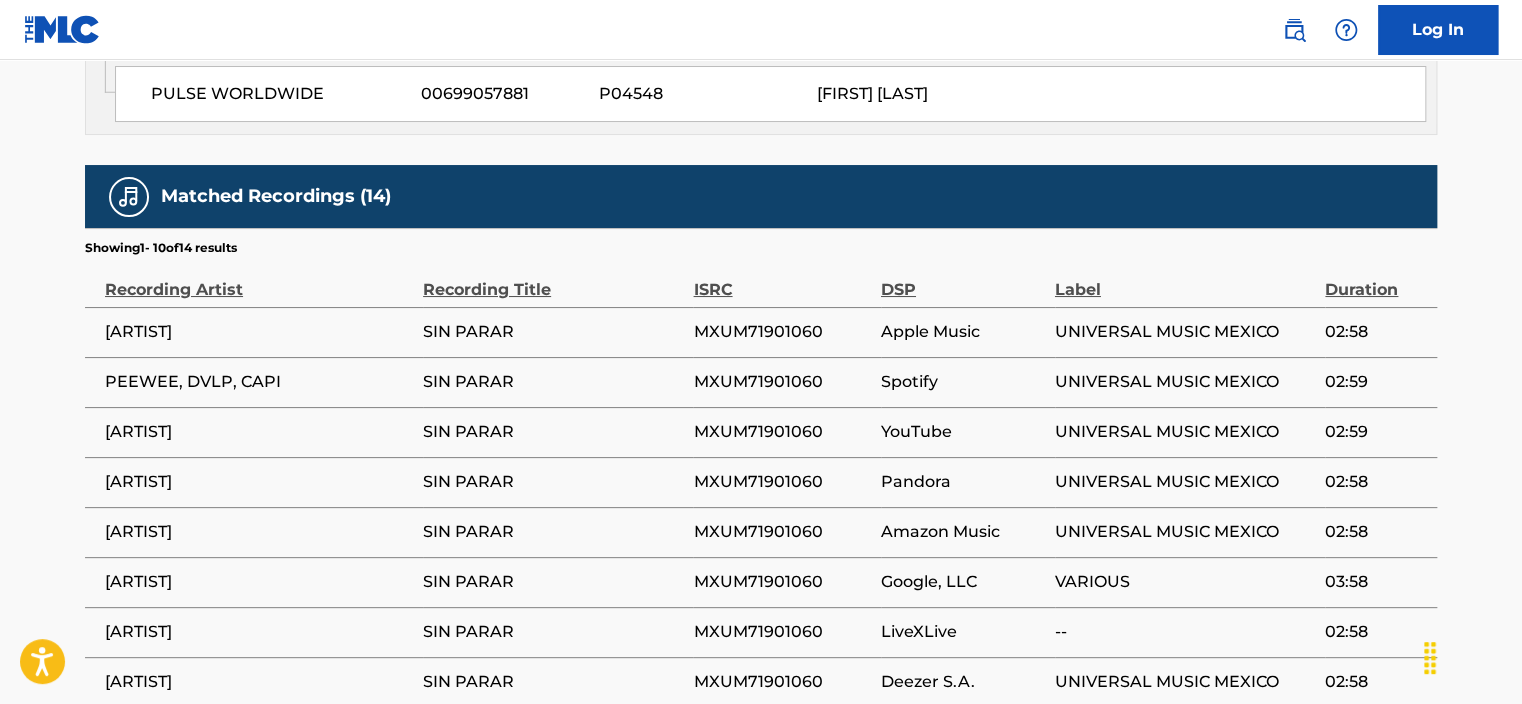 click on "Spotify" at bounding box center [963, 382] 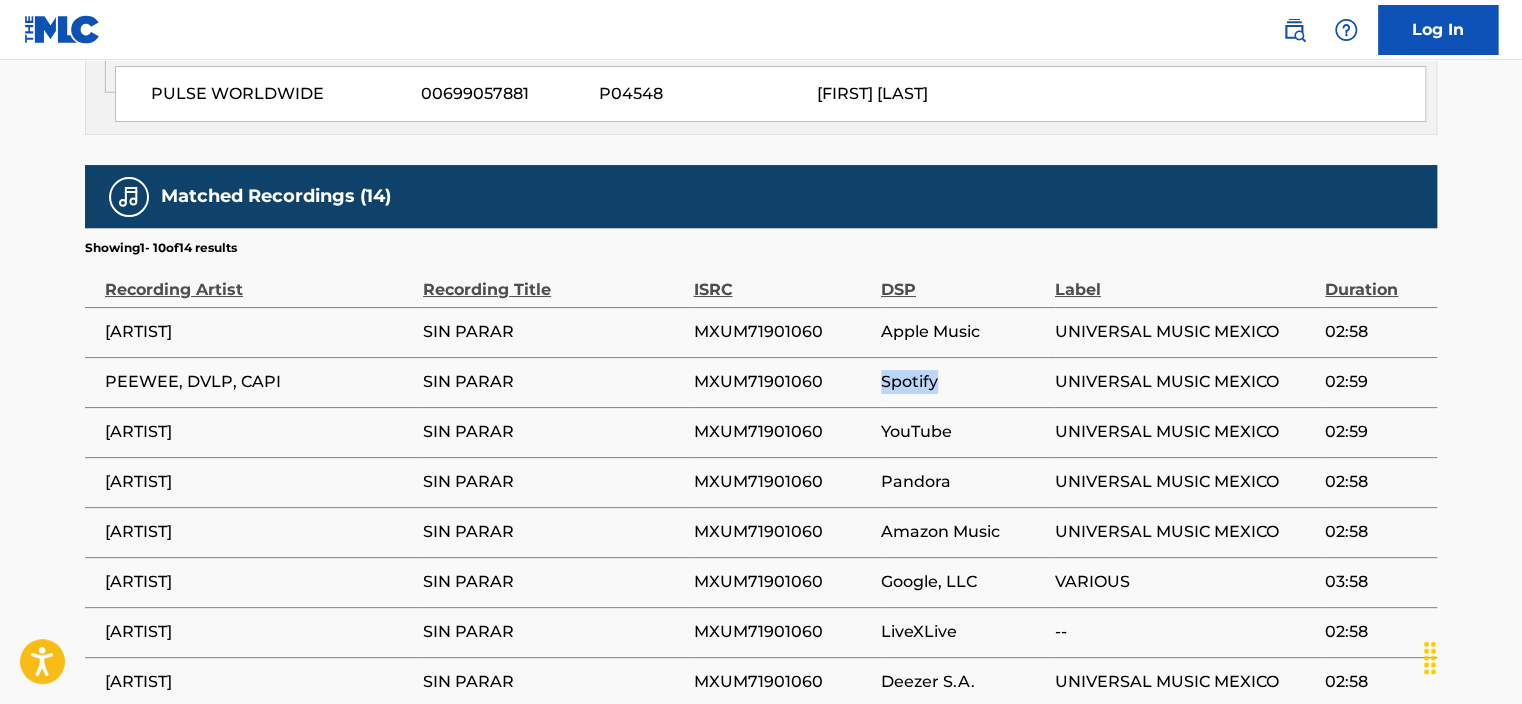 drag, startPoint x: 902, startPoint y: 342, endPoint x: 799, endPoint y: 341, distance: 103.00485 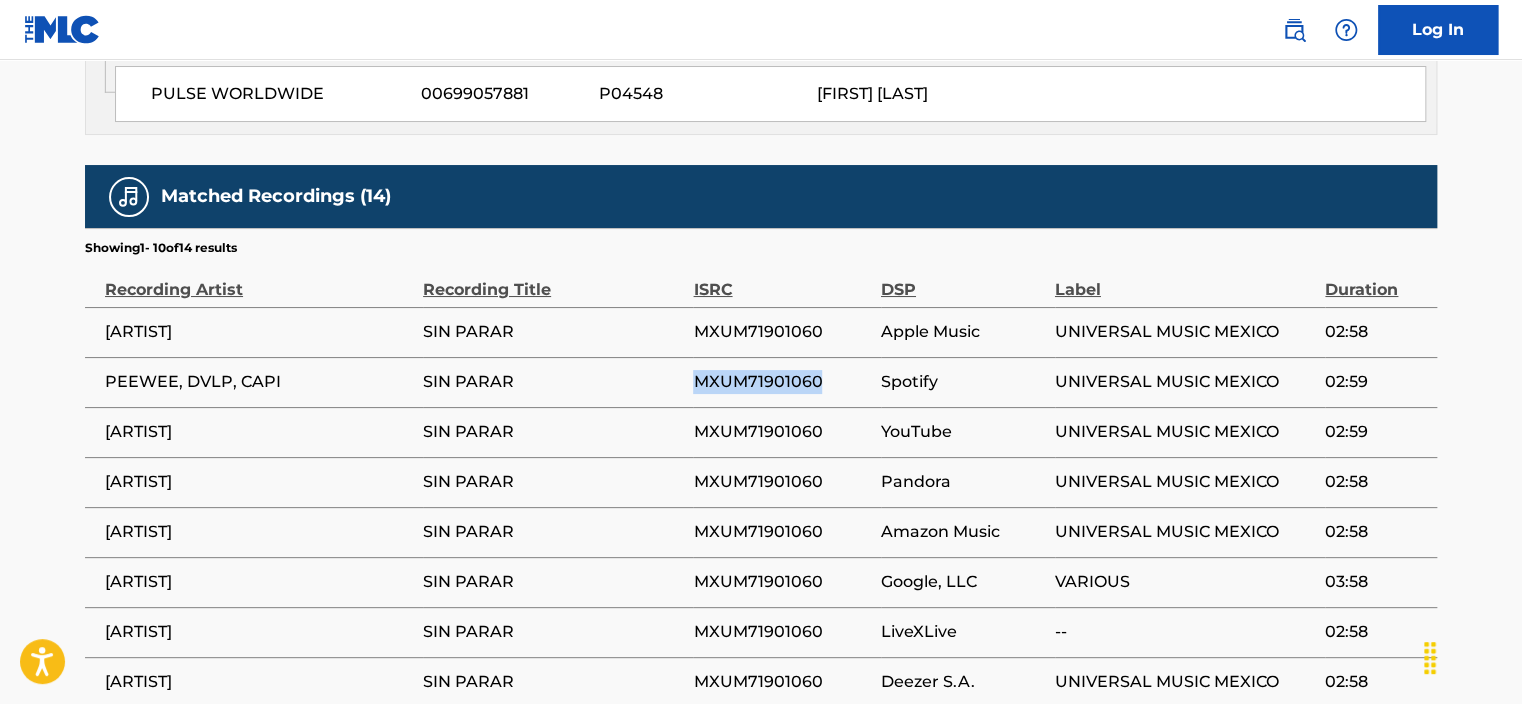click on "MXUM71901060" at bounding box center (781, 382) 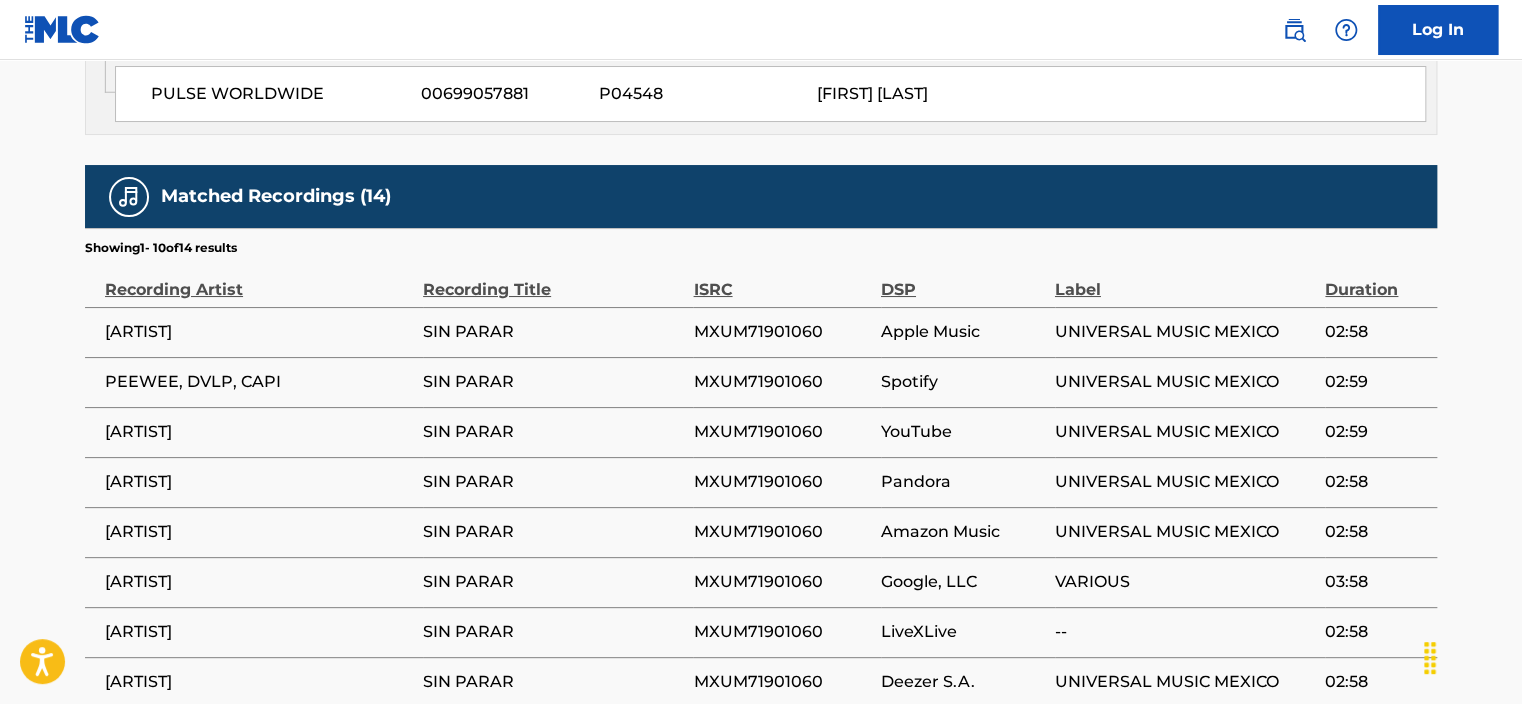 drag, startPoint x: 799, startPoint y: 341, endPoint x: 655, endPoint y: 360, distance: 145.24806 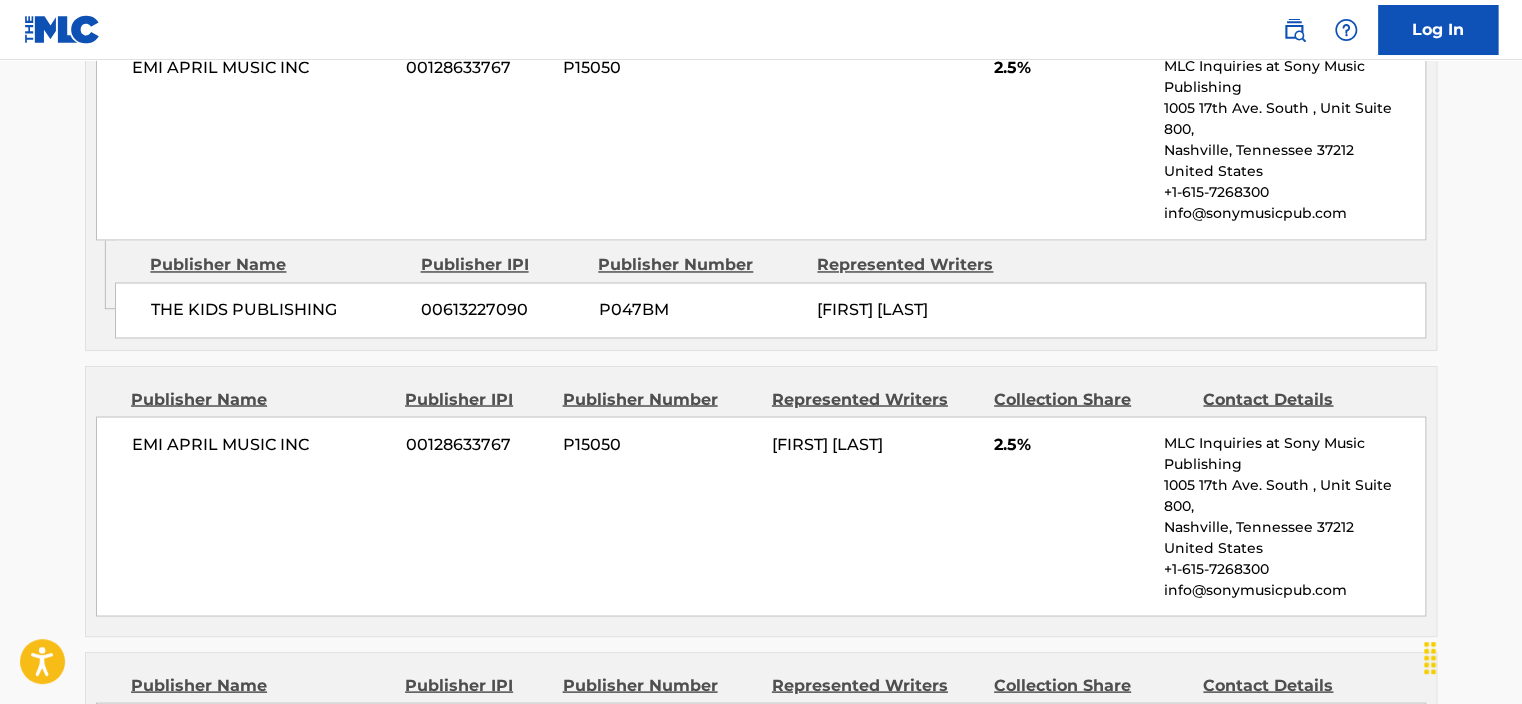 scroll, scrollTop: 1519, scrollLeft: 0, axis: vertical 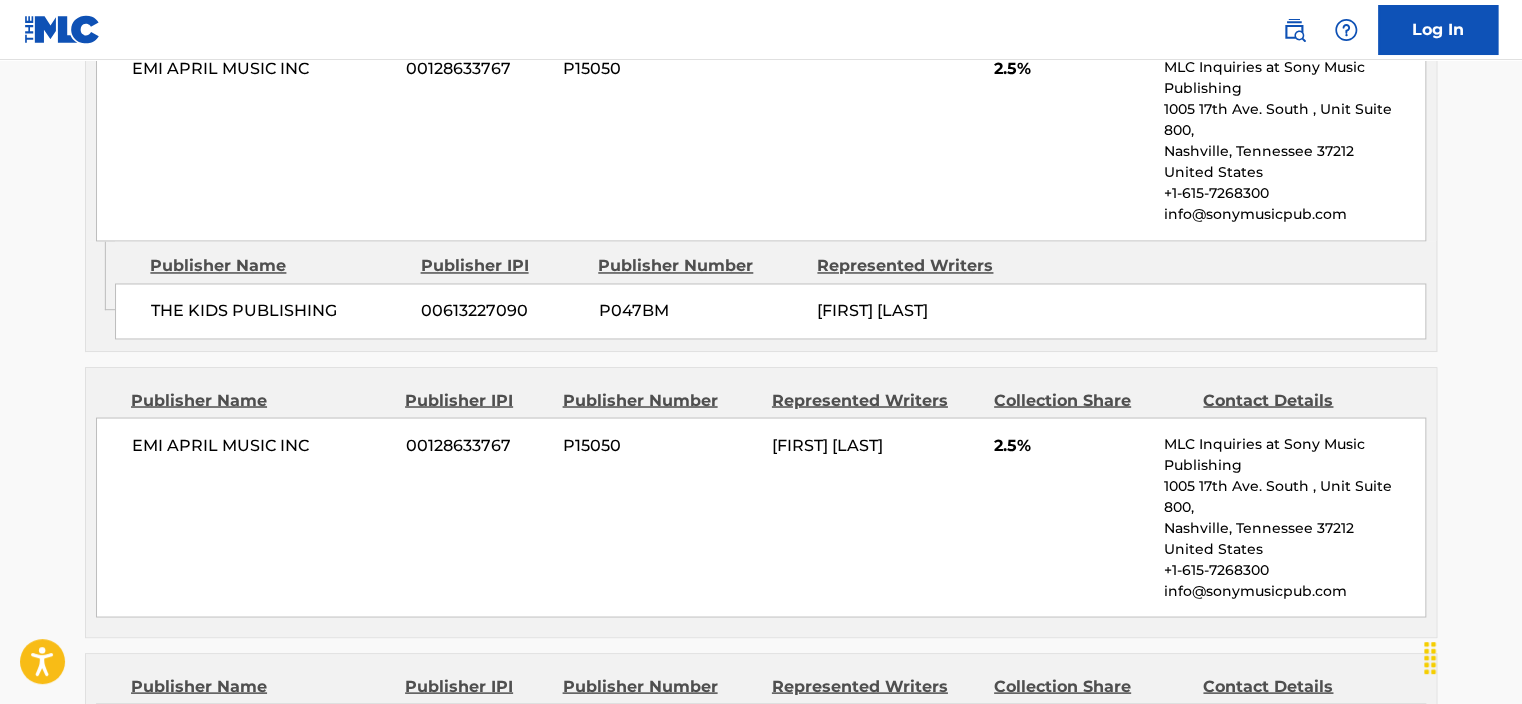 click on "Admin Original Publisher Connecting Line Publisher Name Publisher IPI Publisher Number Represented Writers THE KIDS PUBLISHING 00613227090 P047BM IRVIN SALINAS" at bounding box center (761, 296) 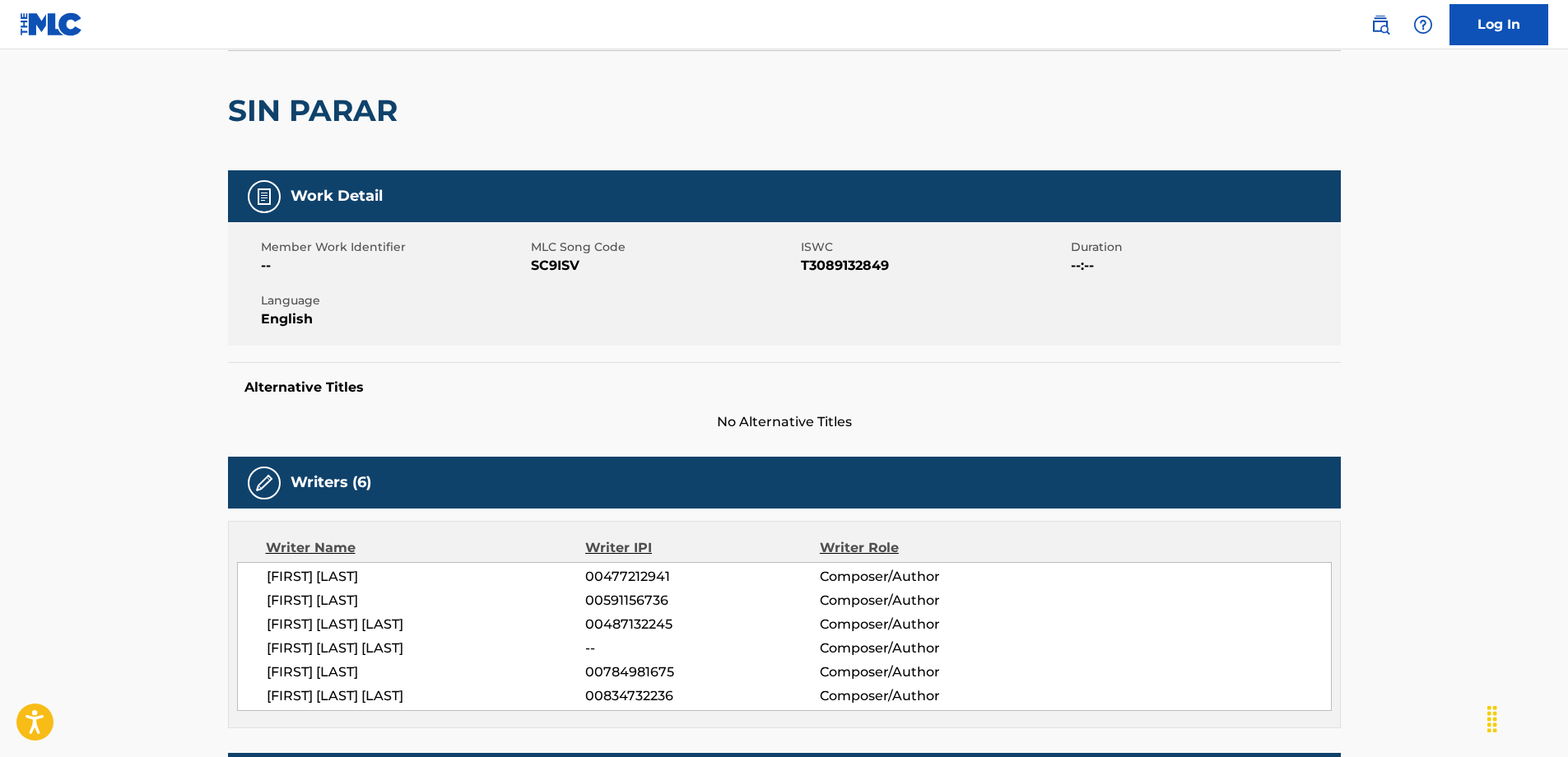 scroll, scrollTop: 0, scrollLeft: 0, axis: both 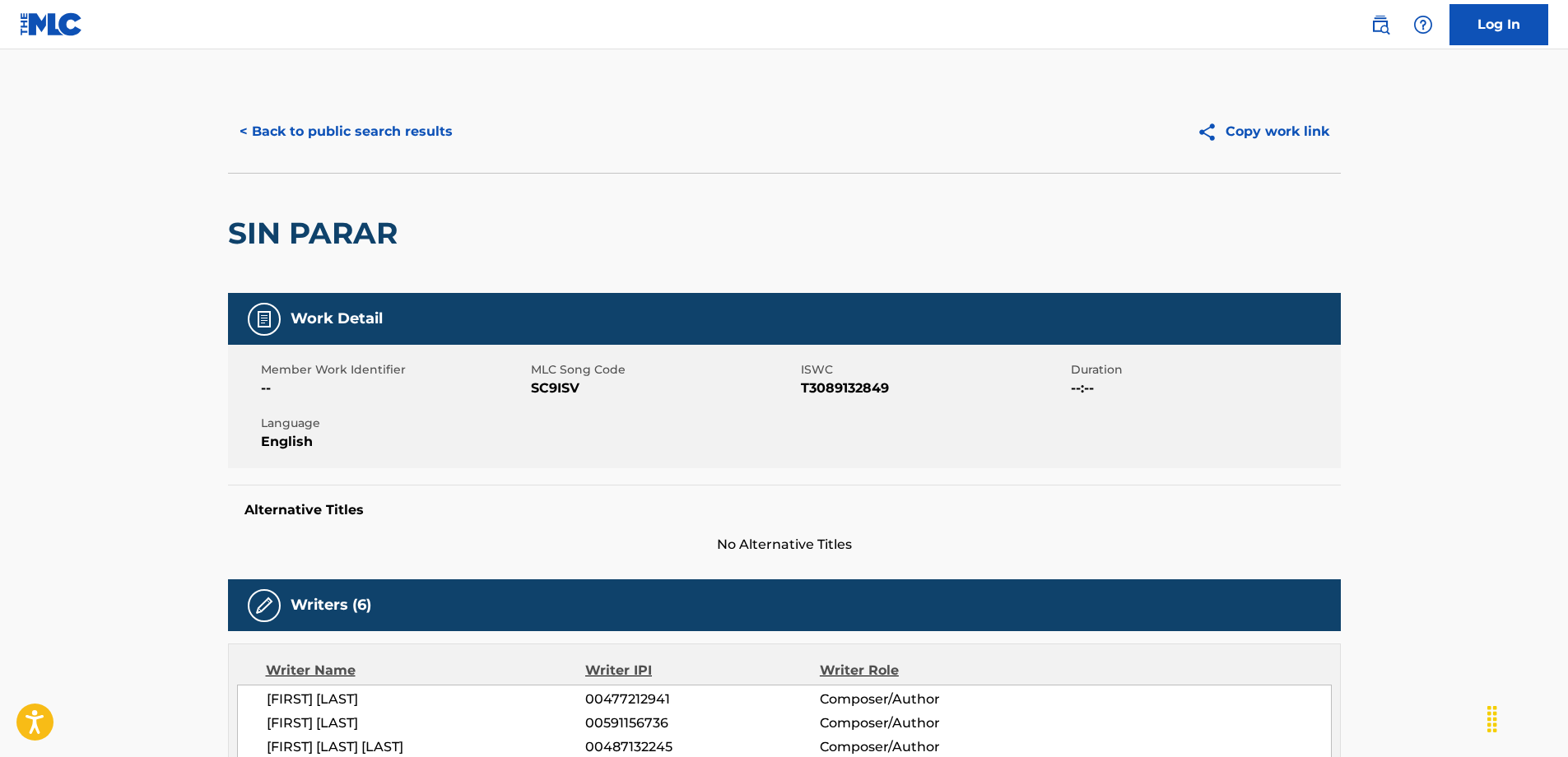 click on "< Back to public search results" at bounding box center [346, 132] 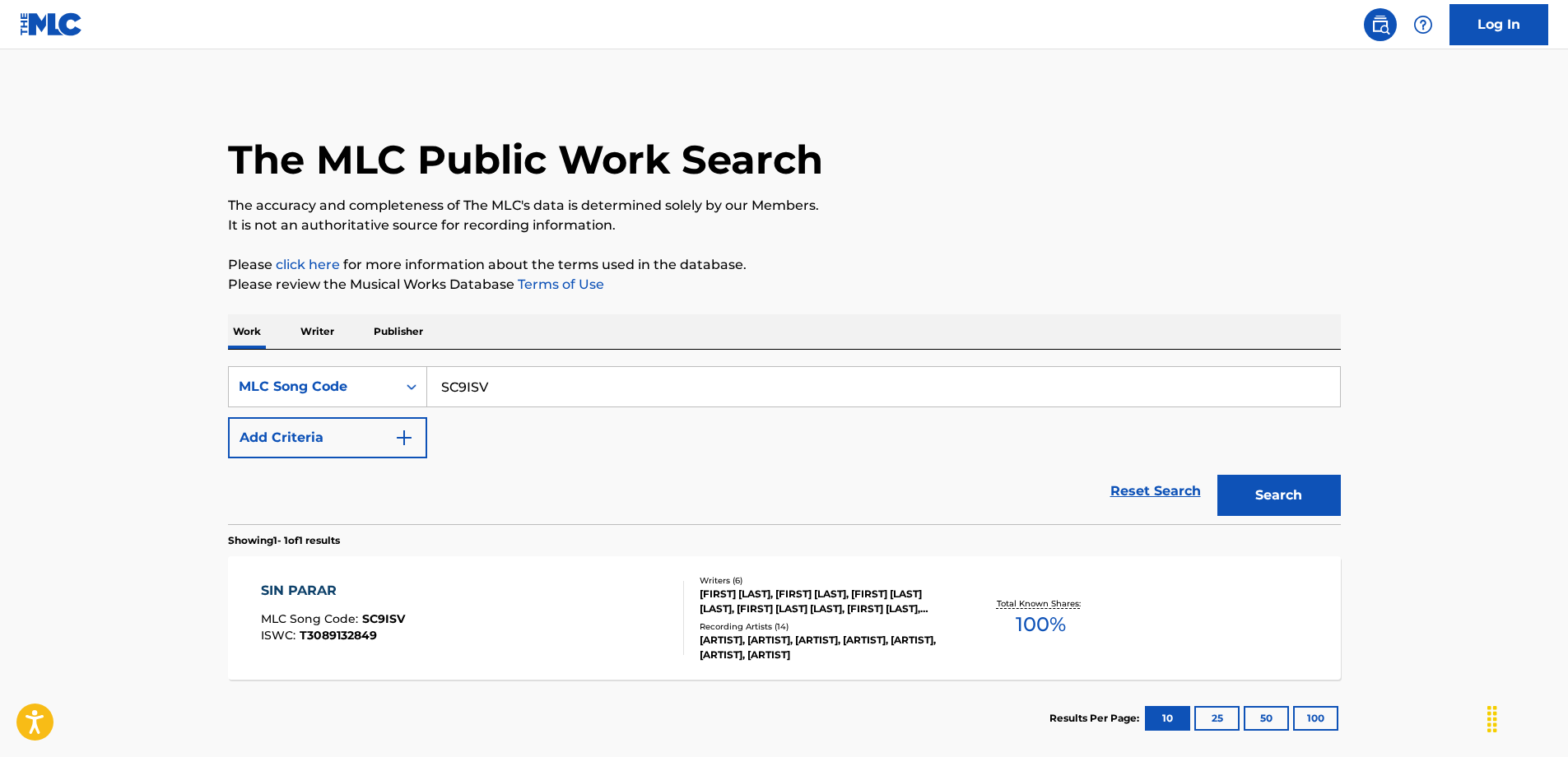 scroll, scrollTop: 44, scrollLeft: 0, axis: vertical 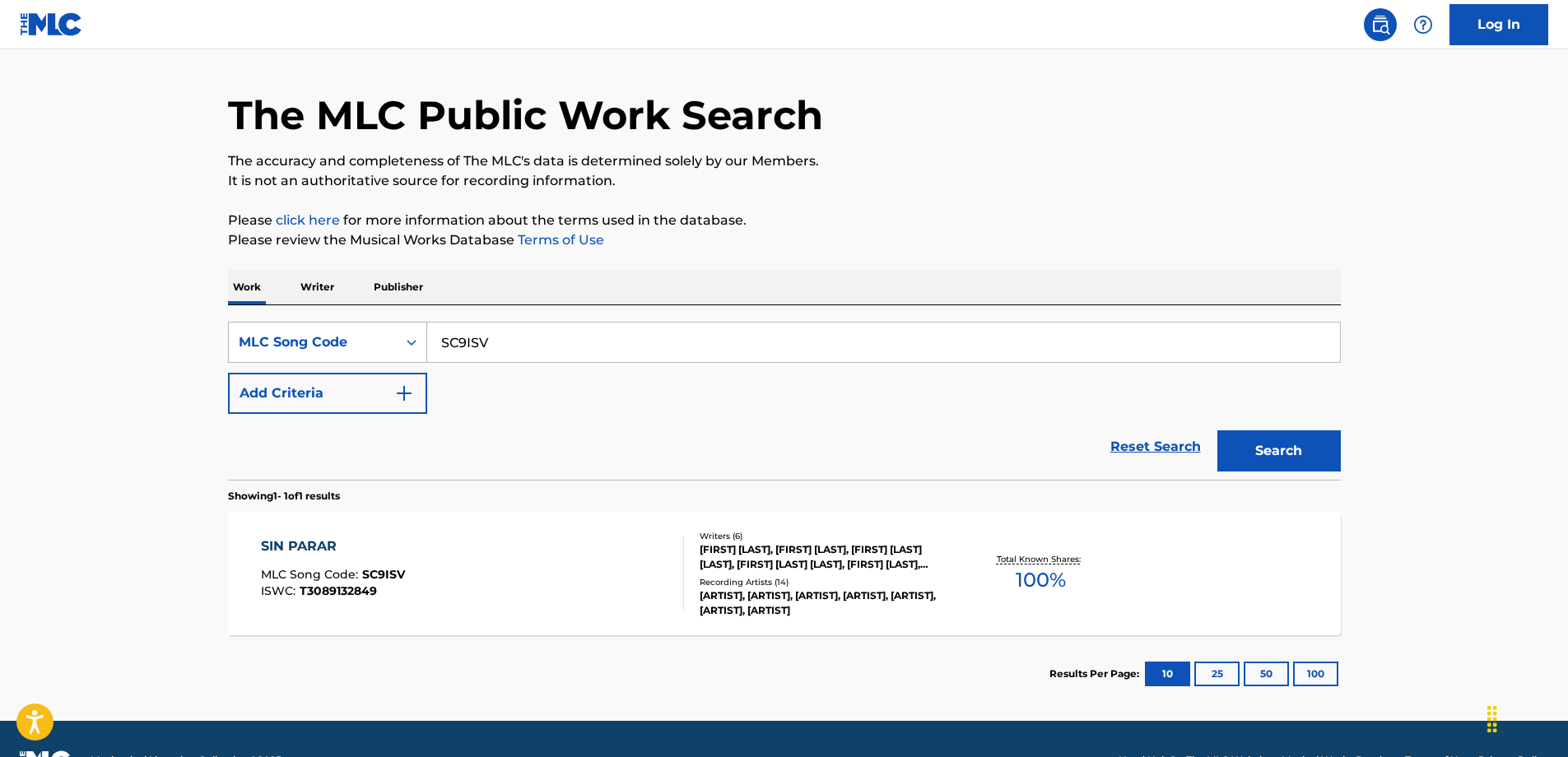 drag, startPoint x: 550, startPoint y: 317, endPoint x: 421, endPoint y: 332, distance: 129.86916 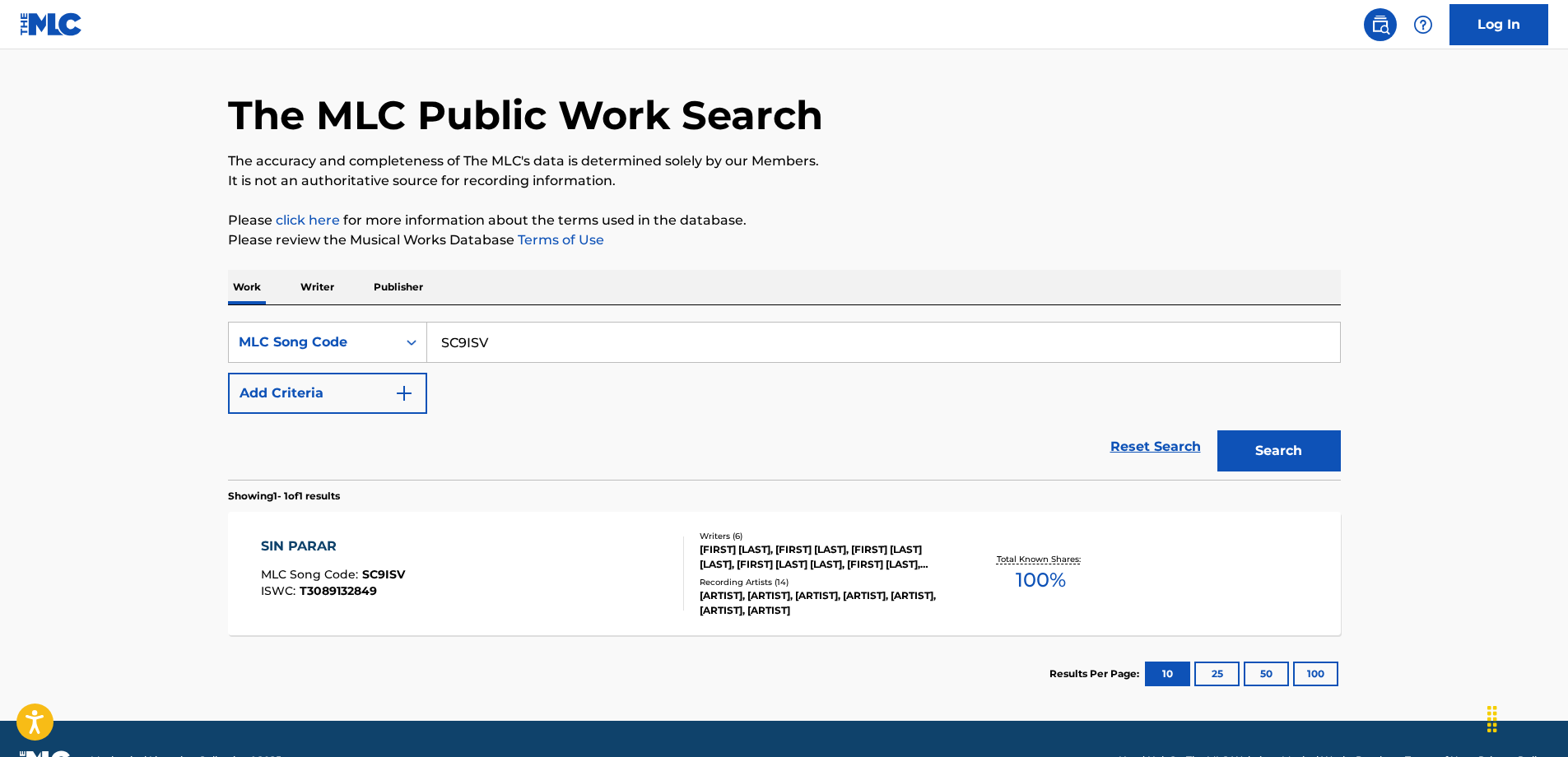 paste on "RV87SA" 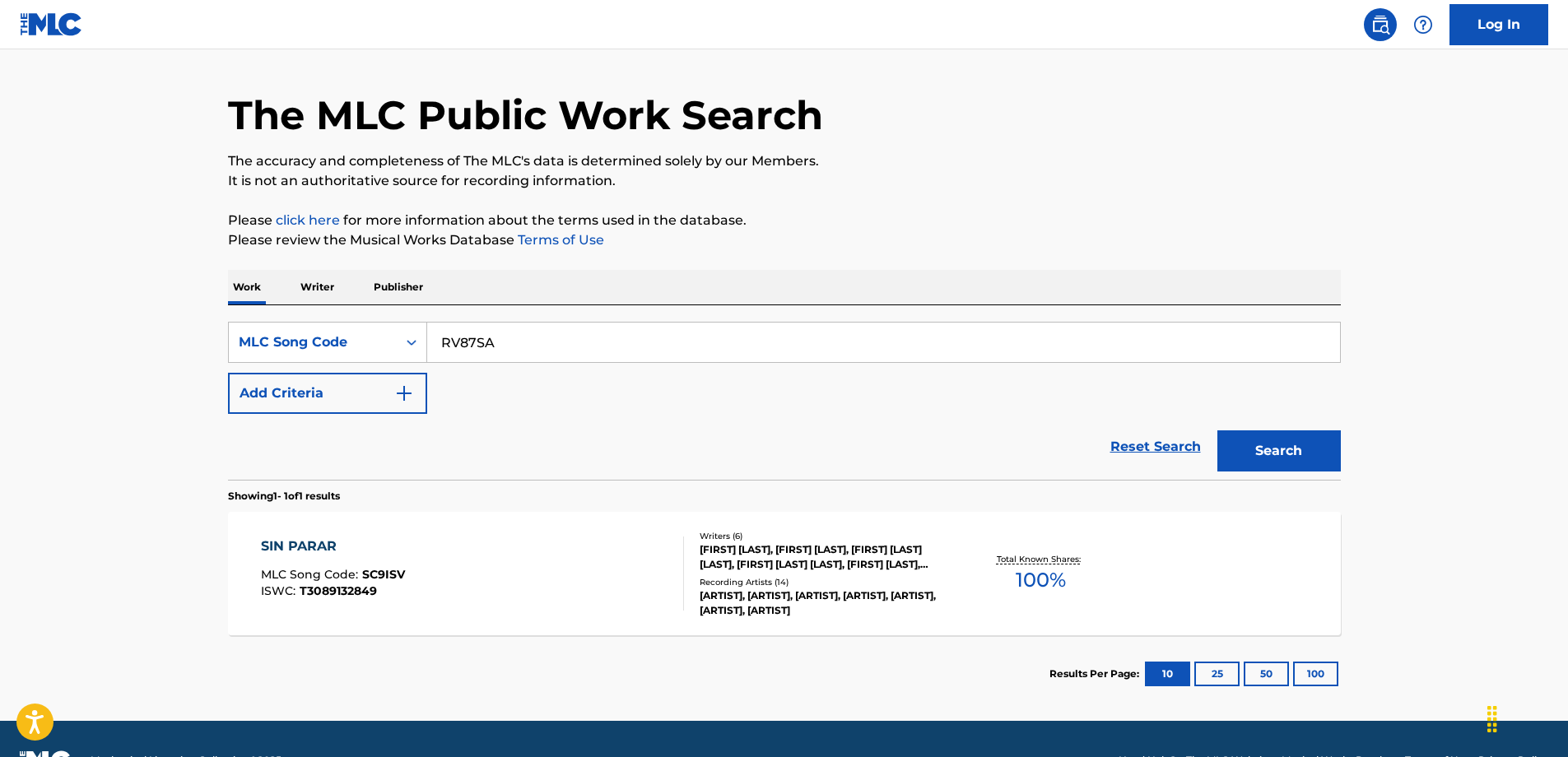 type on "RV87SA" 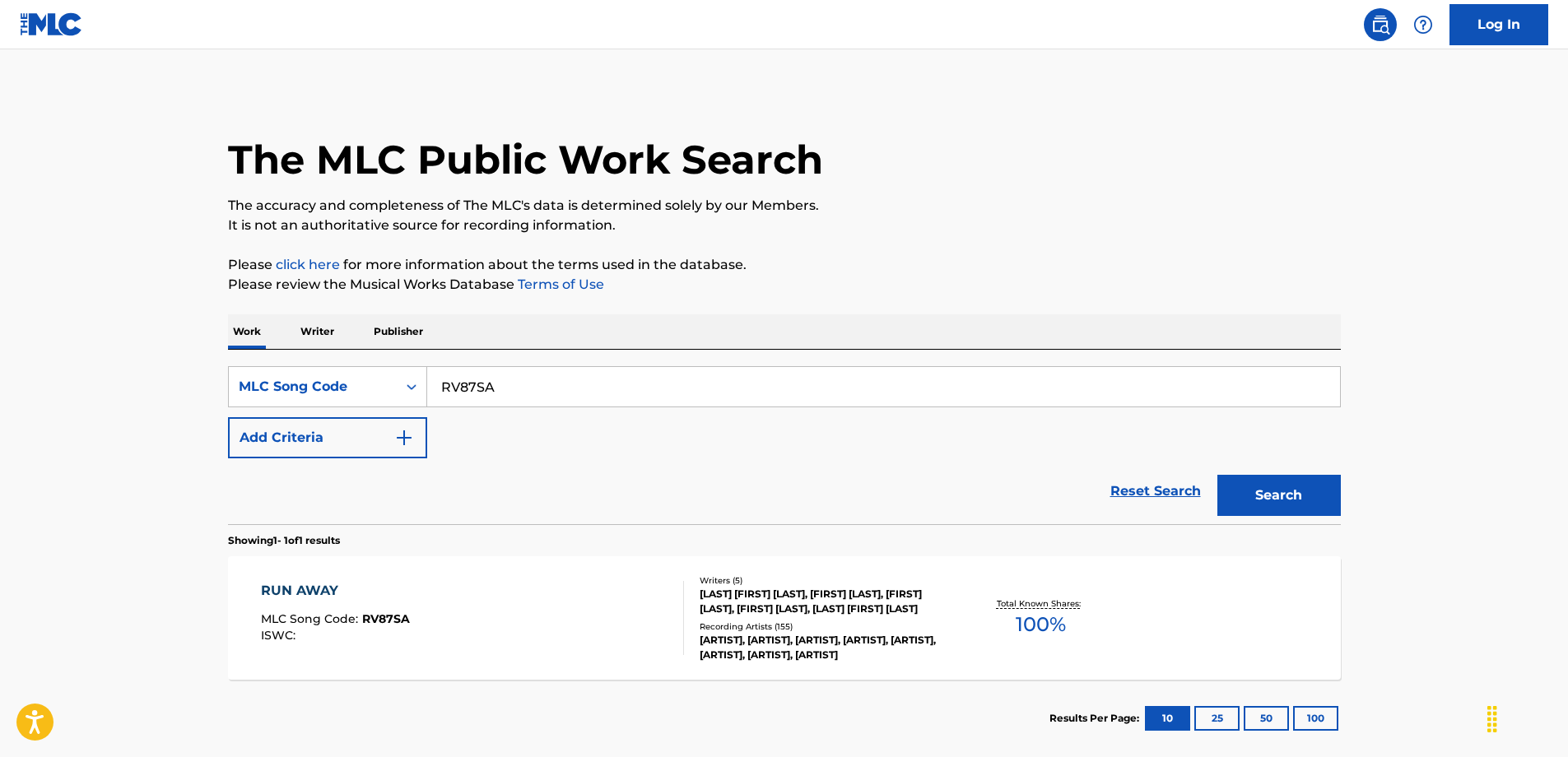 click on "RUN AWAY MLC Song Code : RV87SA ISWC :" at bounding box center [472, 618] 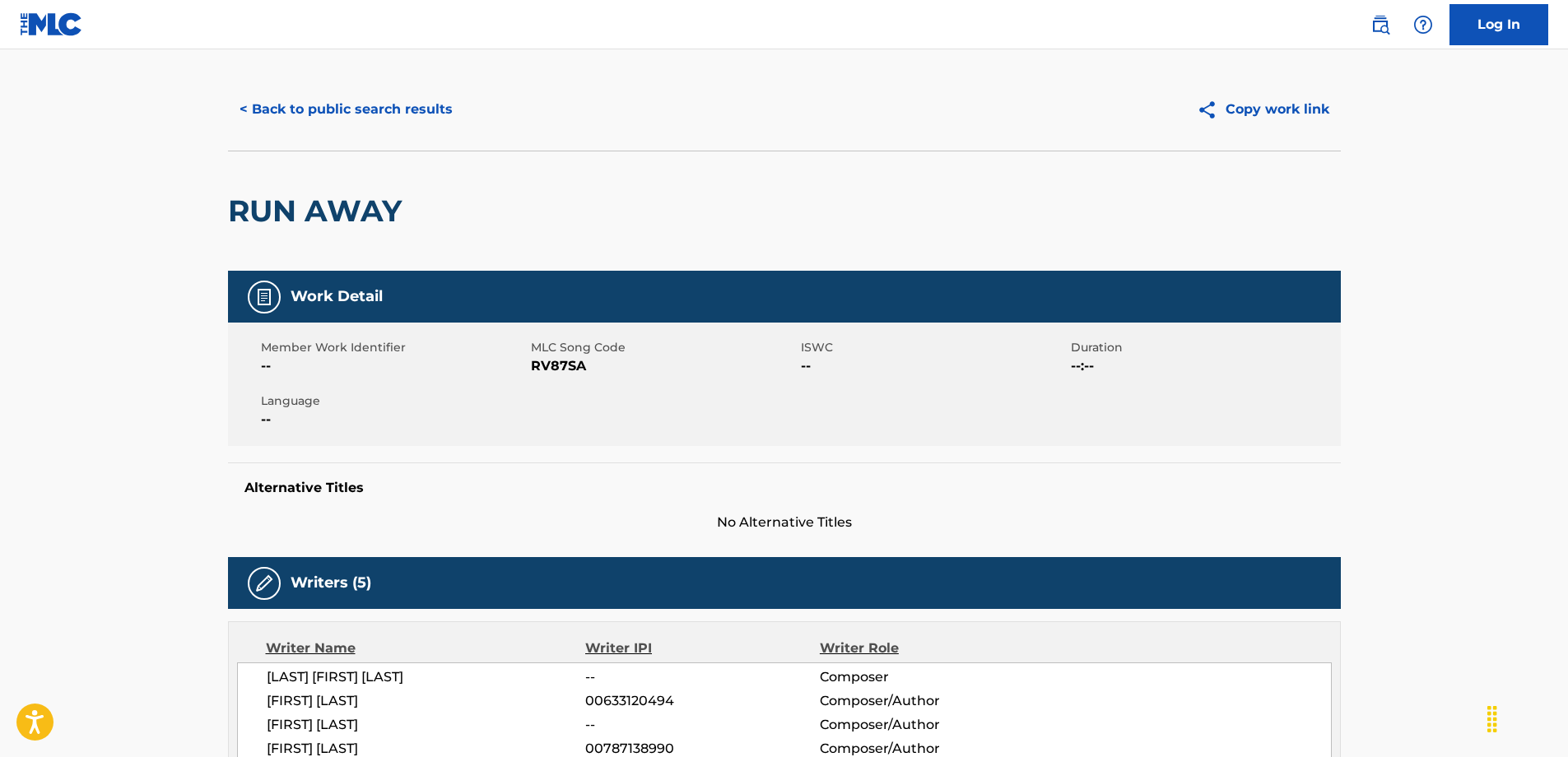 scroll, scrollTop: 0, scrollLeft: 0, axis: both 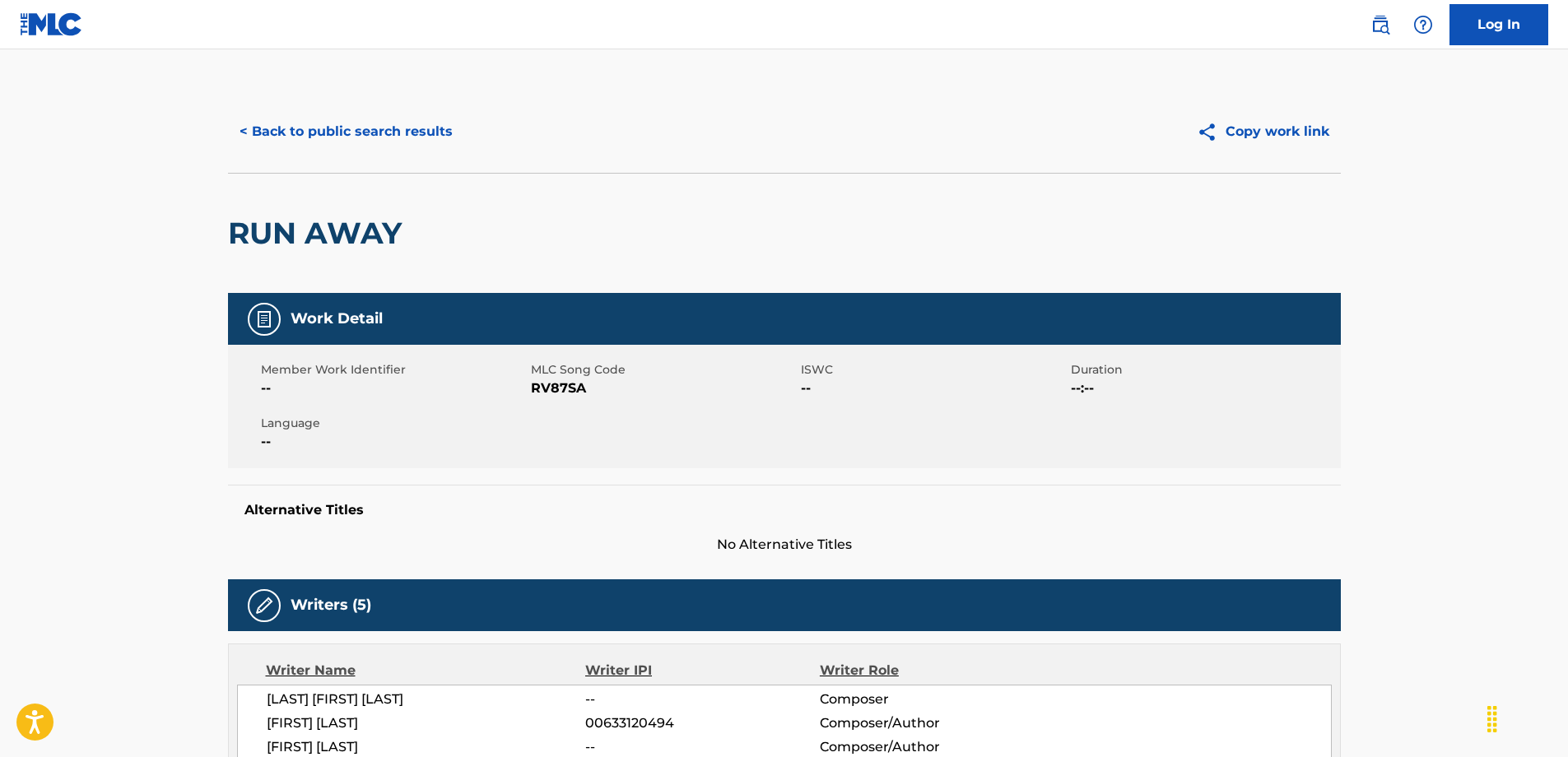 click on "< Back to public search results" at bounding box center [346, 132] 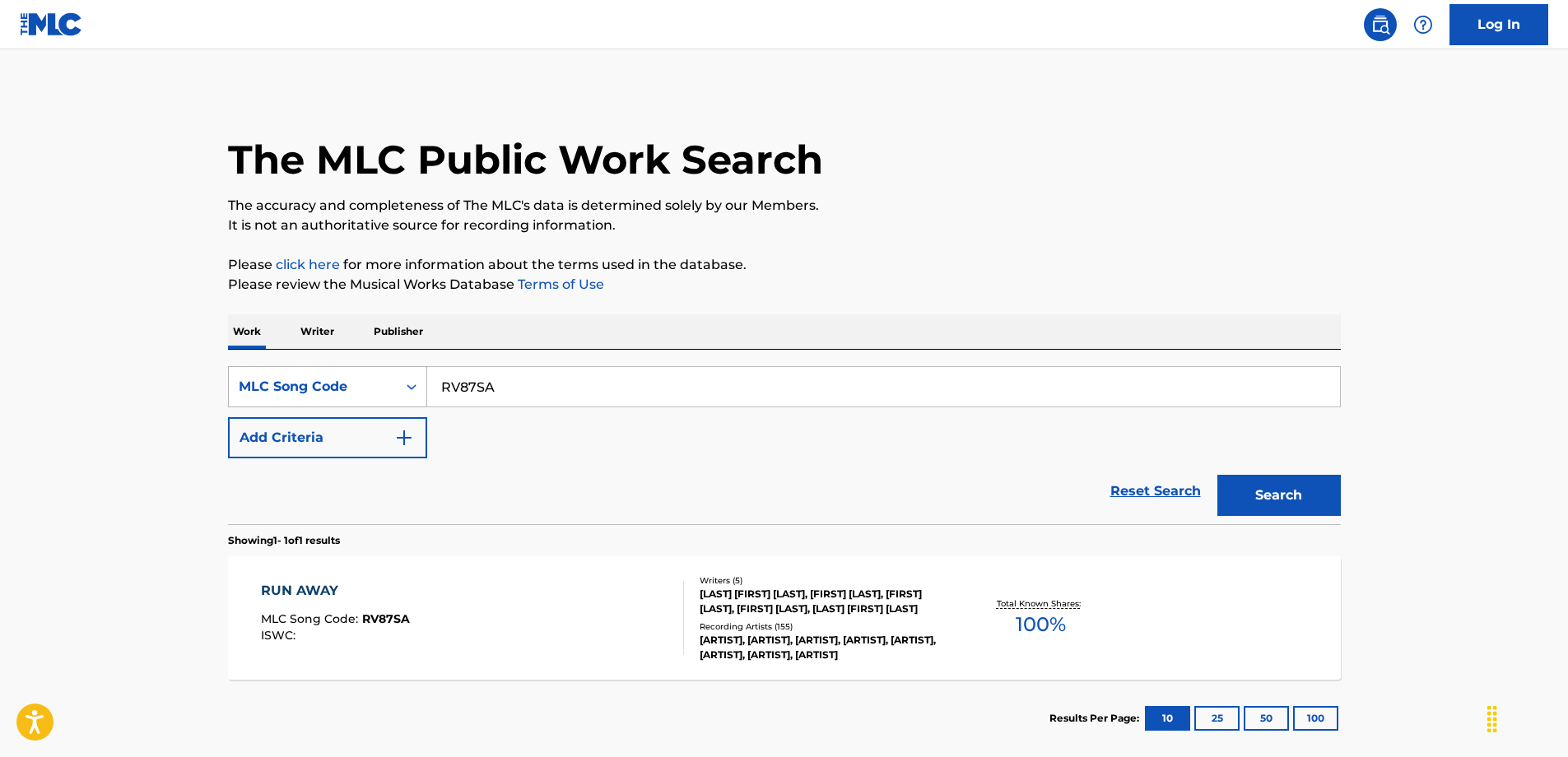 drag, startPoint x: 497, startPoint y: 389, endPoint x: 422, endPoint y: 391, distance: 75.02666 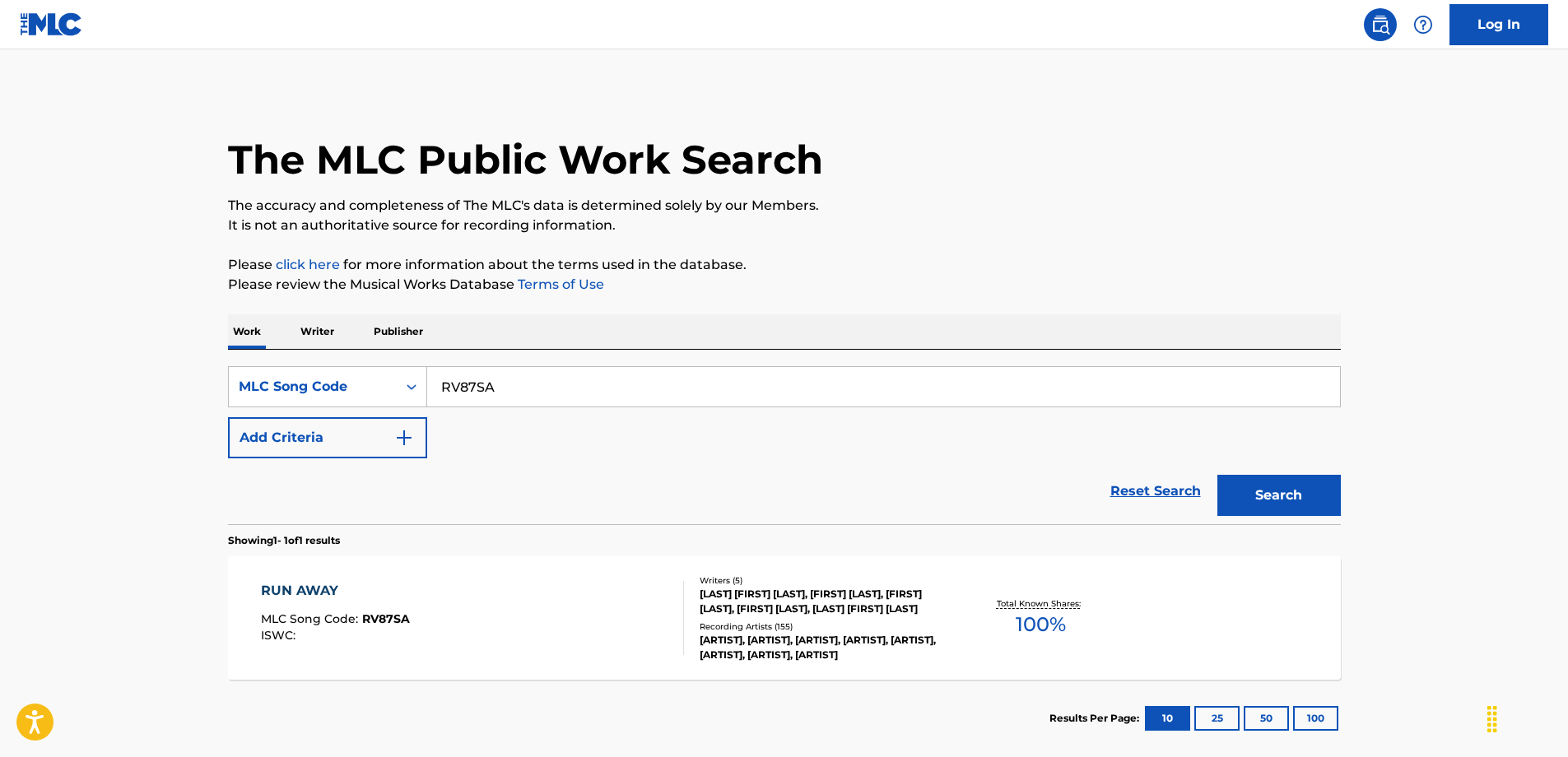 paste on "OC1OEQ" 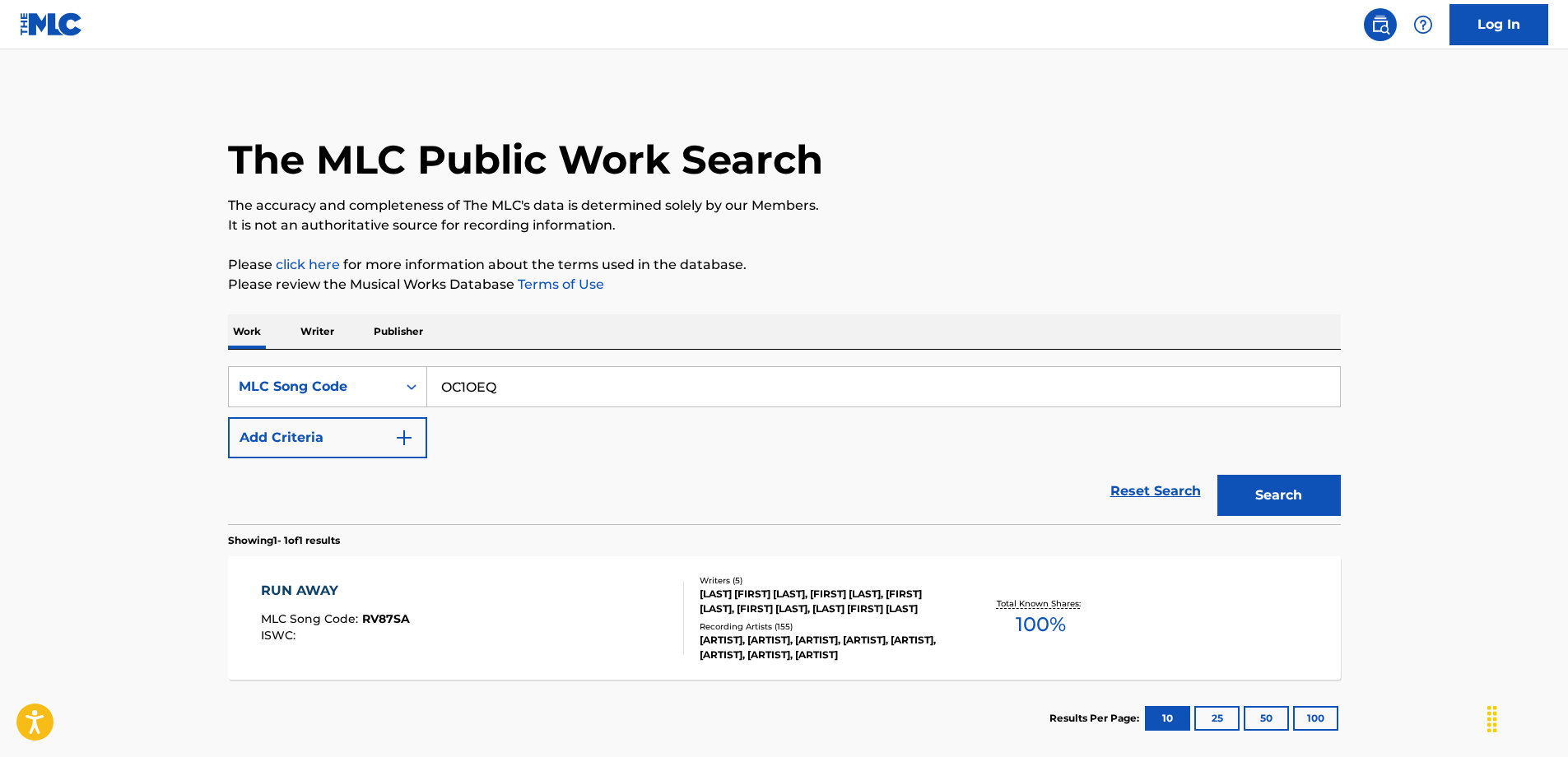 click on "Search" at bounding box center [1279, 495] 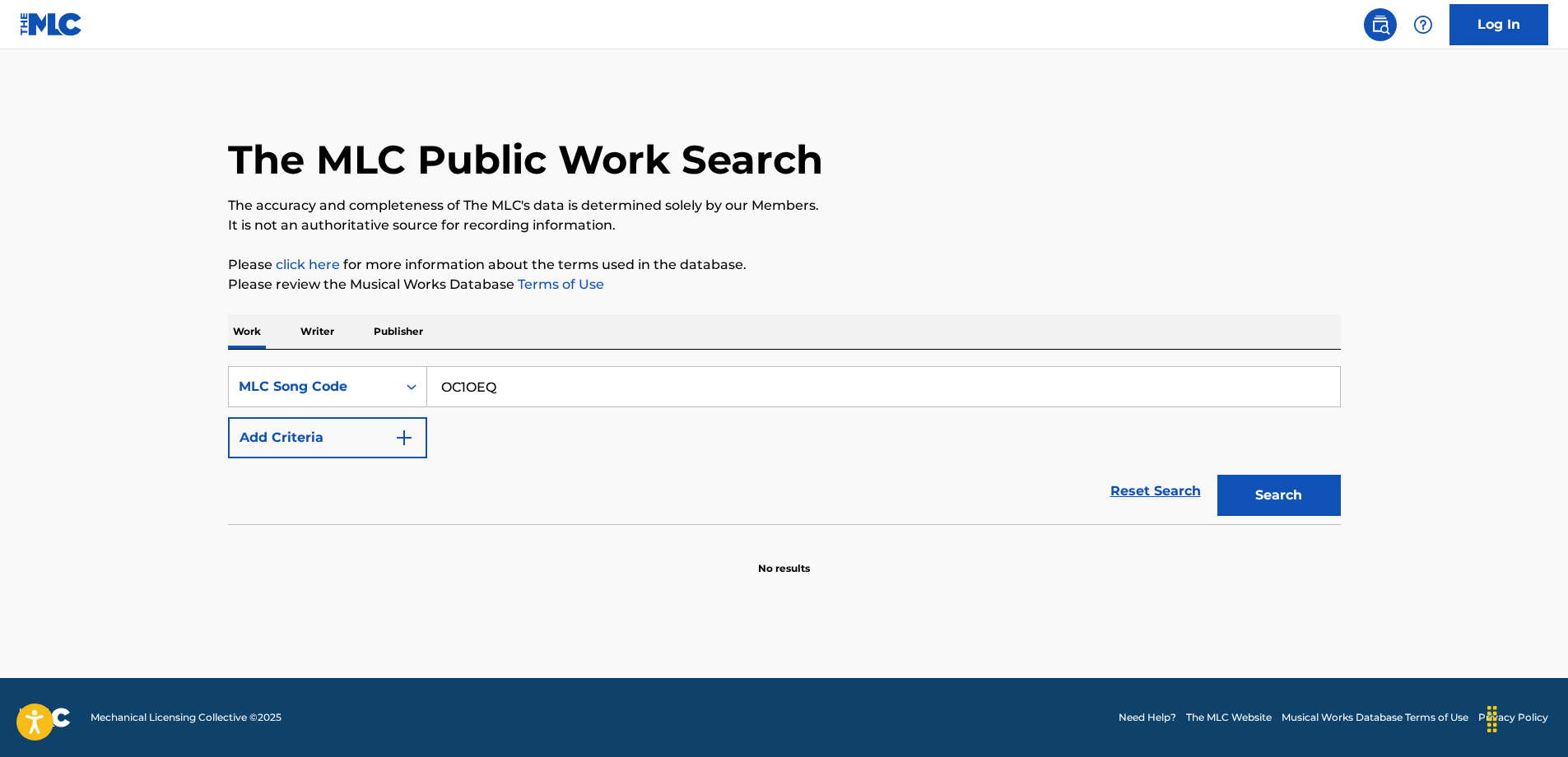 click on "OC1OEQ" at bounding box center (883, 387) 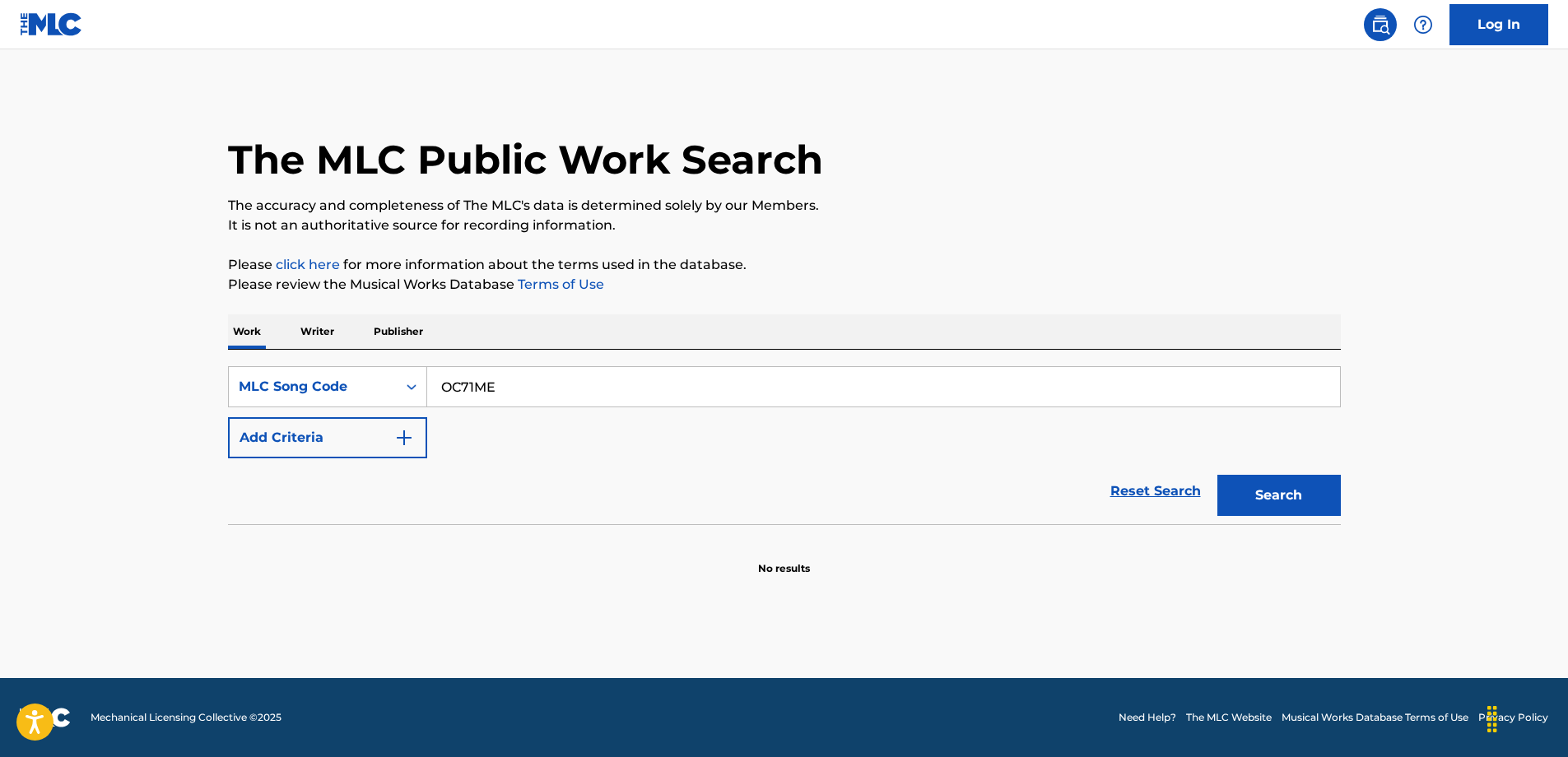 type on "OC71ME" 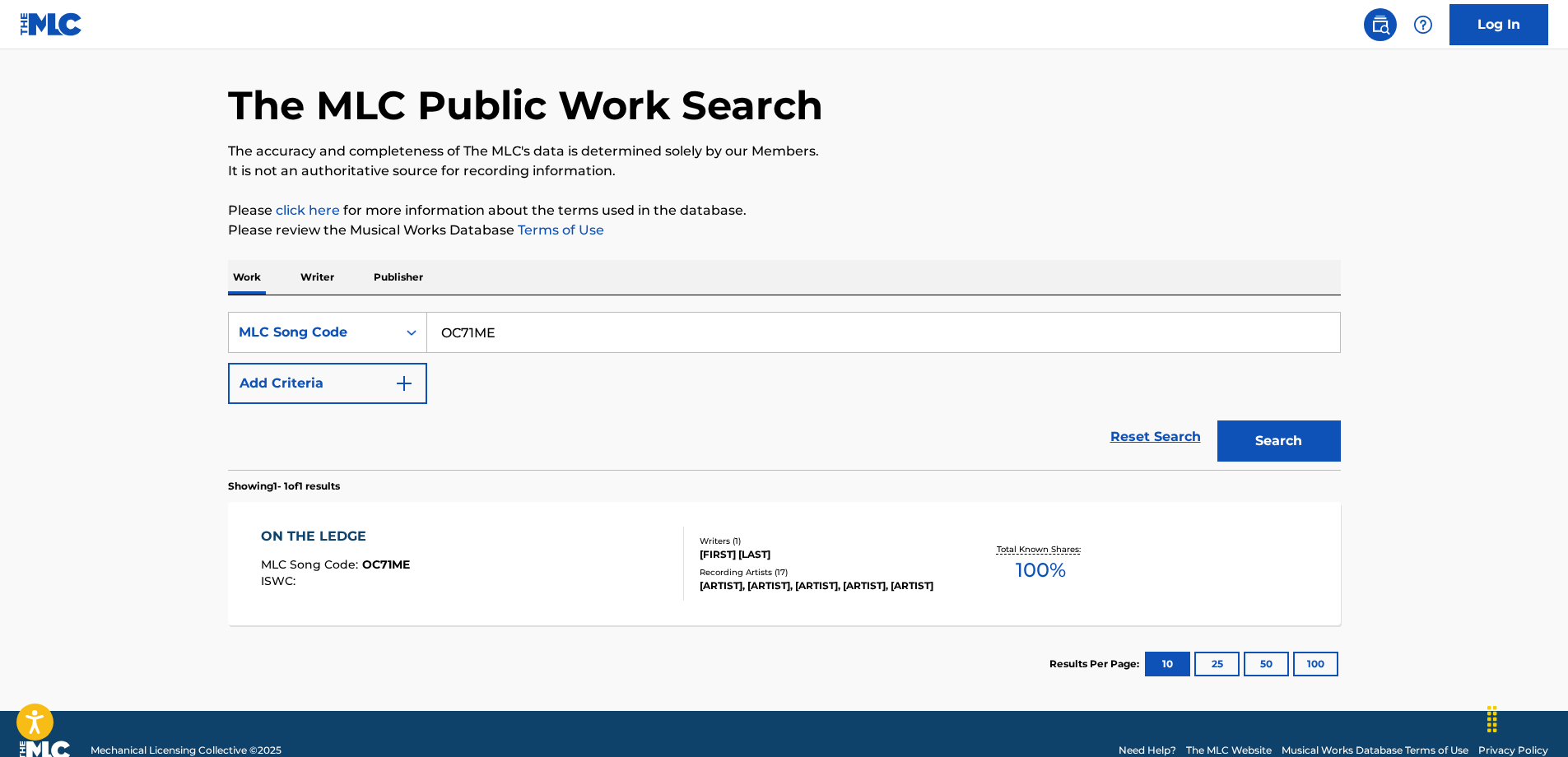 scroll, scrollTop: 82, scrollLeft: 0, axis: vertical 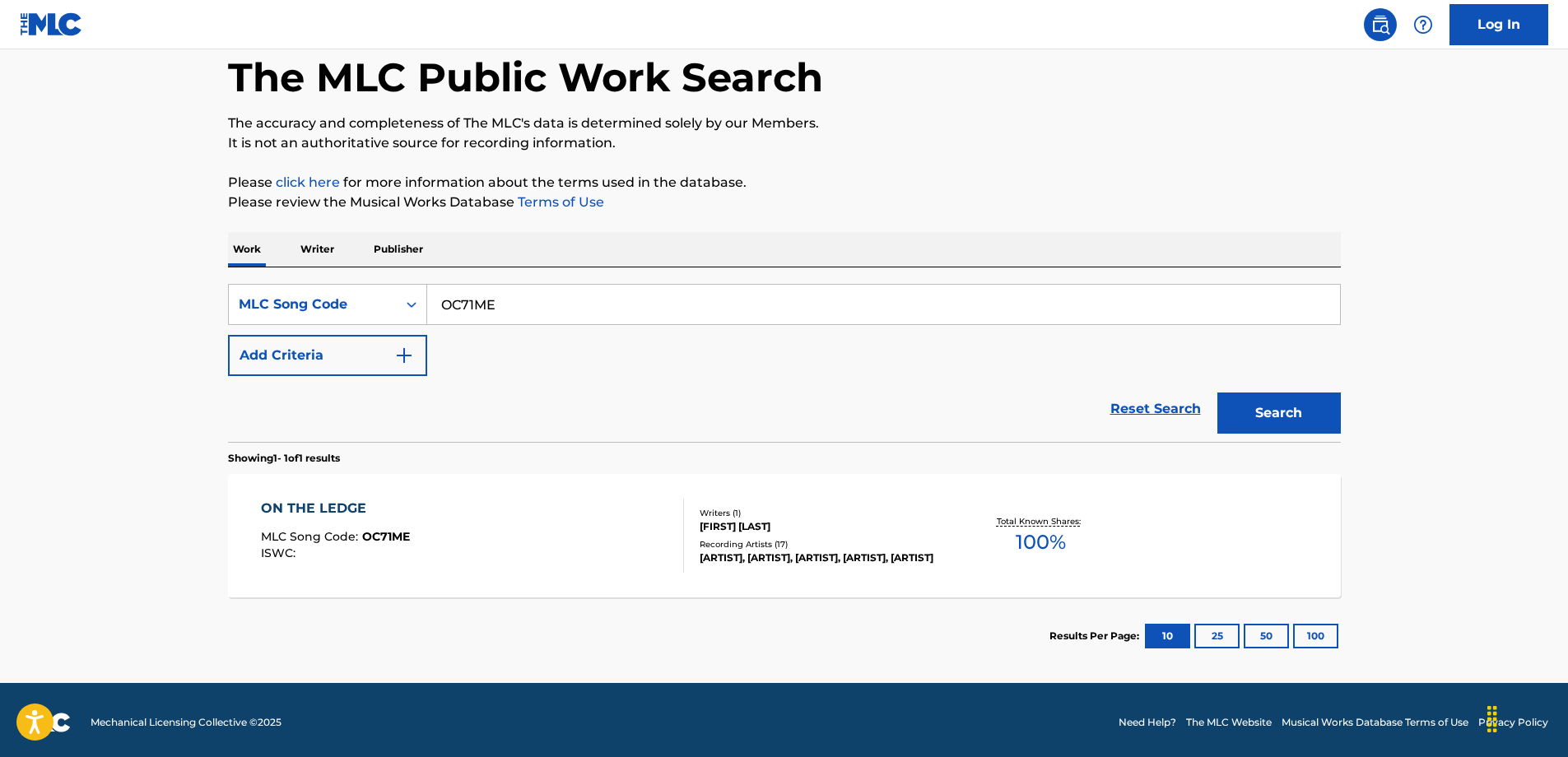 click on "Writers ( 1 ) TROI MOSBY Recording Artists ( 17 ) DEAD SUPERSTAR, DEAD SUPERSTAR, DEAD SUPERSTAR, DEAD SUPERSTAR, DEAD SUPERSTAR" at bounding box center [816, 536] 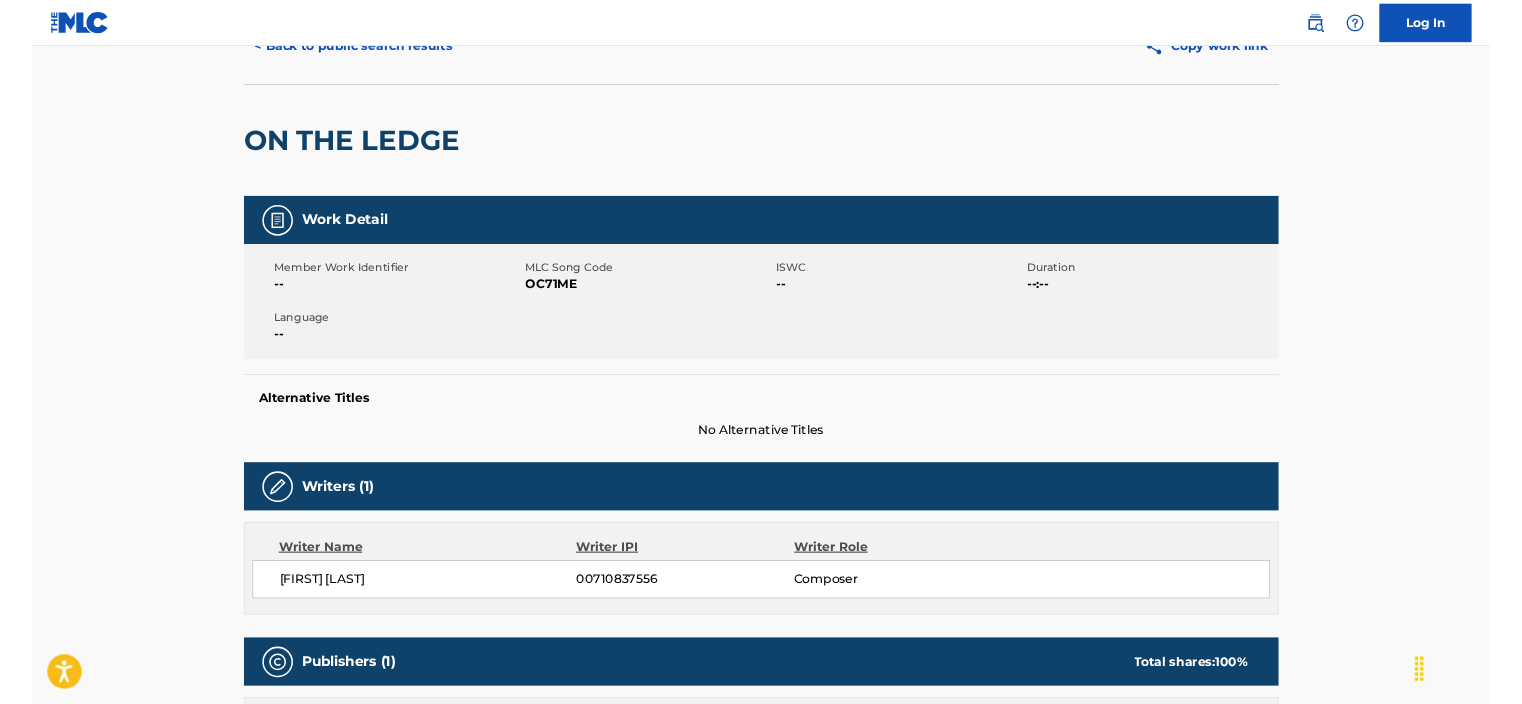 scroll, scrollTop: 0, scrollLeft: 0, axis: both 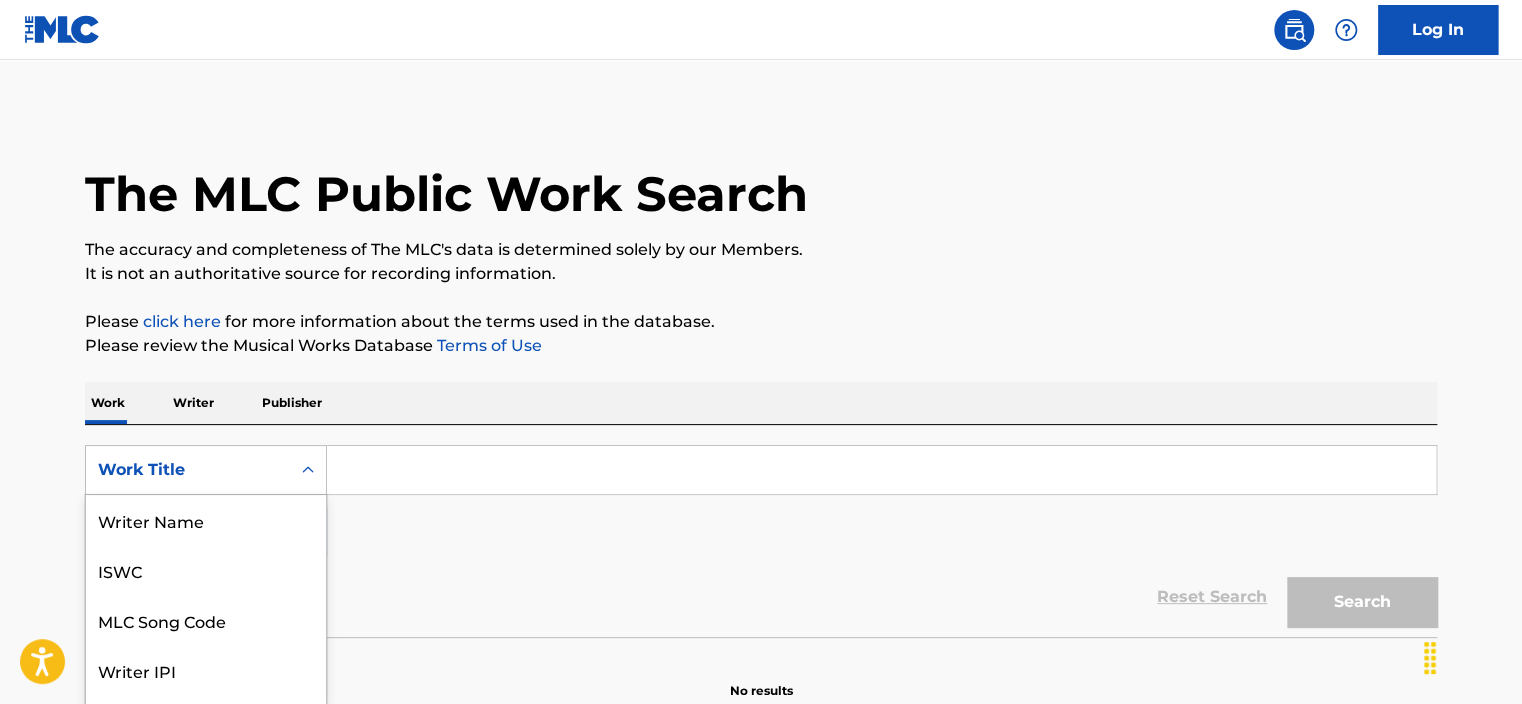 click on "8 results available. Use Up and Down to choose options, press Enter to select the currently focused option, press Escape to exit the menu, press Tab to select the option and exit the menu. Work Title Writer Name ISWC MLC Song Code Writer IPI Publisher Name Publisher IPI MLC Publisher Number Work Title" at bounding box center (206, 470) 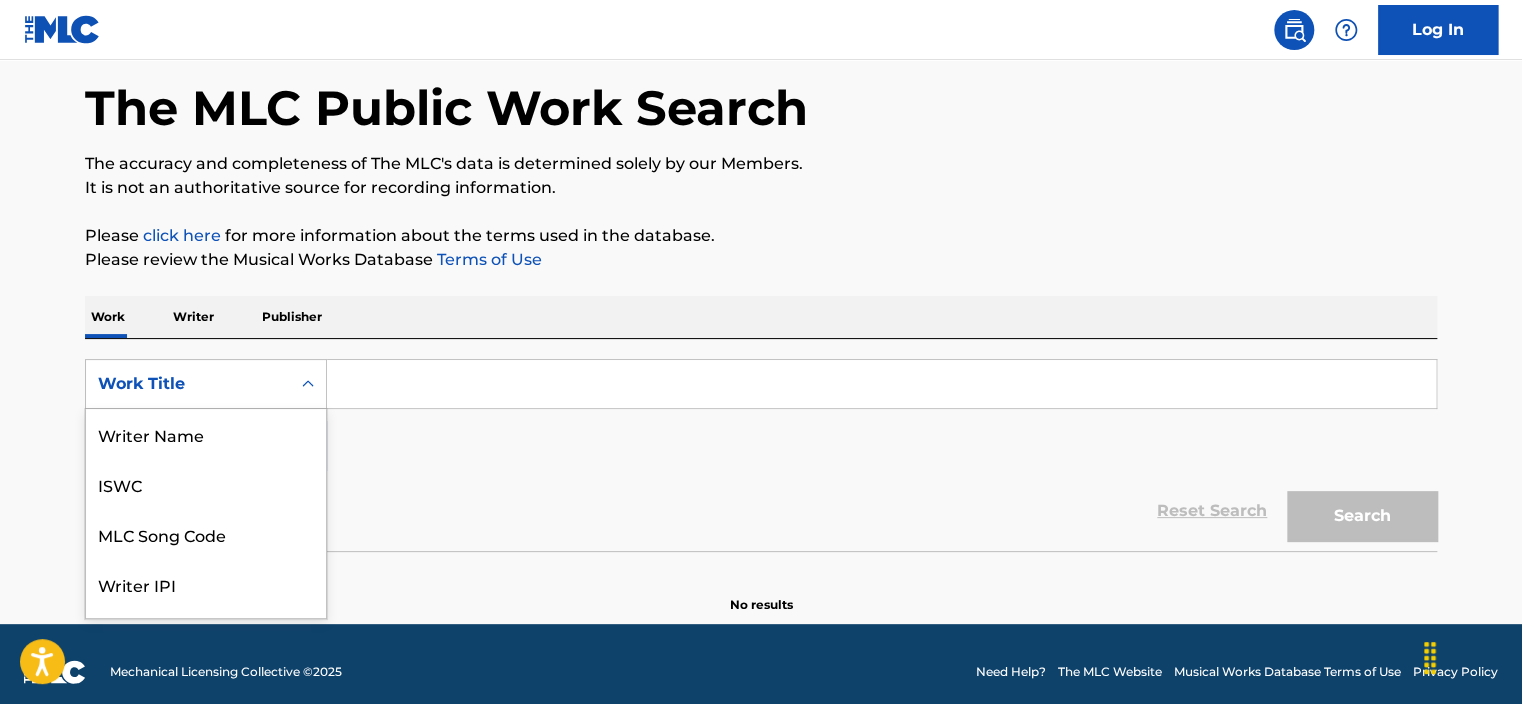 scroll, scrollTop: 100, scrollLeft: 0, axis: vertical 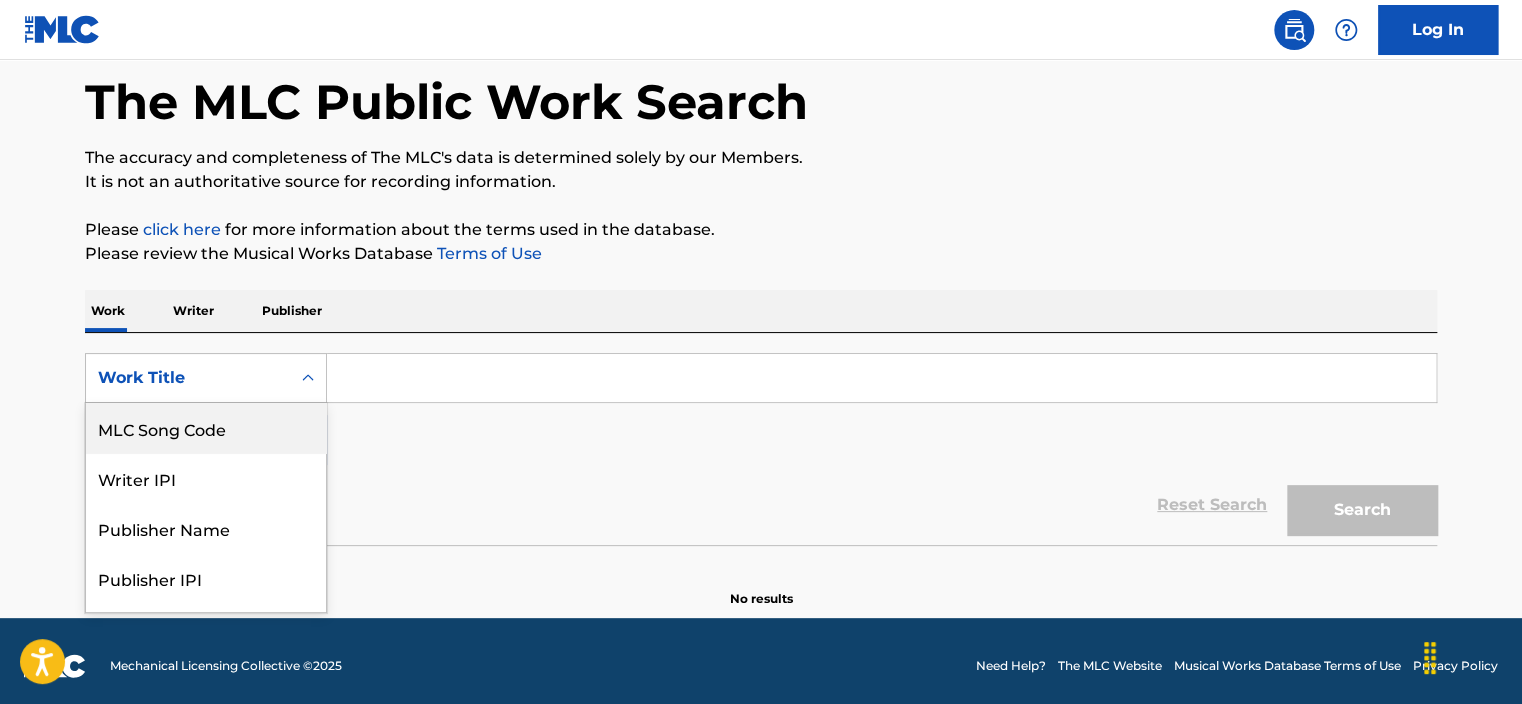 click on "MLC Song Code" at bounding box center (206, 428) 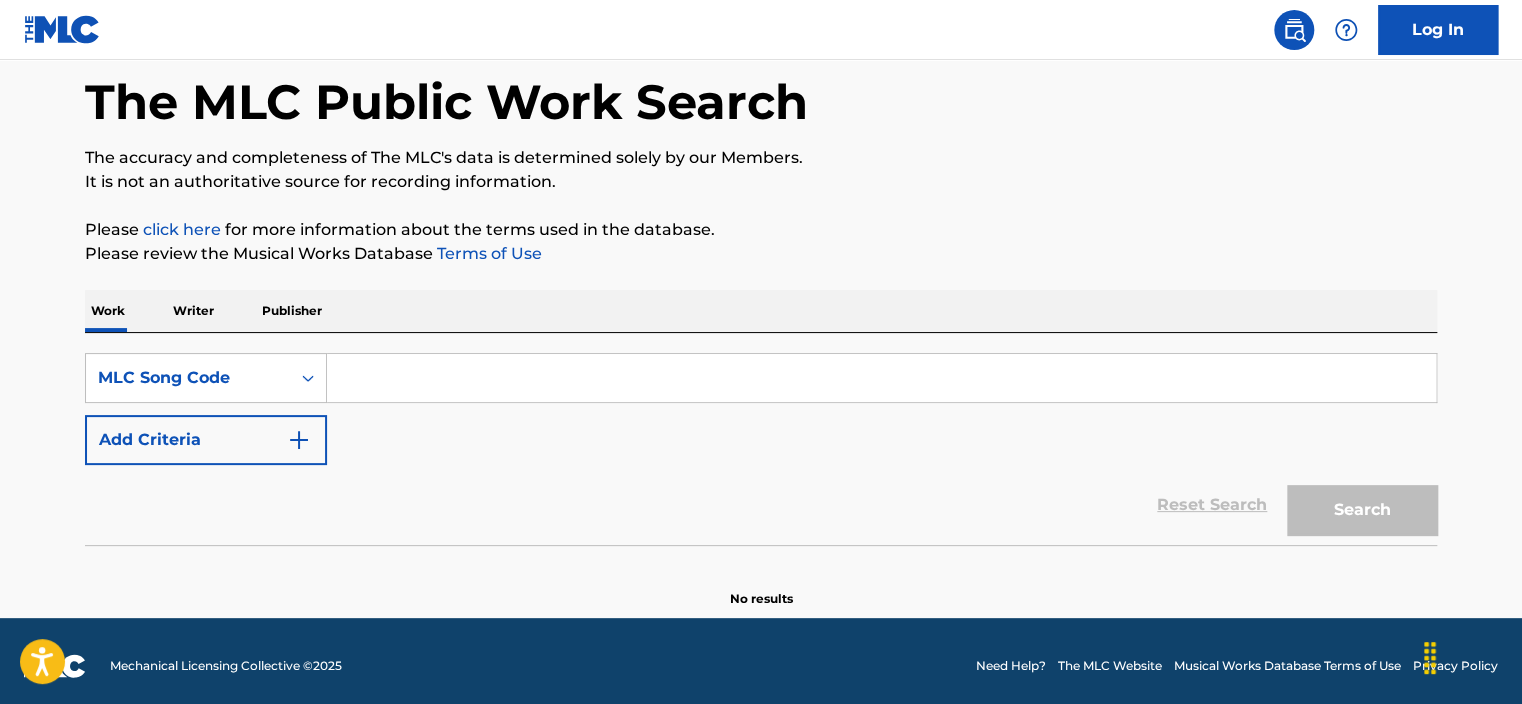 click at bounding box center (881, 378) 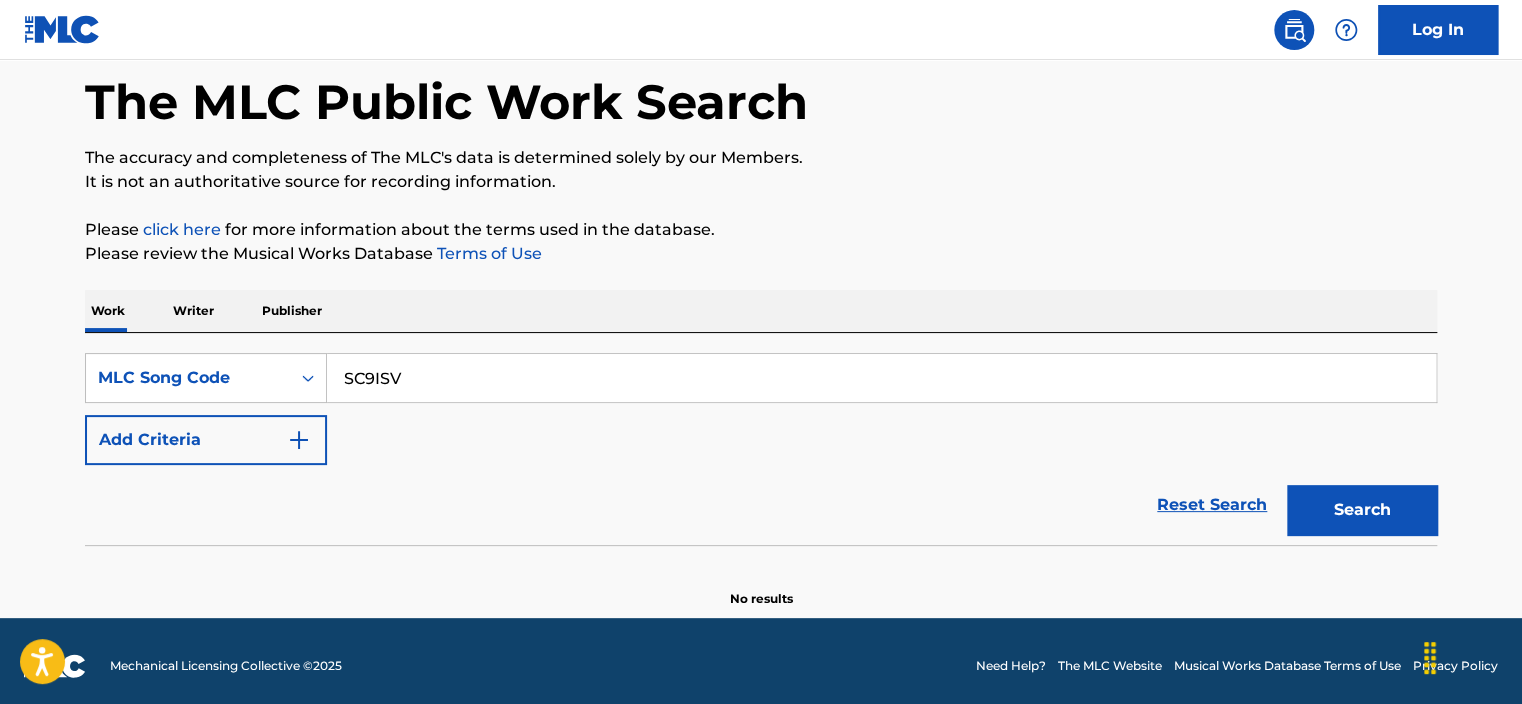 type on "SC9ISV" 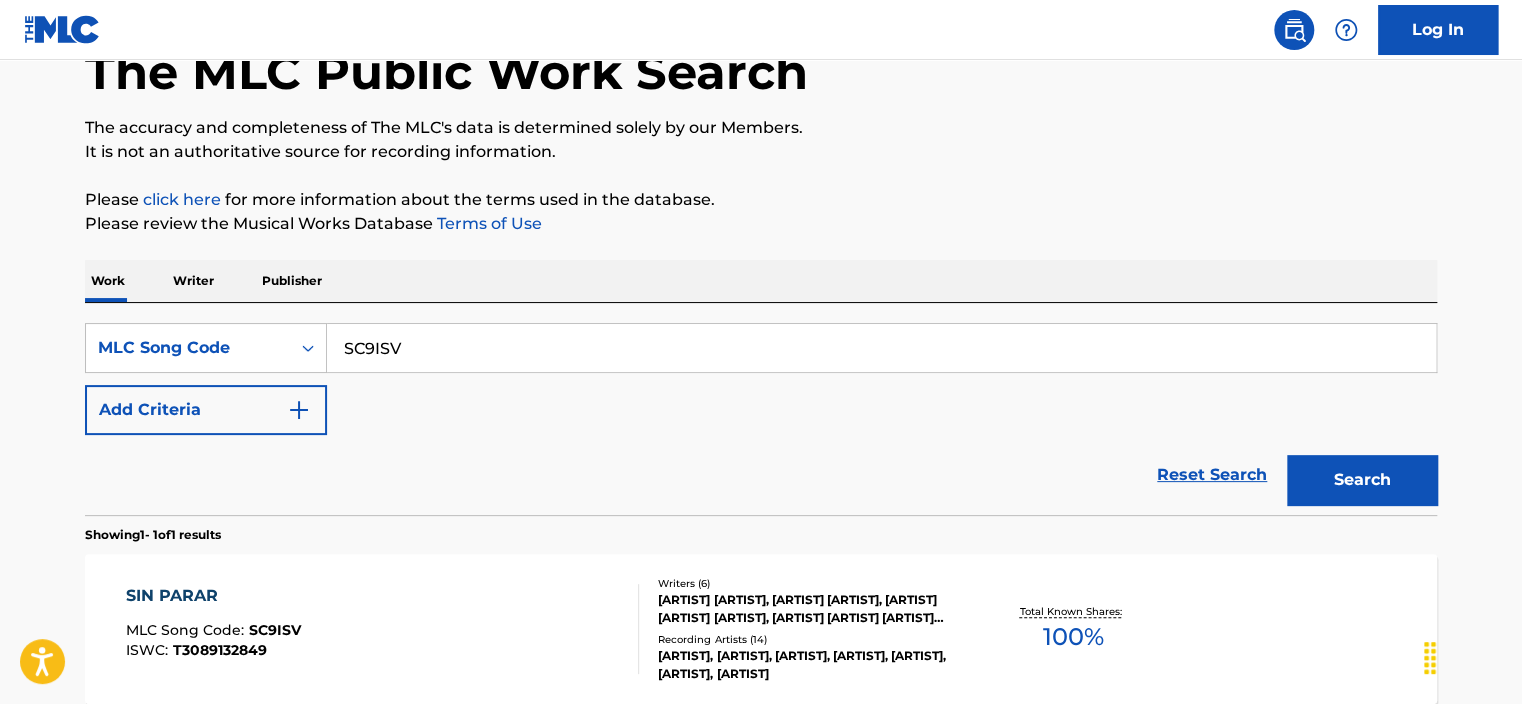scroll, scrollTop: 123, scrollLeft: 0, axis: vertical 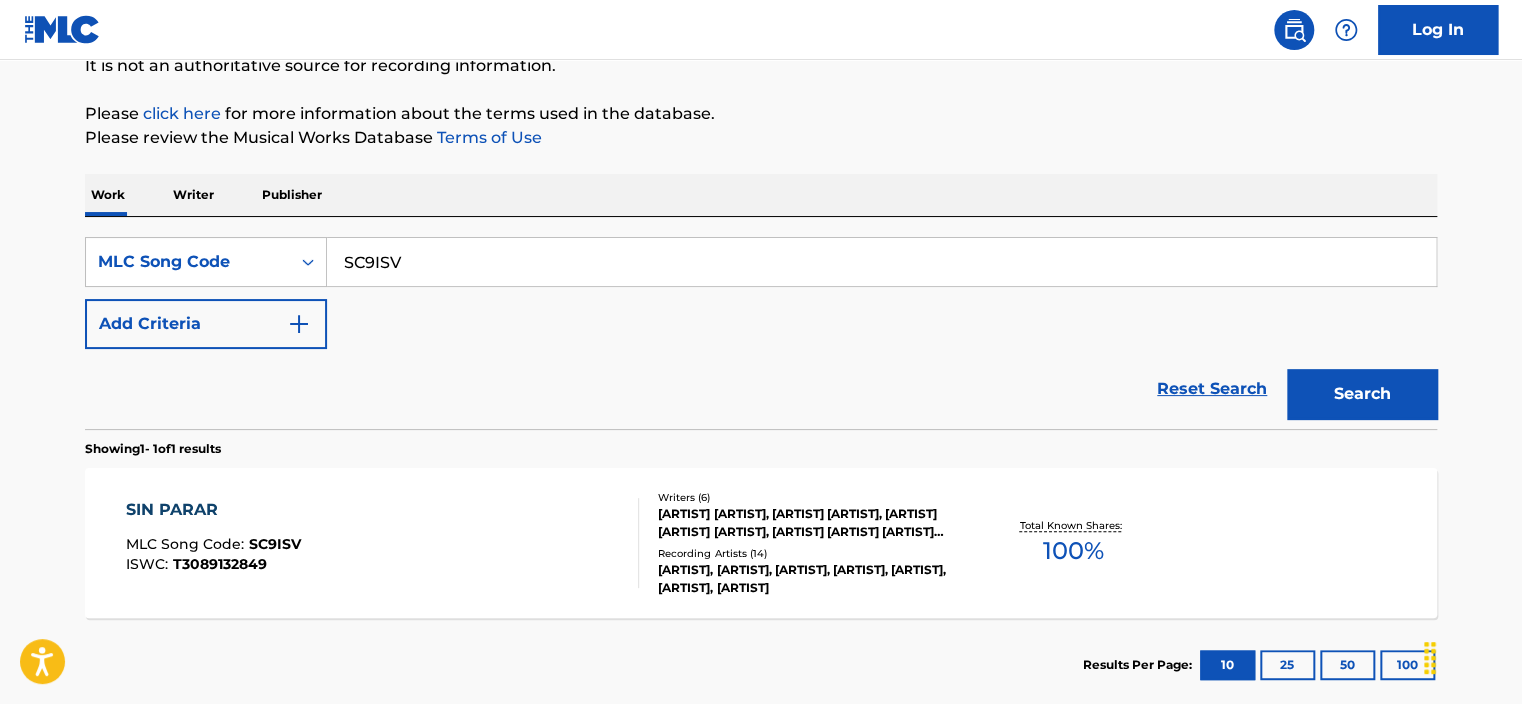 click on "SIN PARAR MLC Song Code : SC9ISV ISWC : T3089132849" at bounding box center [213, 543] 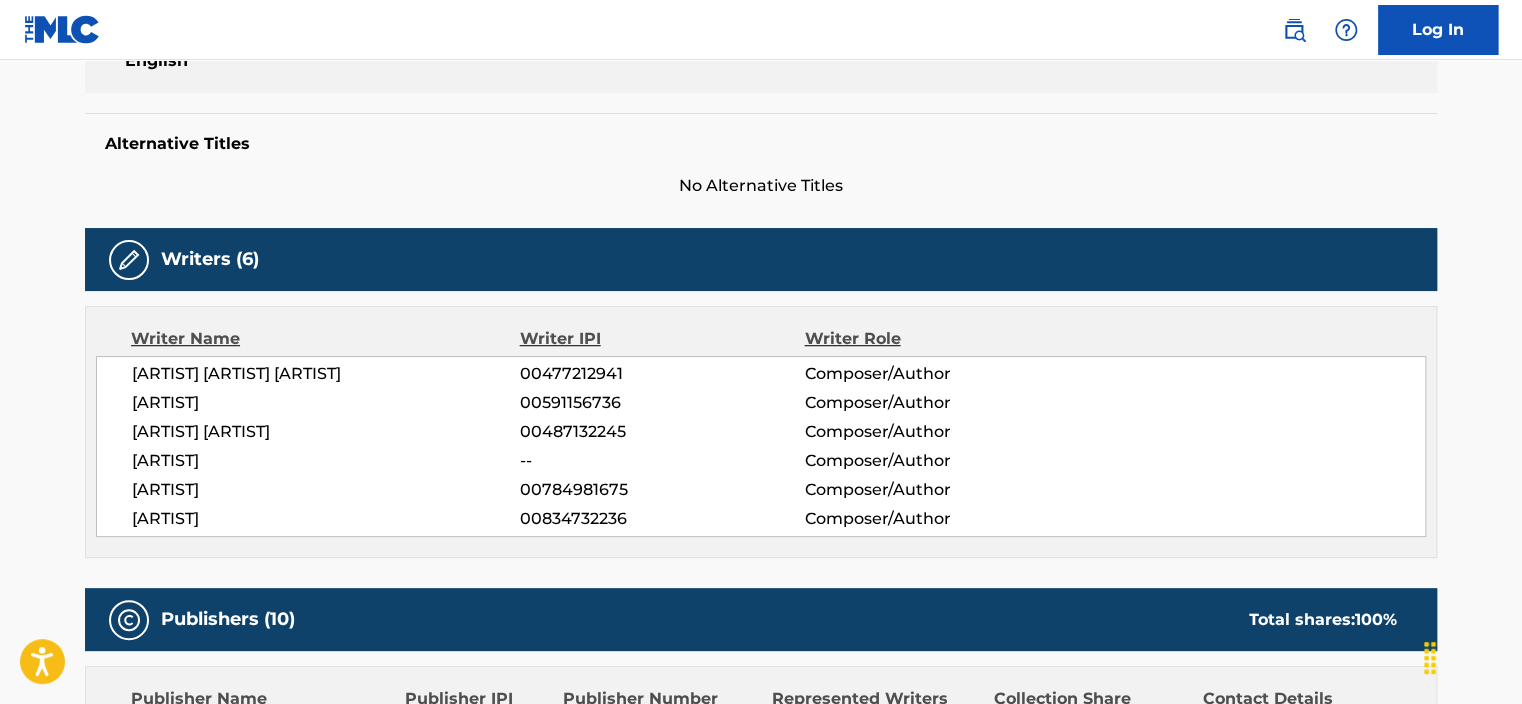 scroll, scrollTop: 0, scrollLeft: 0, axis: both 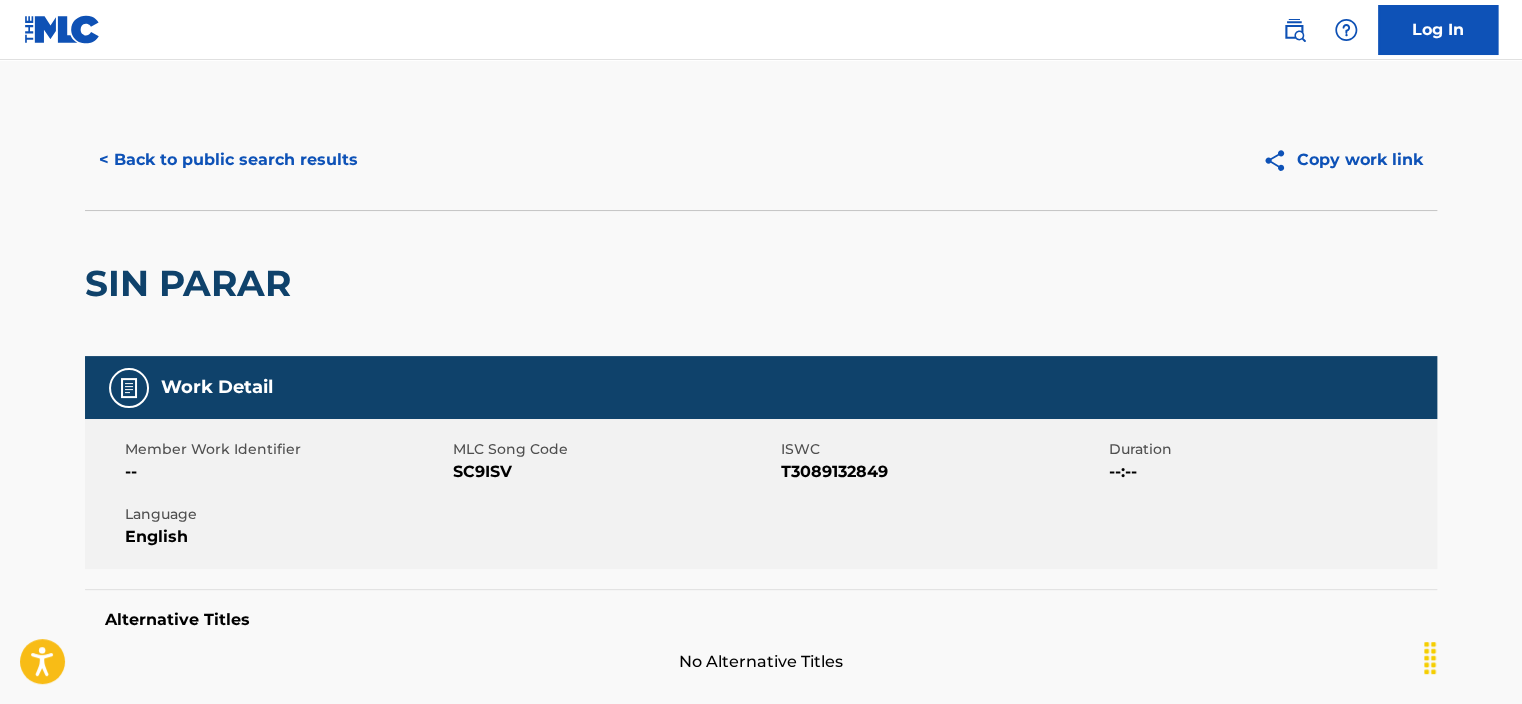 click on "< Back to public search results" at bounding box center (228, 160) 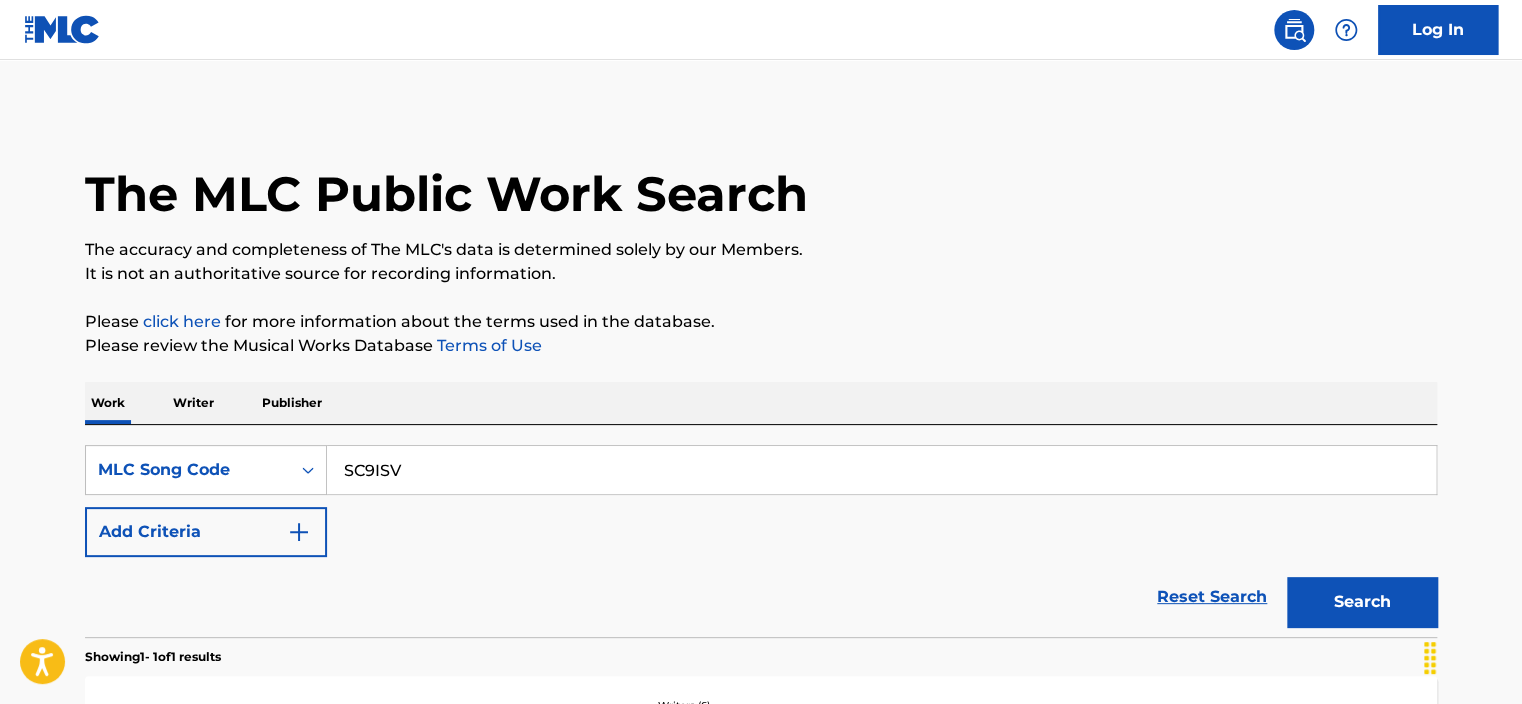 scroll, scrollTop: 208, scrollLeft: 0, axis: vertical 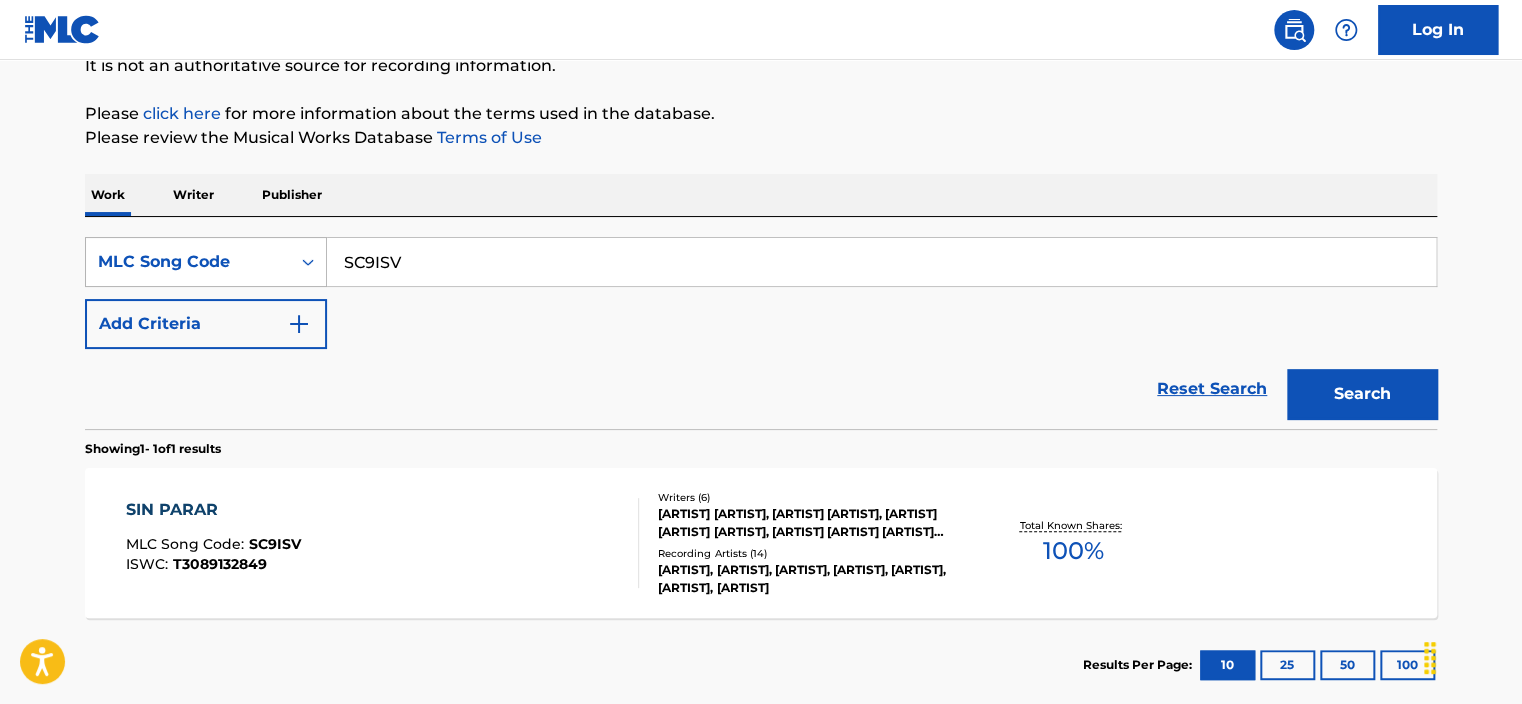 drag, startPoint x: 427, startPoint y: 268, endPoint x: 296, endPoint y: 283, distance: 131.85599 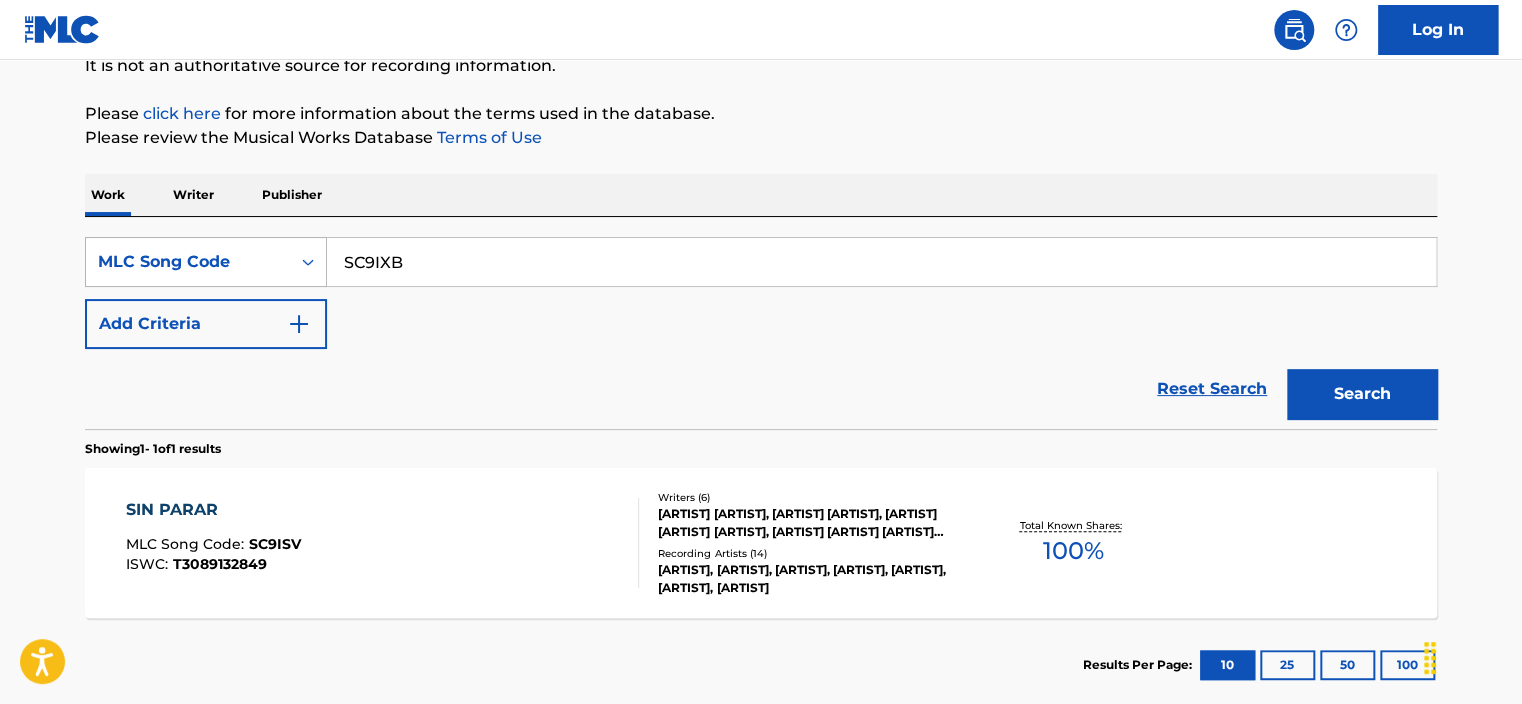 type on "SC9IXB" 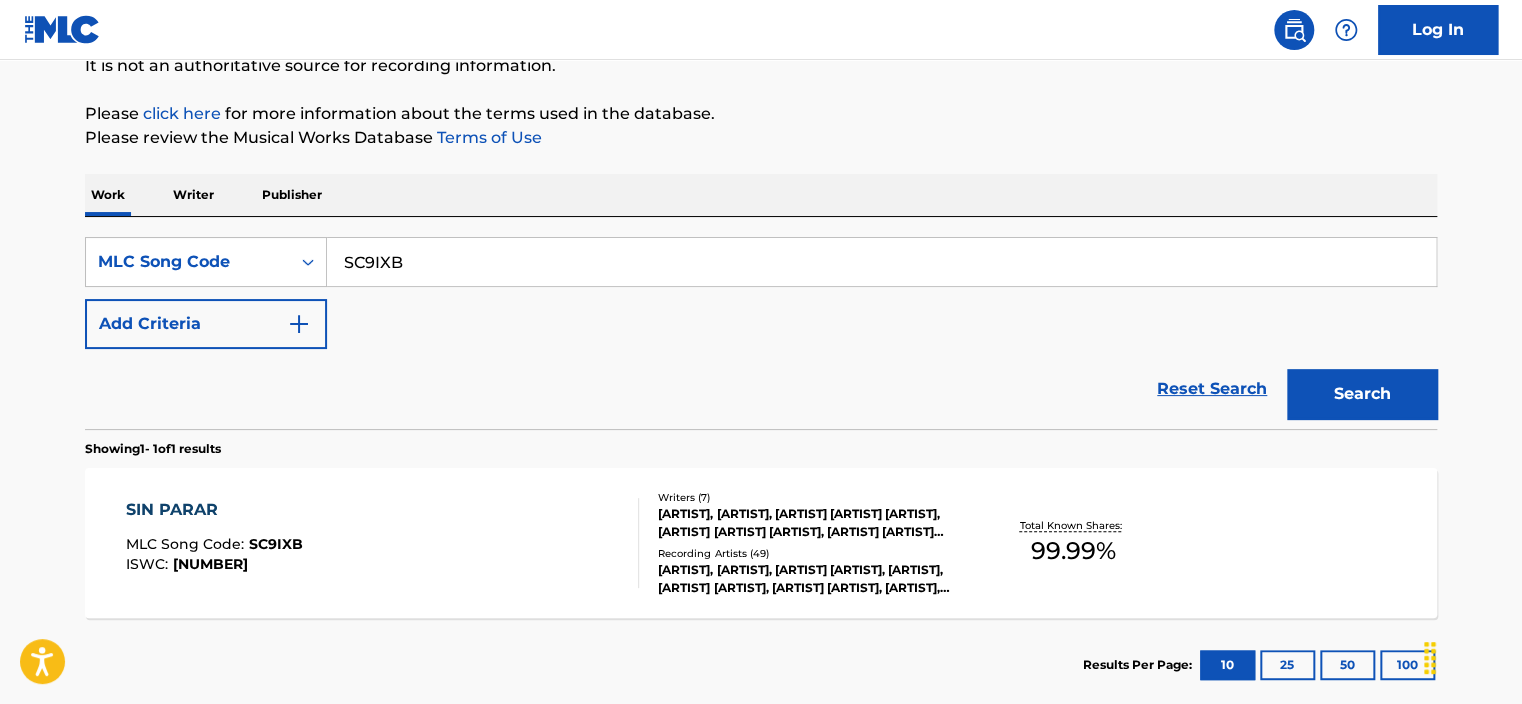 scroll, scrollTop: 292, scrollLeft: 0, axis: vertical 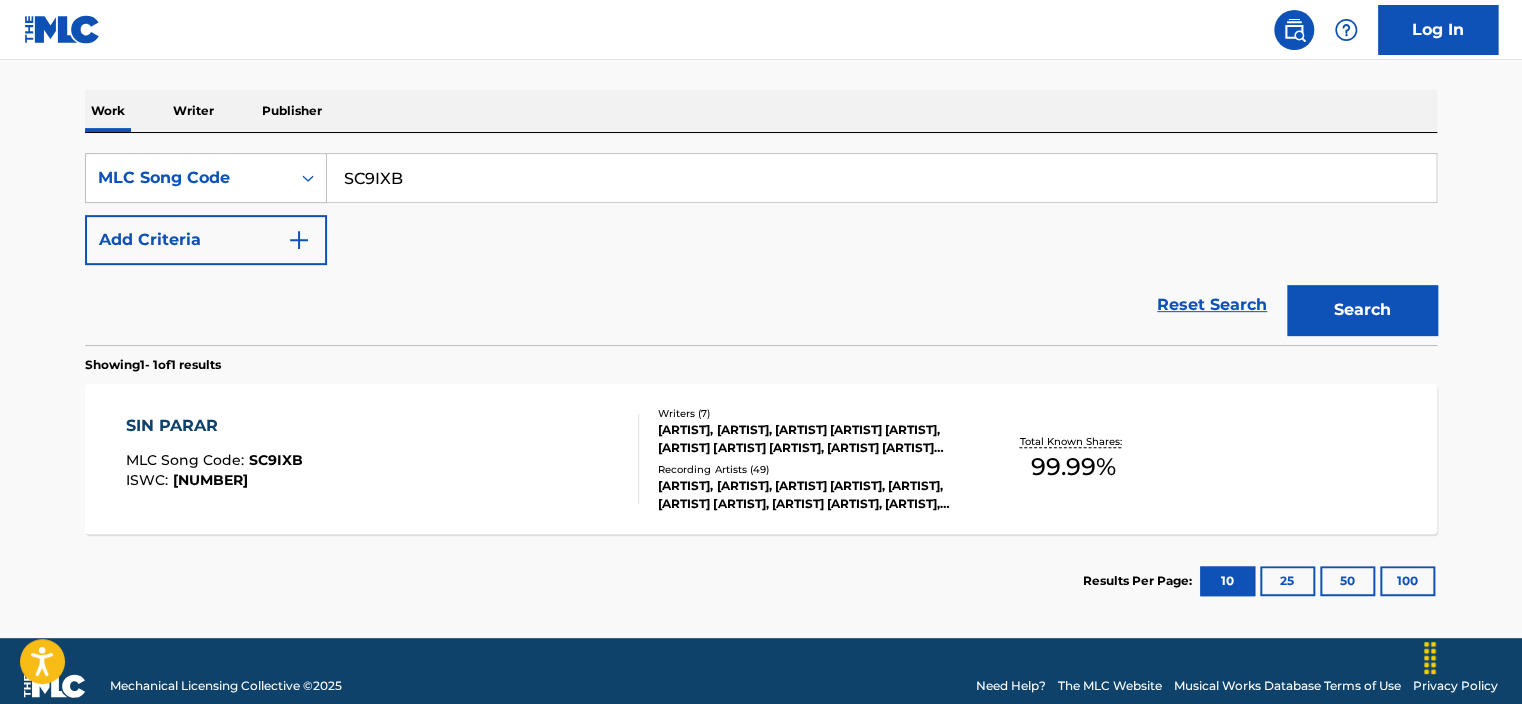 click on "SIN PARAR" at bounding box center [214, 426] 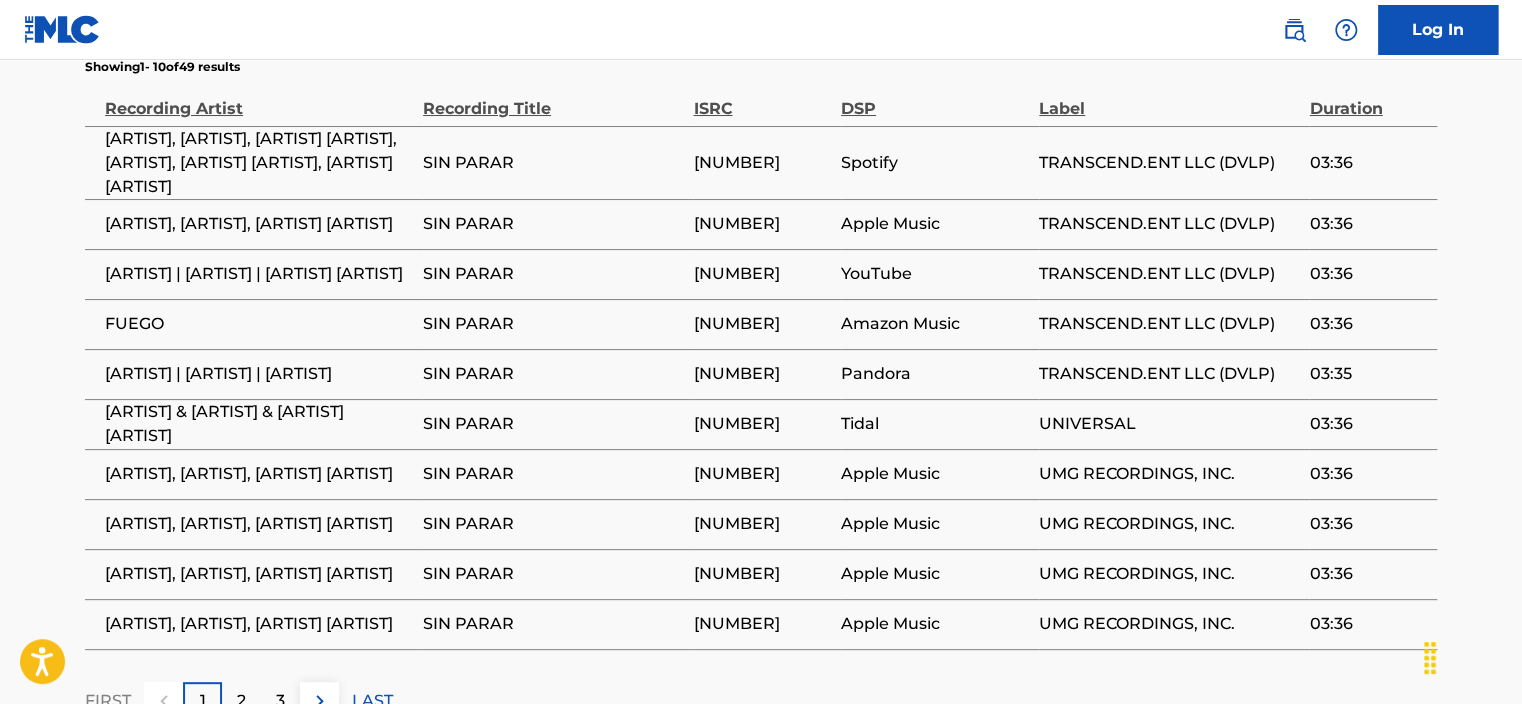 scroll, scrollTop: 3838, scrollLeft: 0, axis: vertical 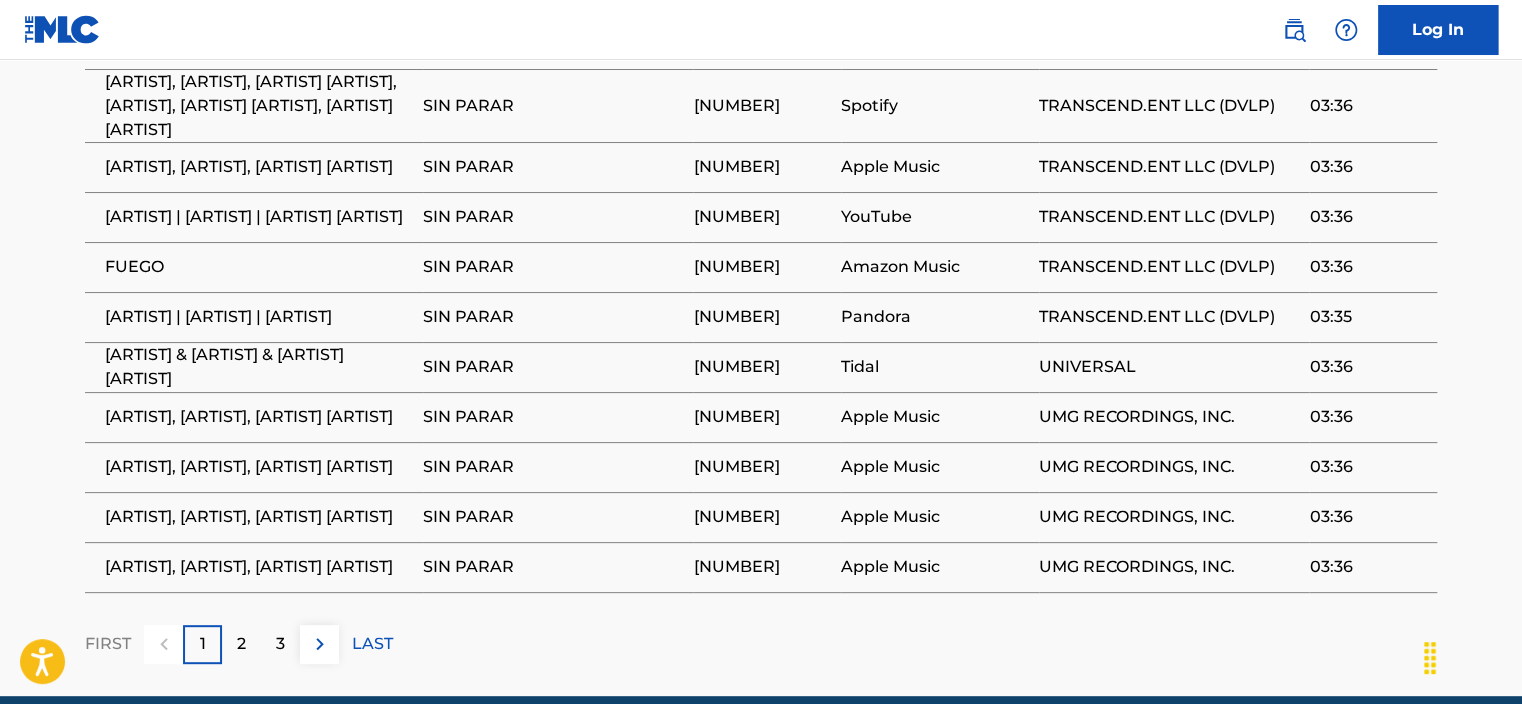 drag, startPoint x: 604, startPoint y: 490, endPoint x: 591, endPoint y: 673, distance: 183.46117 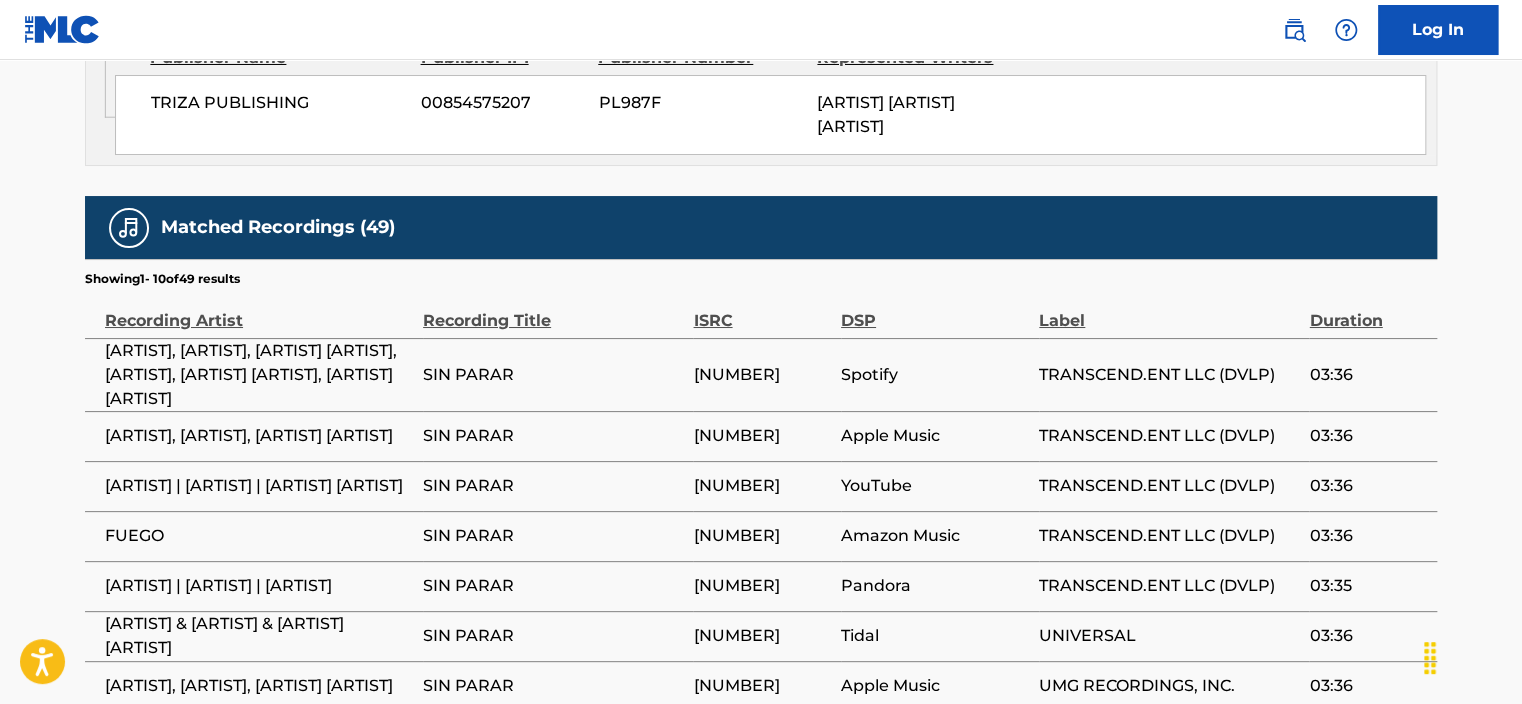 scroll, scrollTop: 3560, scrollLeft: 0, axis: vertical 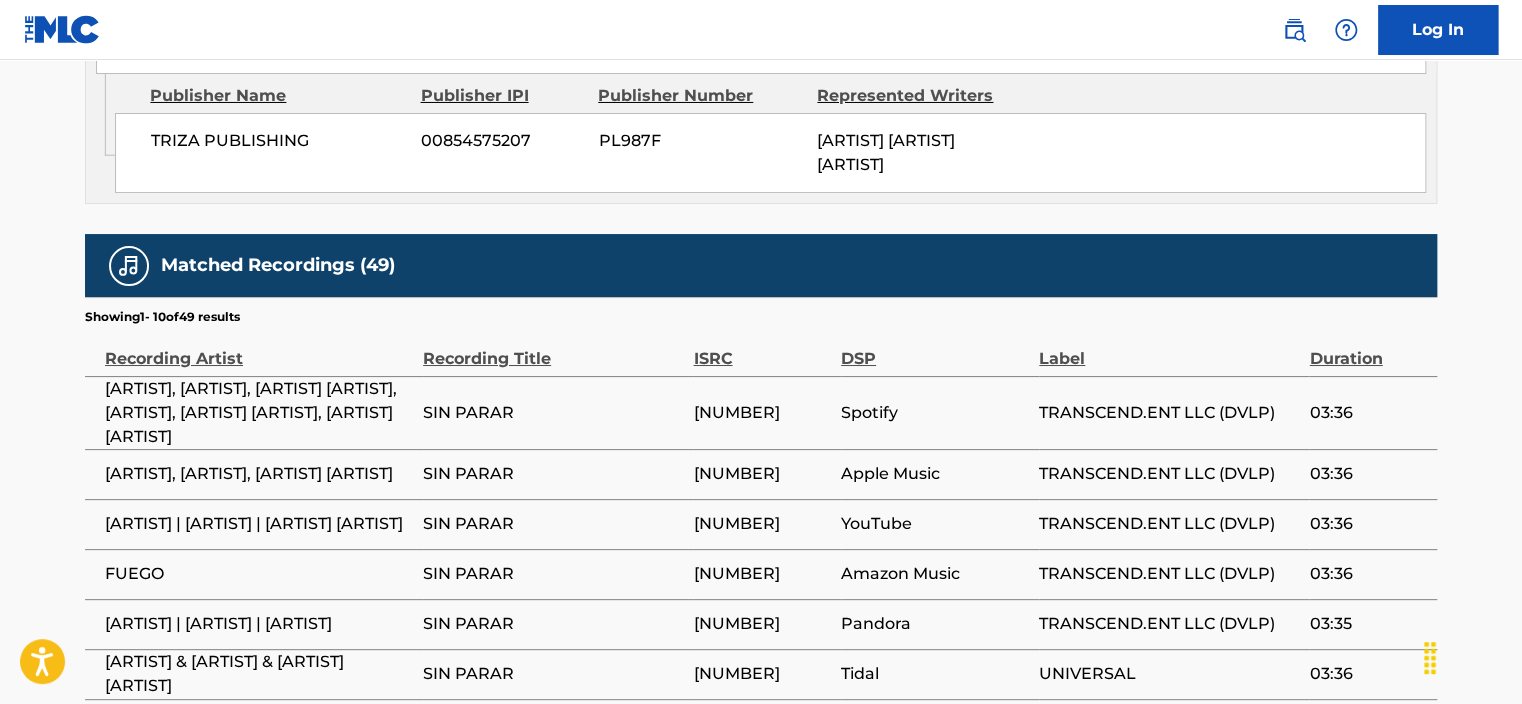 drag, startPoint x: 692, startPoint y: 370, endPoint x: 823, endPoint y: 376, distance: 131.13733 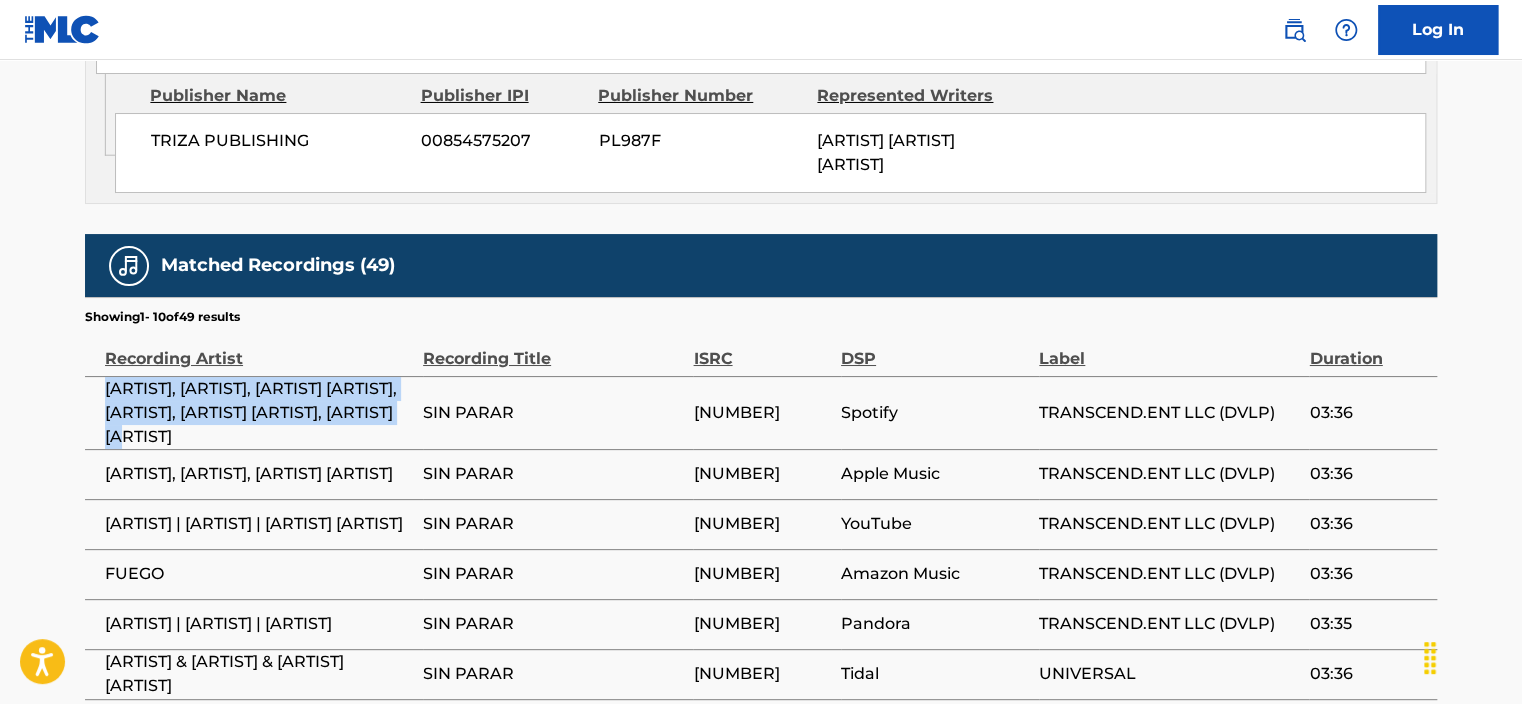 drag, startPoint x: 102, startPoint y: 349, endPoint x: 331, endPoint y: 398, distance: 234.18369 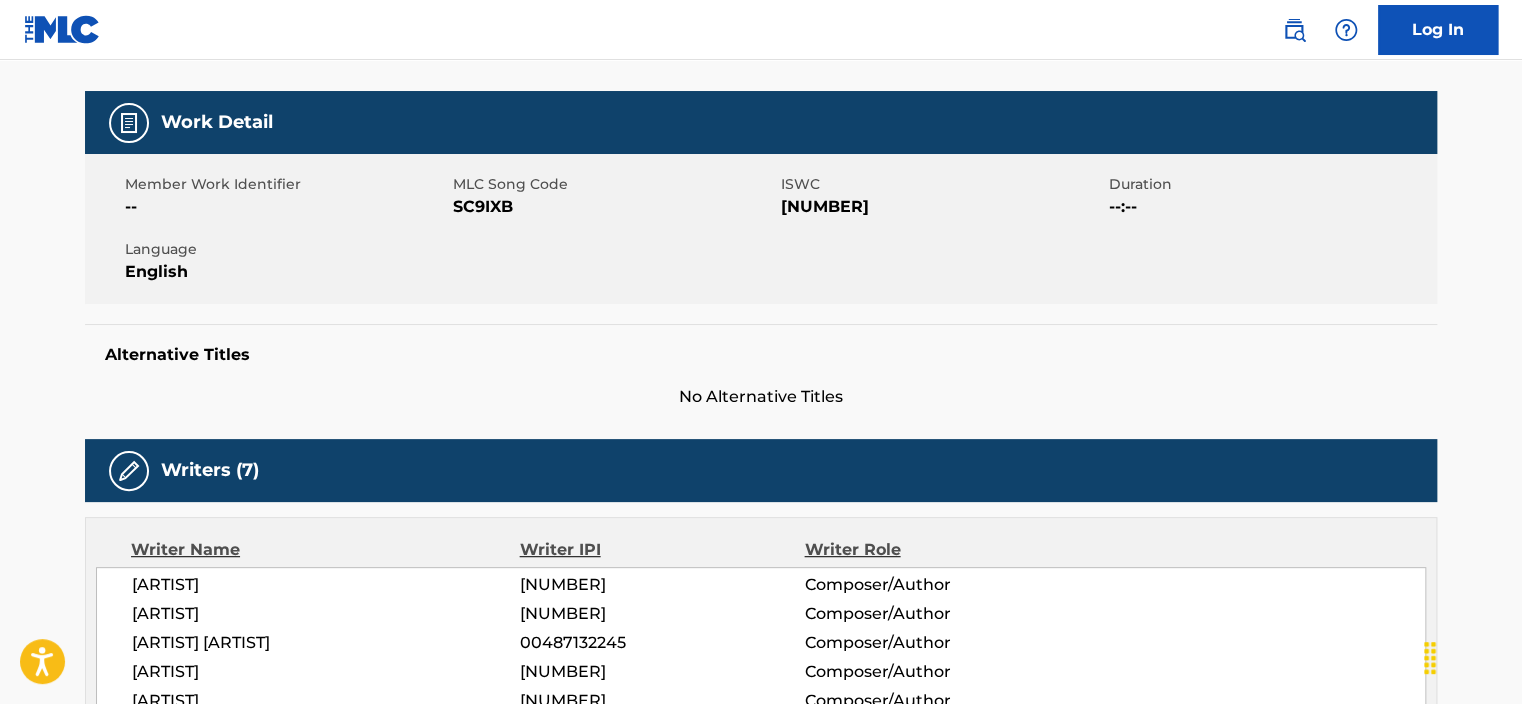 scroll, scrollTop: 0, scrollLeft: 0, axis: both 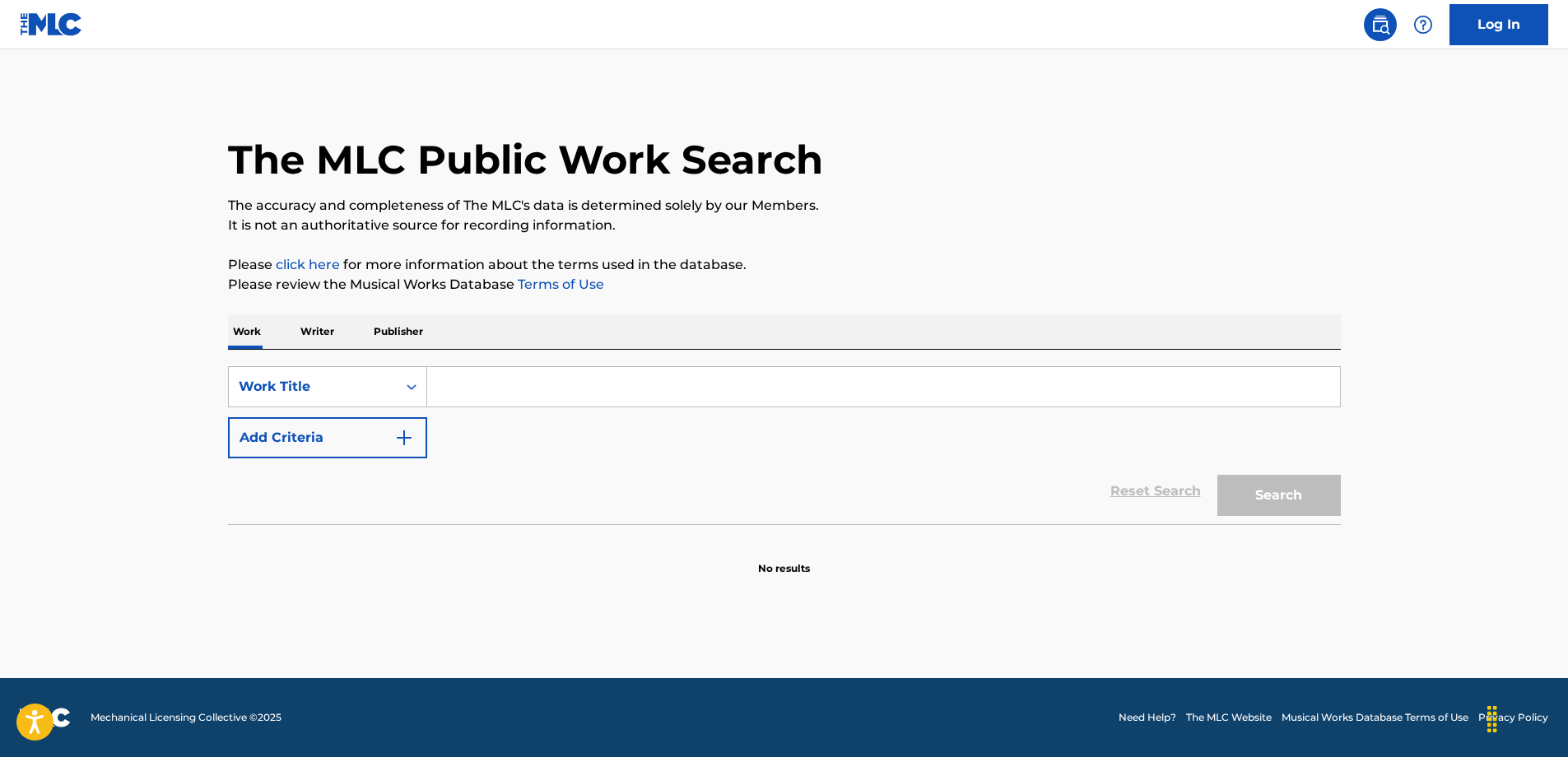 click at bounding box center [883, 387] 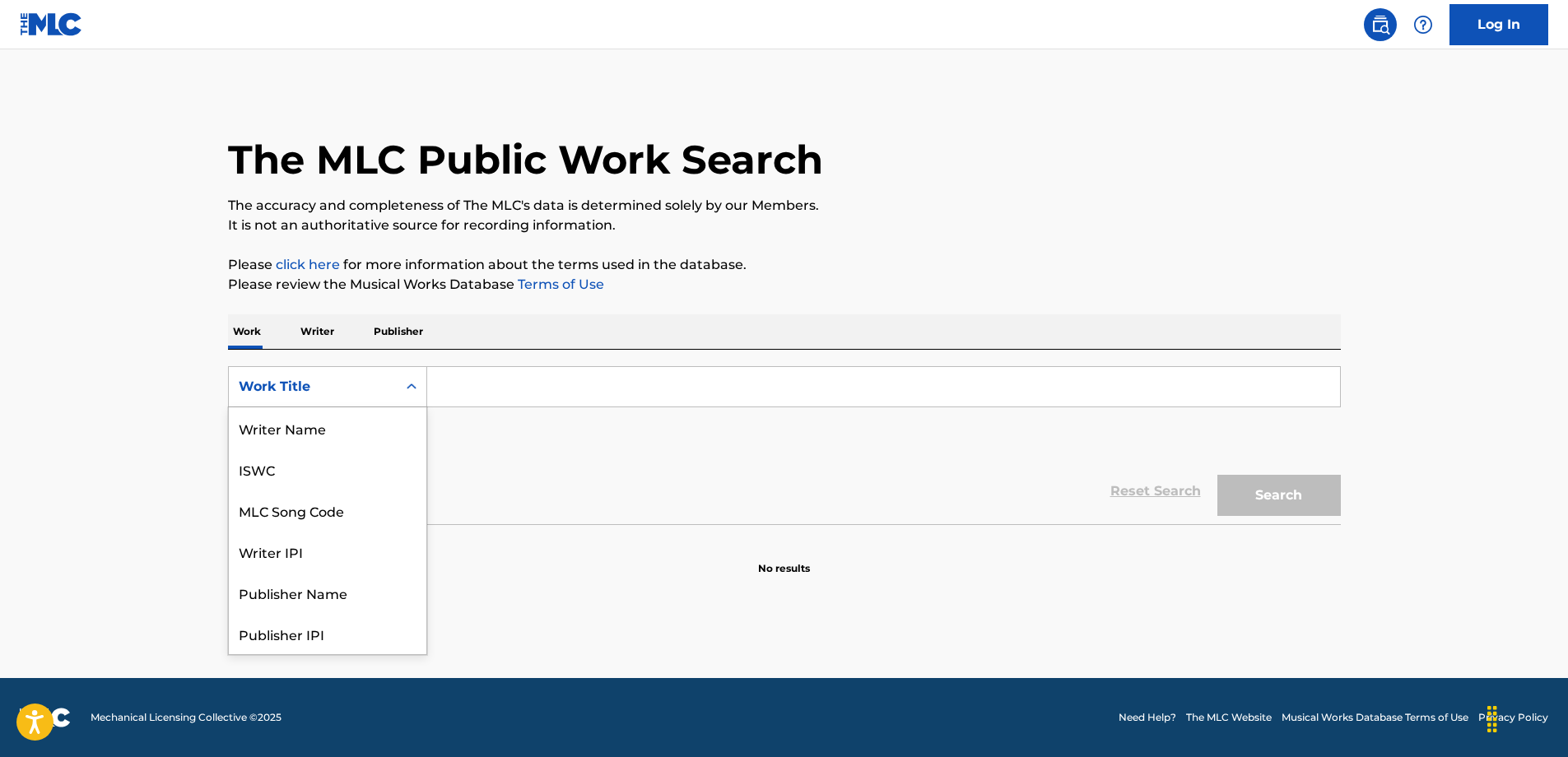 drag, startPoint x: 792, startPoint y: 383, endPoint x: 403, endPoint y: 381, distance: 389.00514 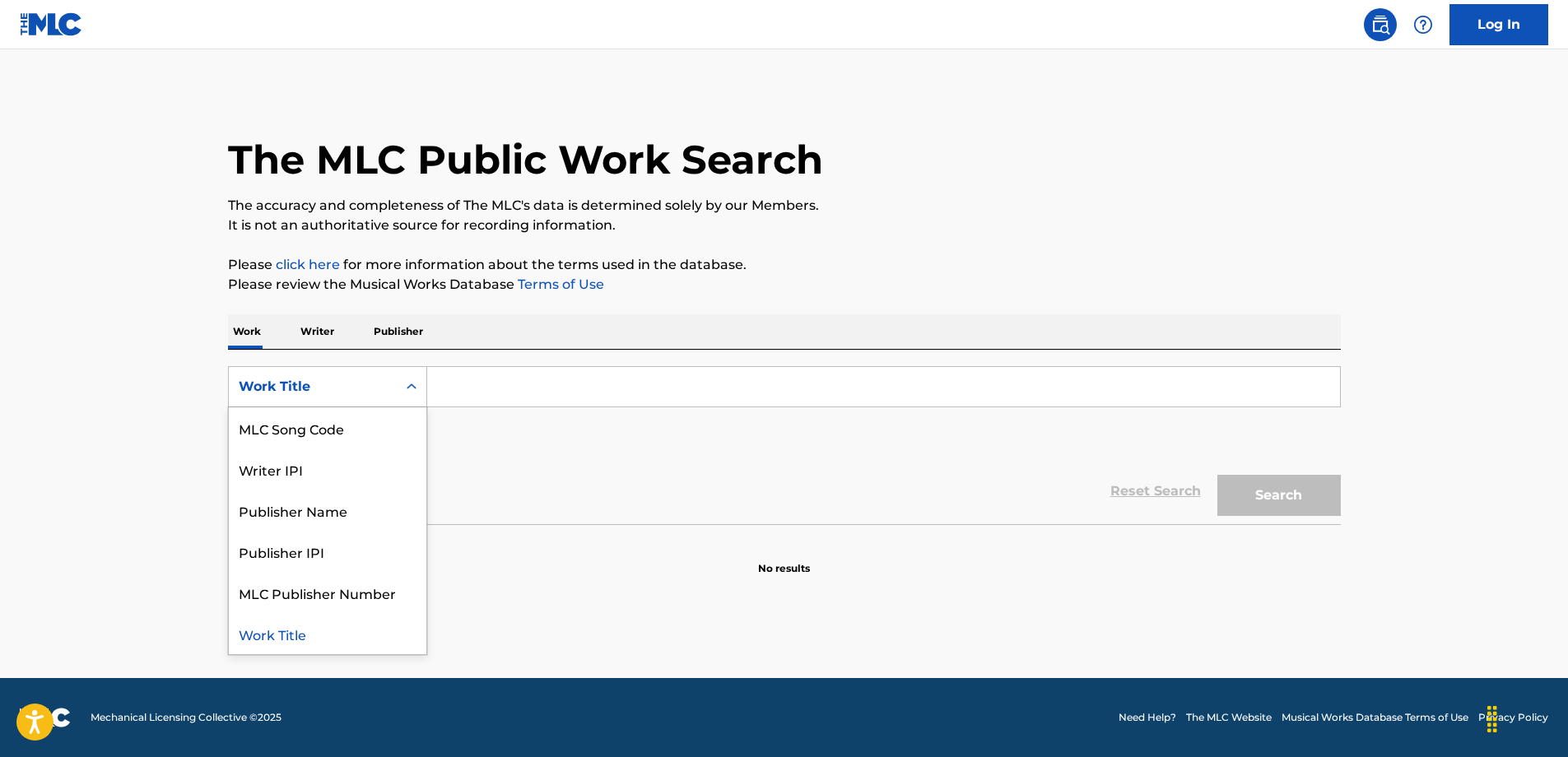click 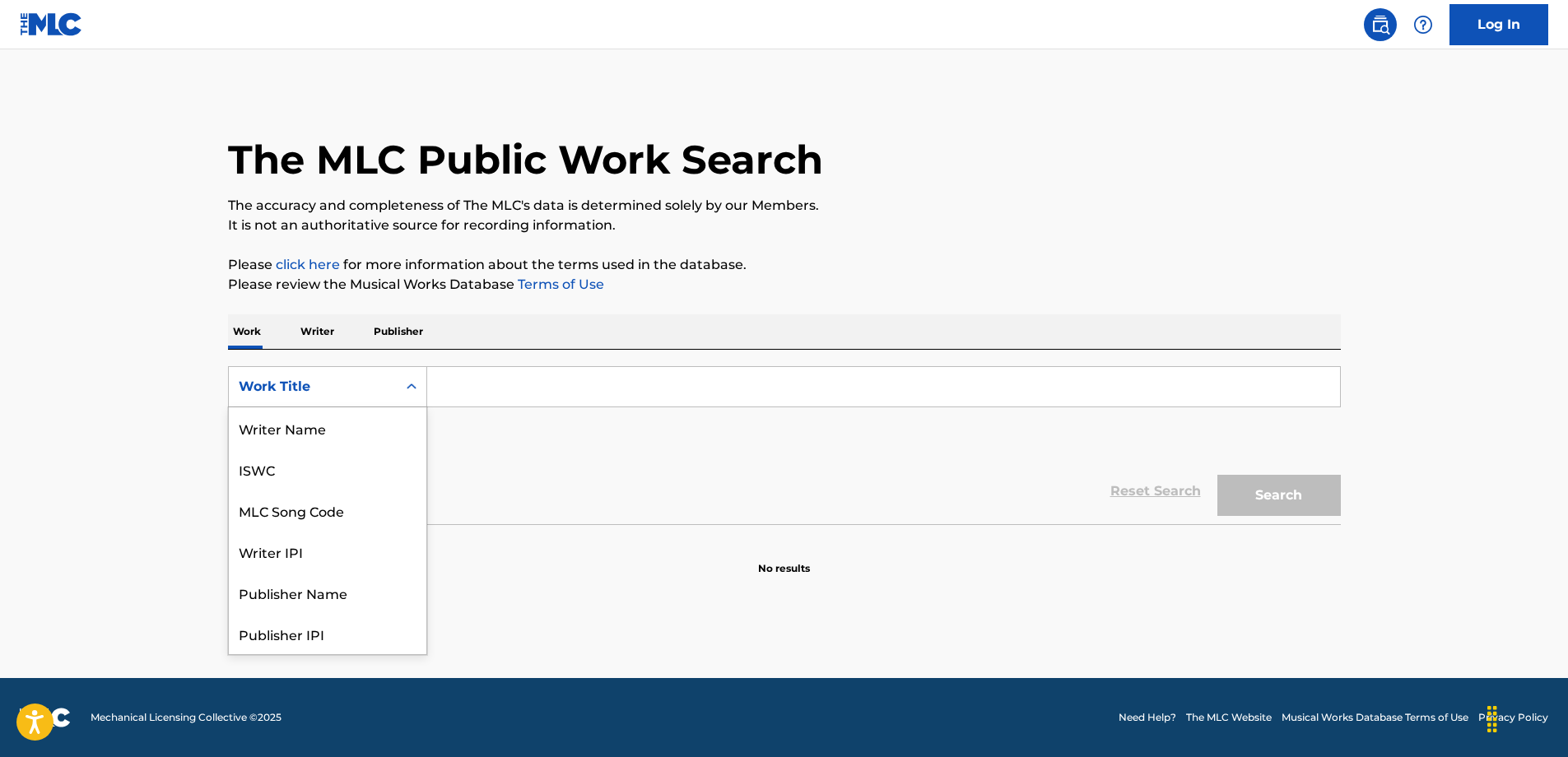 click 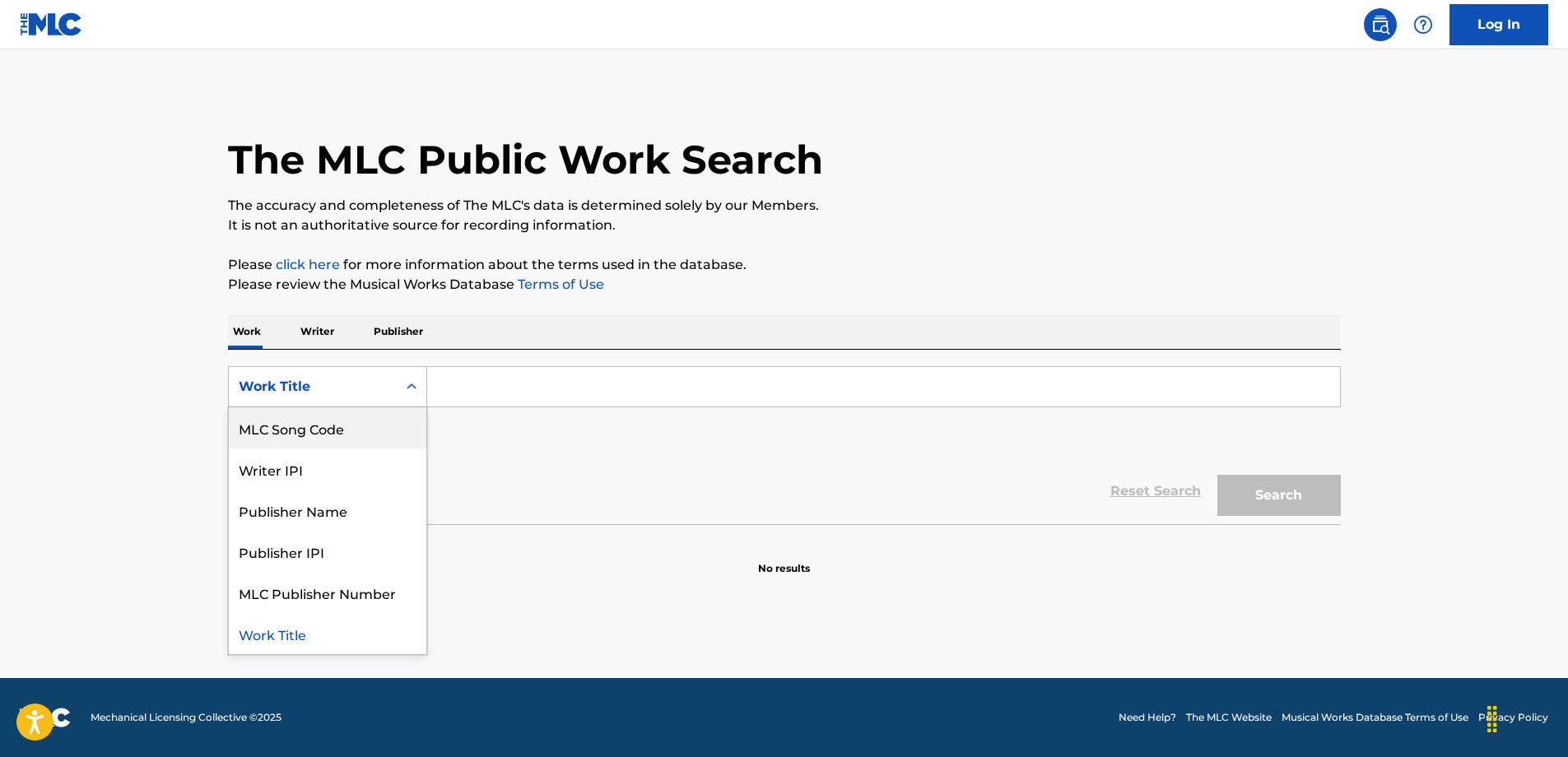 drag, startPoint x: 365, startPoint y: 435, endPoint x: 403, endPoint y: 407, distance: 47.20169 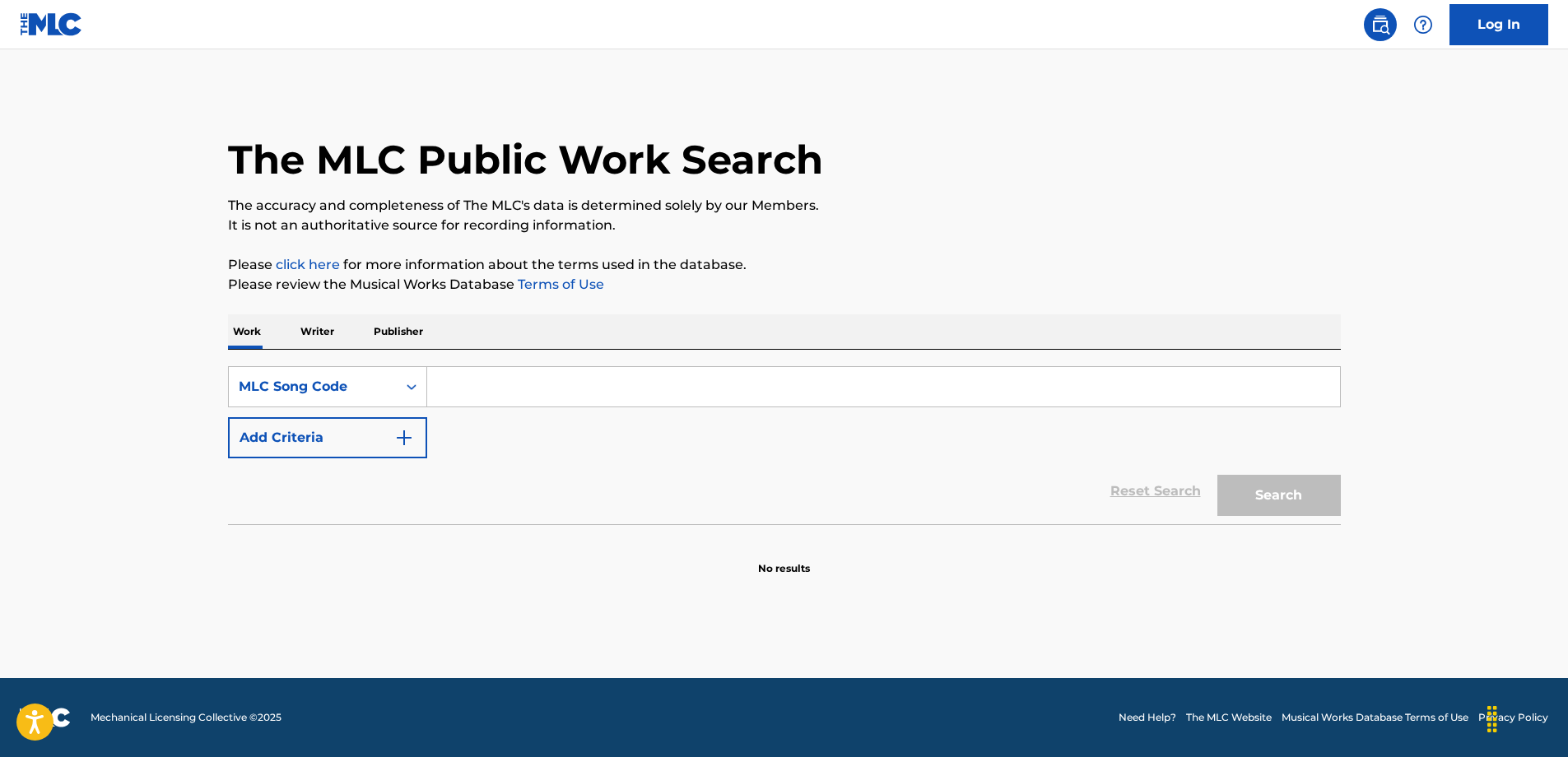 click at bounding box center (883, 387) 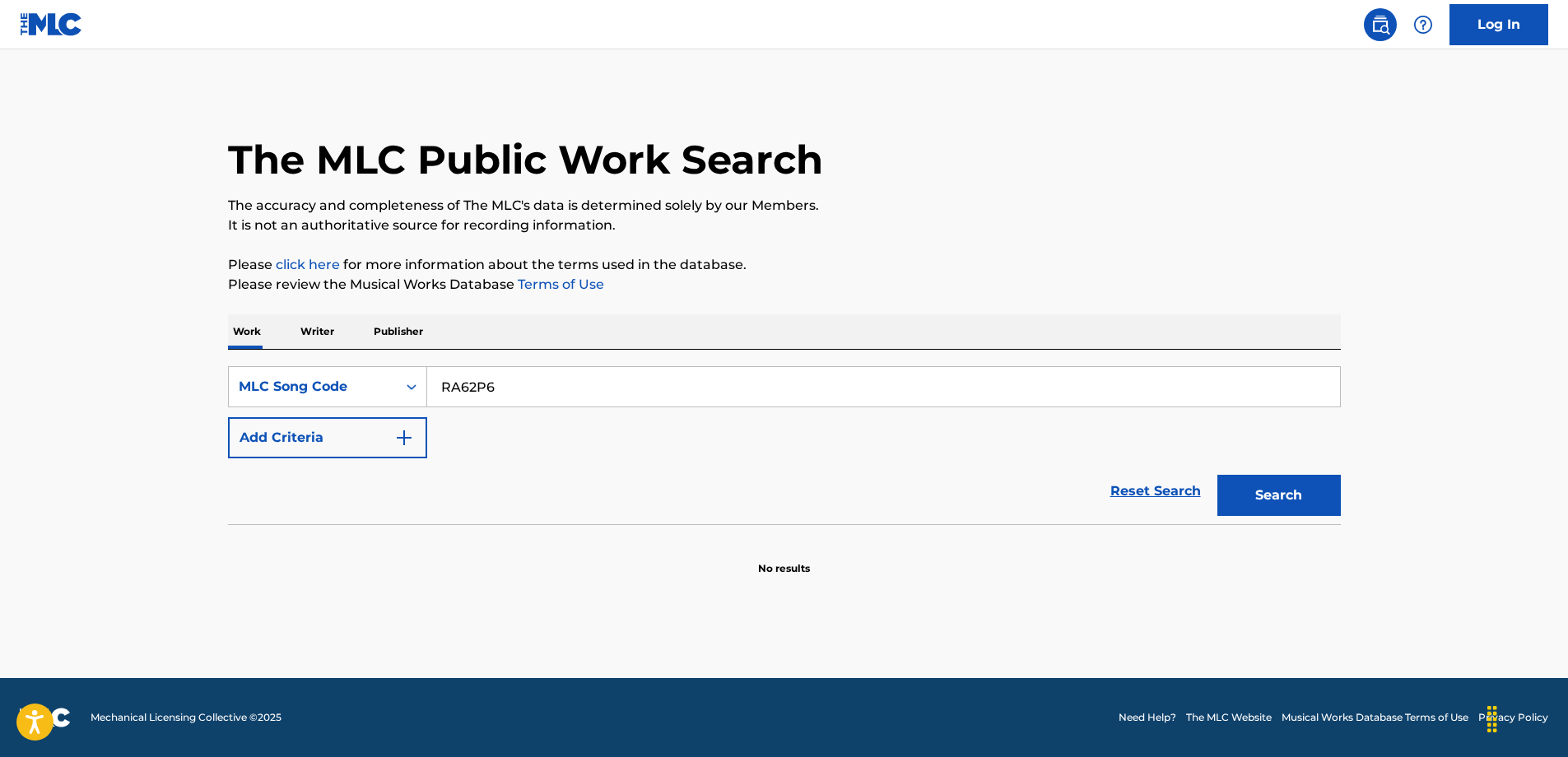 type on "RA62P6" 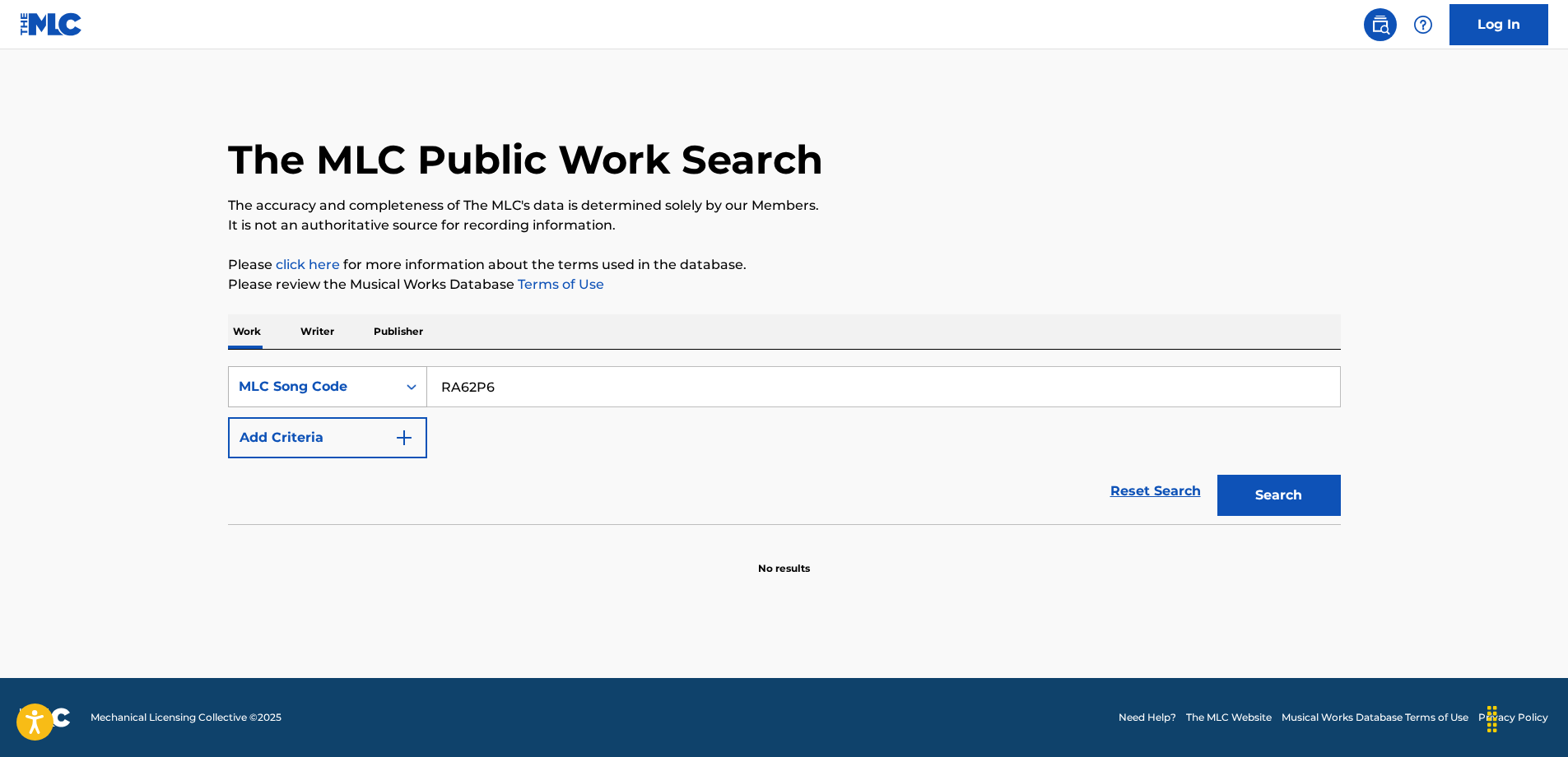 click at bounding box center (412, 387) 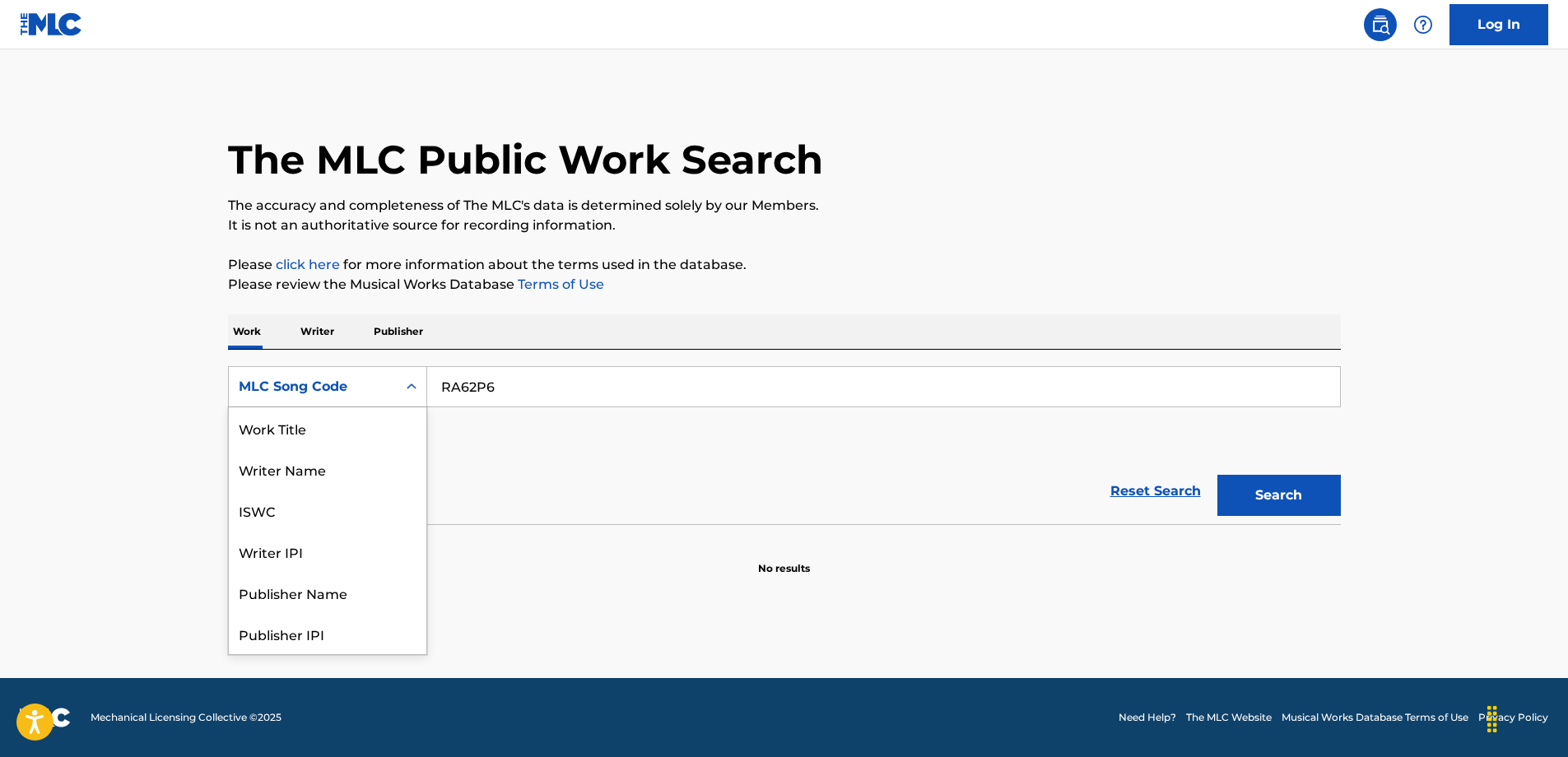 scroll, scrollTop: 82, scrollLeft: 0, axis: vertical 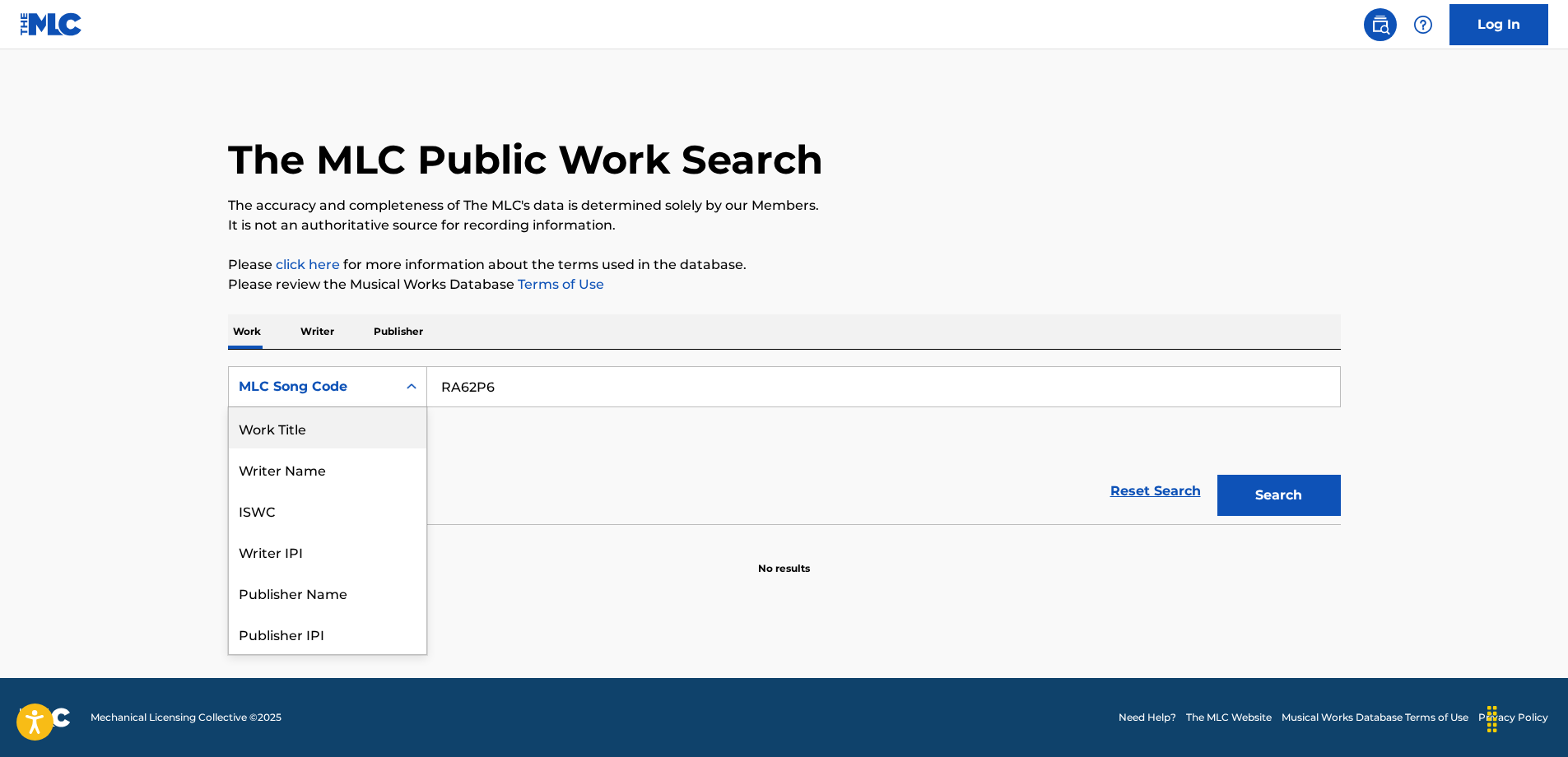 click on "Work Title" at bounding box center (328, 428) 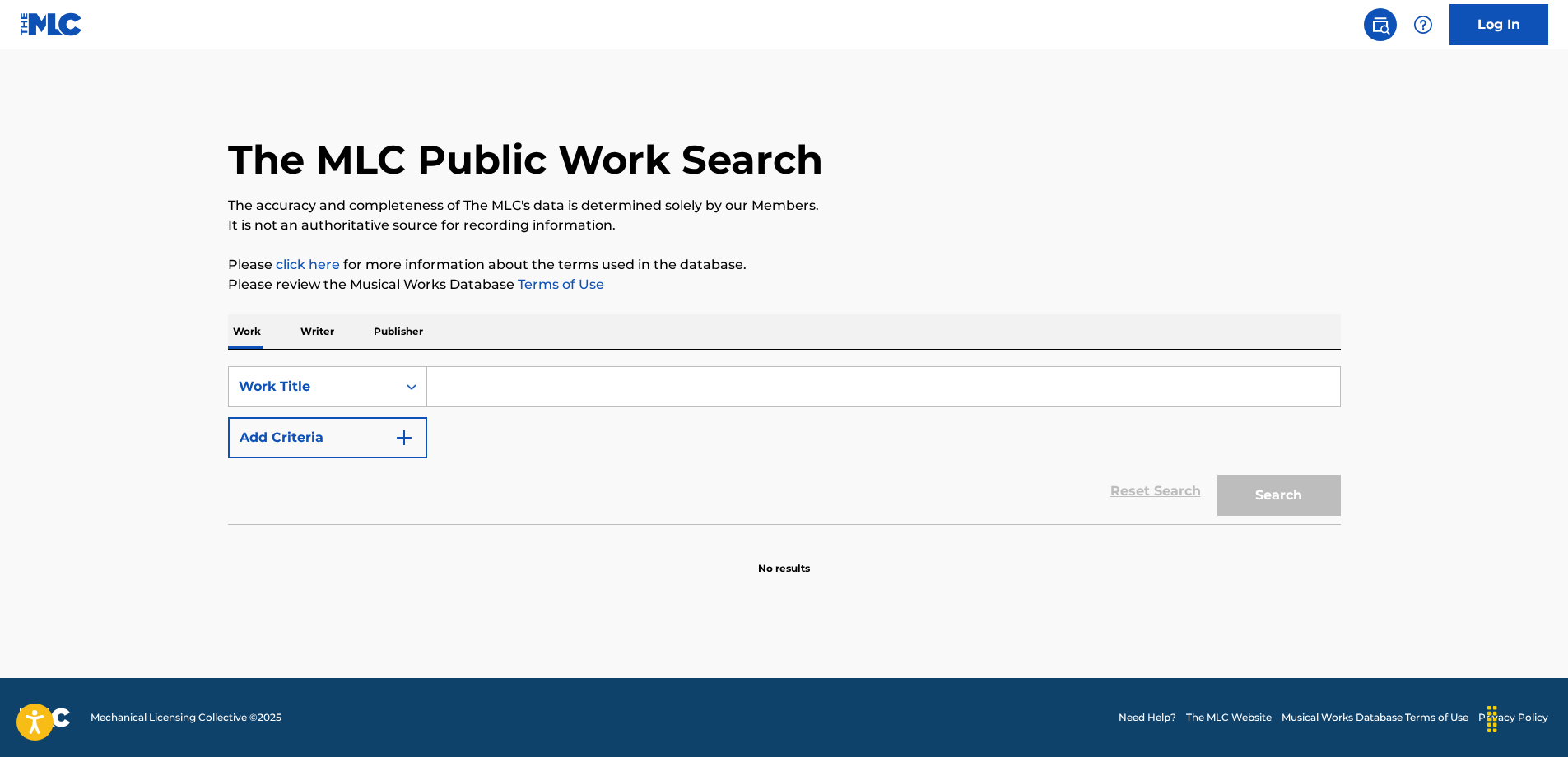click at bounding box center (883, 387) 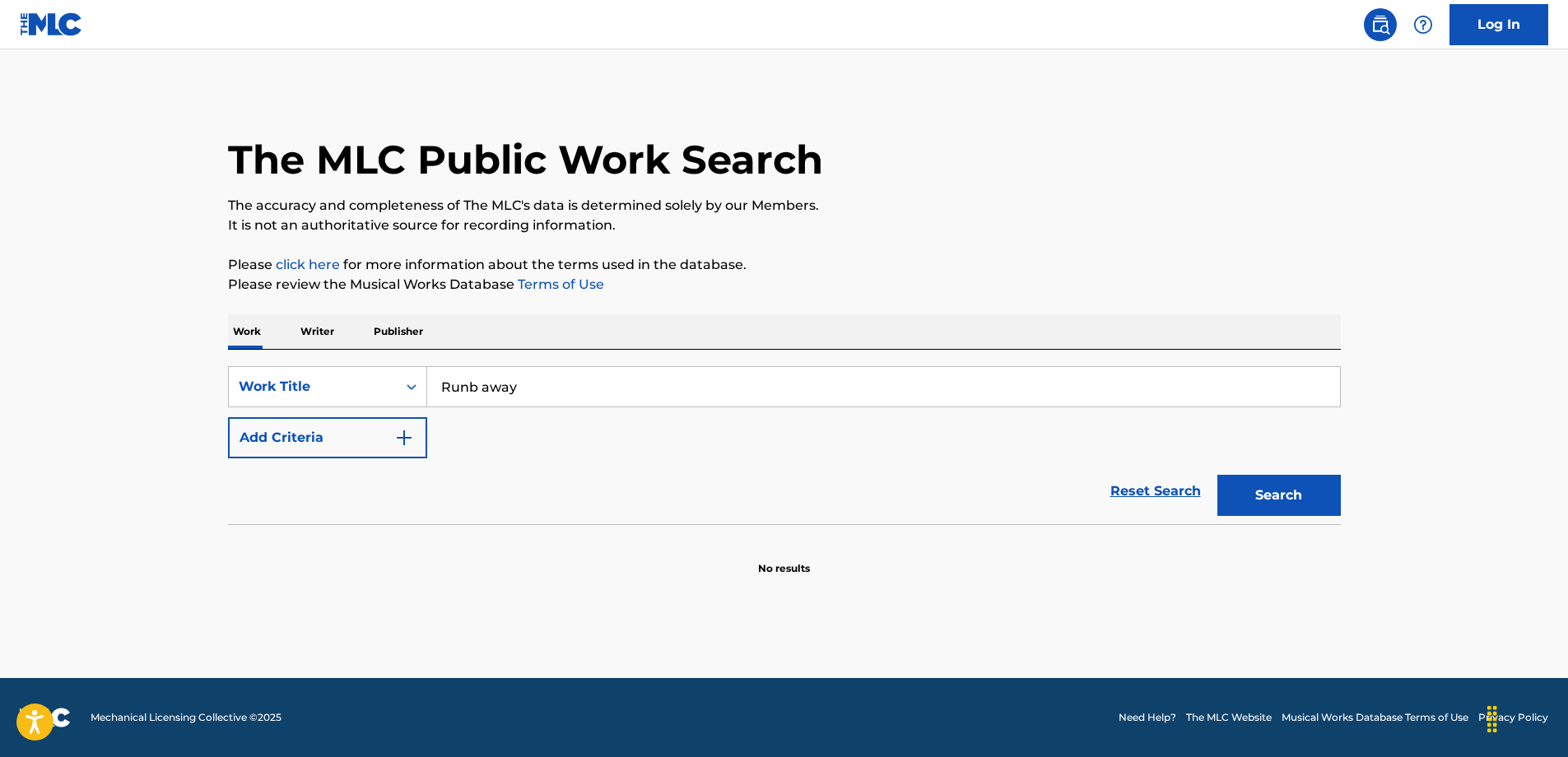 click on "Runb away" at bounding box center (883, 387) 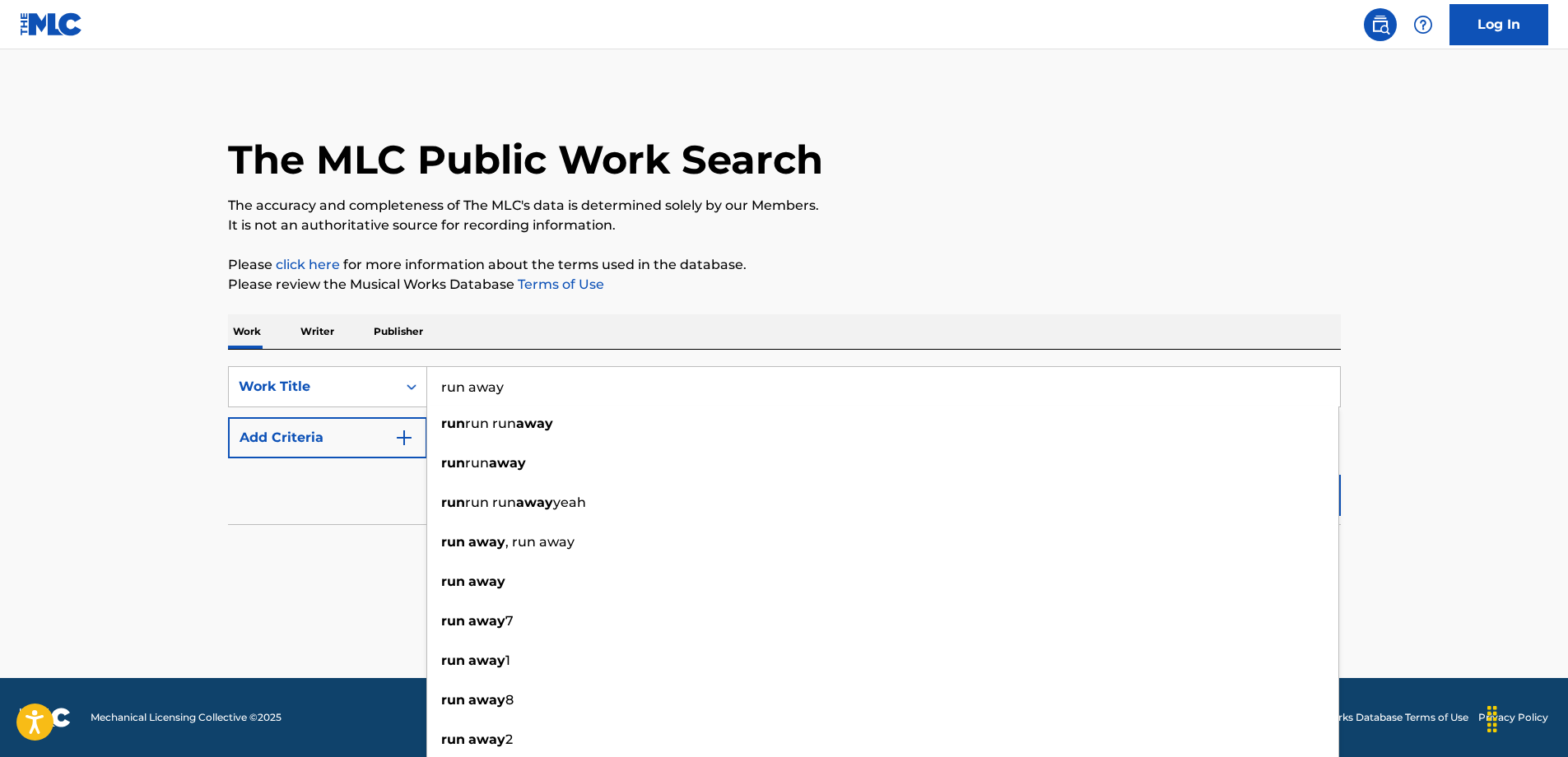 type on "run away" 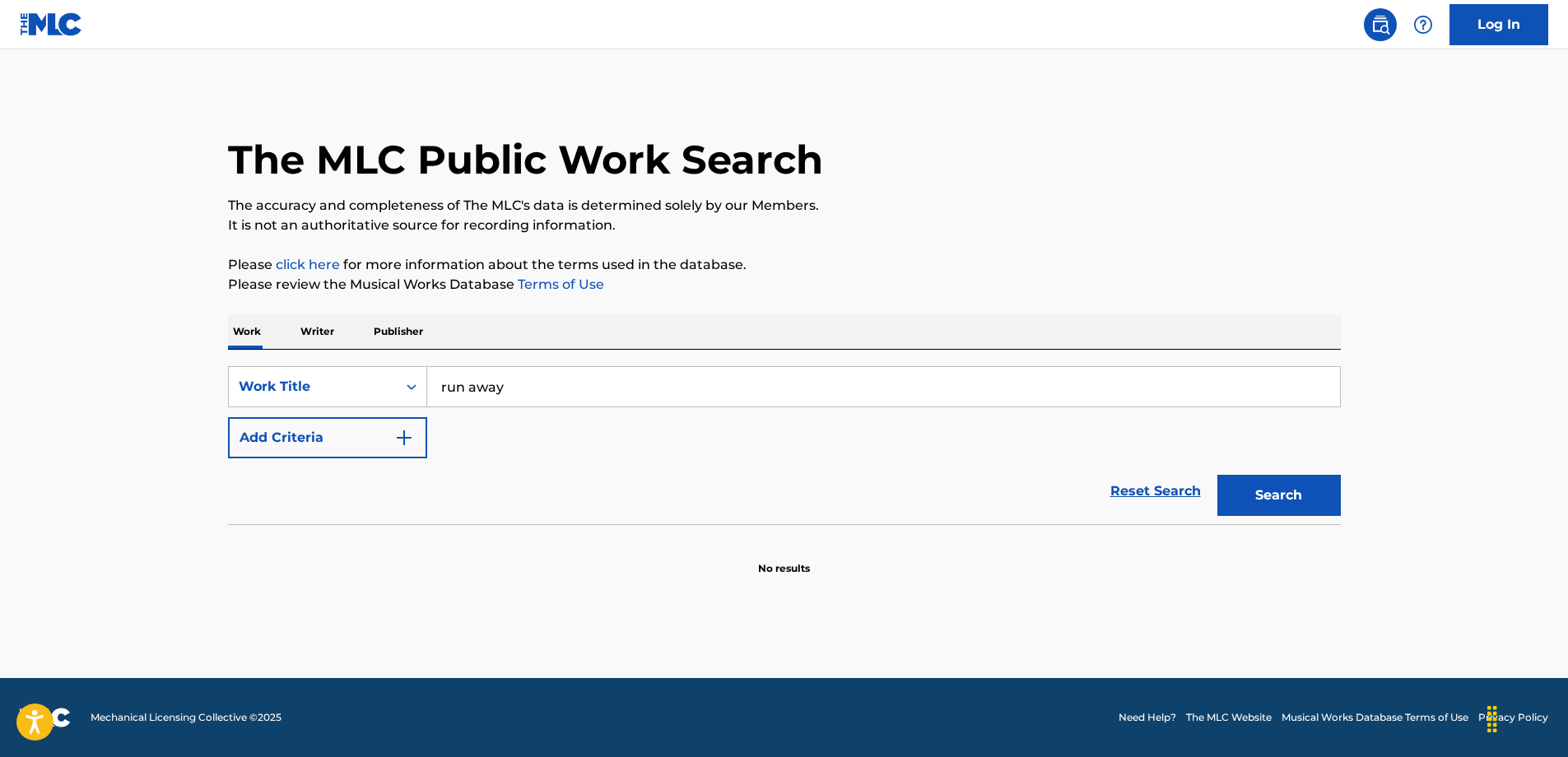 click on "The MLC Public Work Search The accuracy and completeness of The MLC's data is determined solely by our Members. It is not an authoritative source for recording information. Please   click here   for more information about the terms used in the database. Please review the Musical Works Database   Terms of Use Work Writer Publisher SearchWithCriteria20bd1b34-7a2b-474b-9ac9-70070e7b115c Work Title run away Add Criteria Reset Search Search No results" at bounding box center [784, 364] 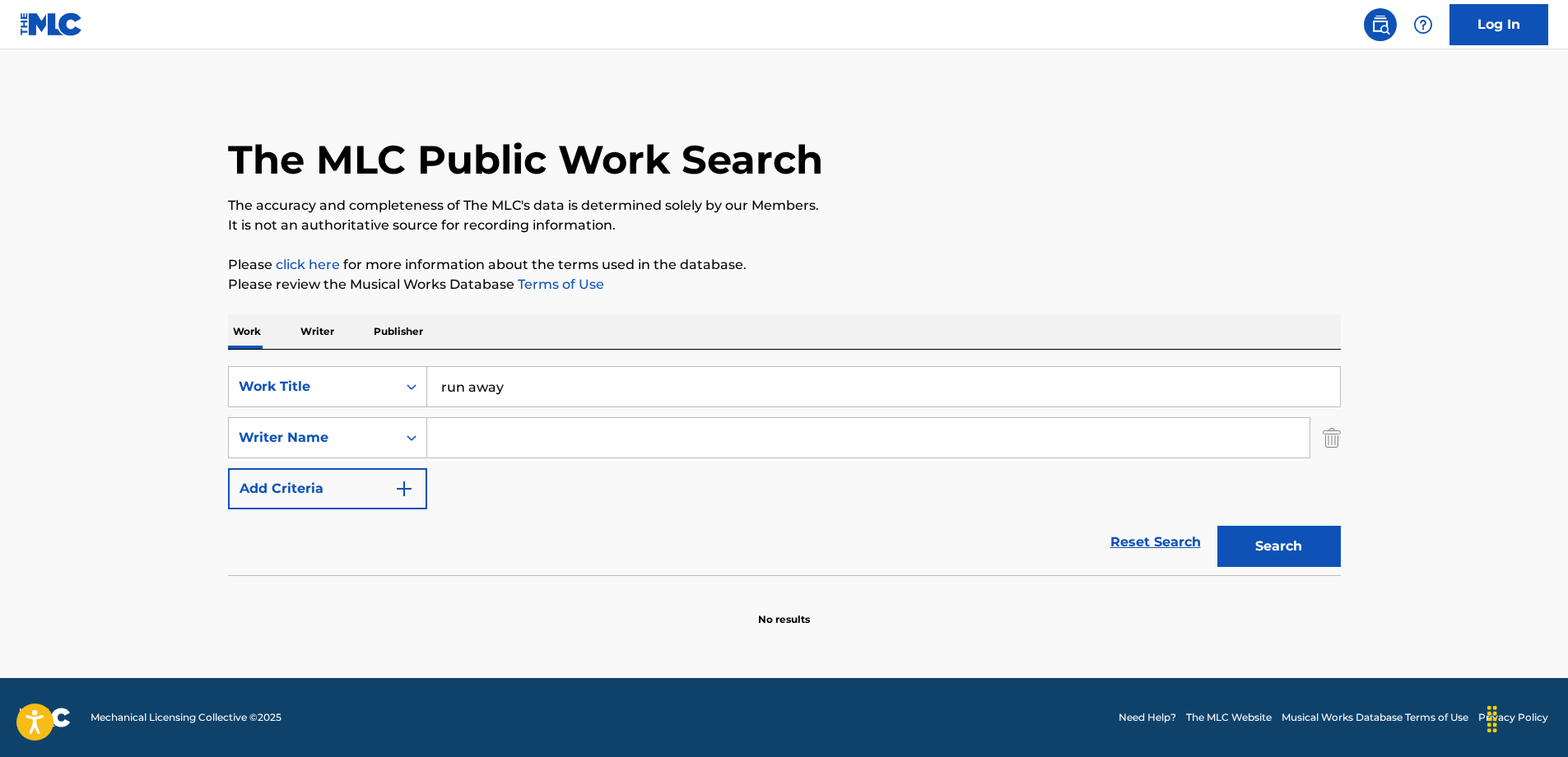 click at bounding box center [868, 438] 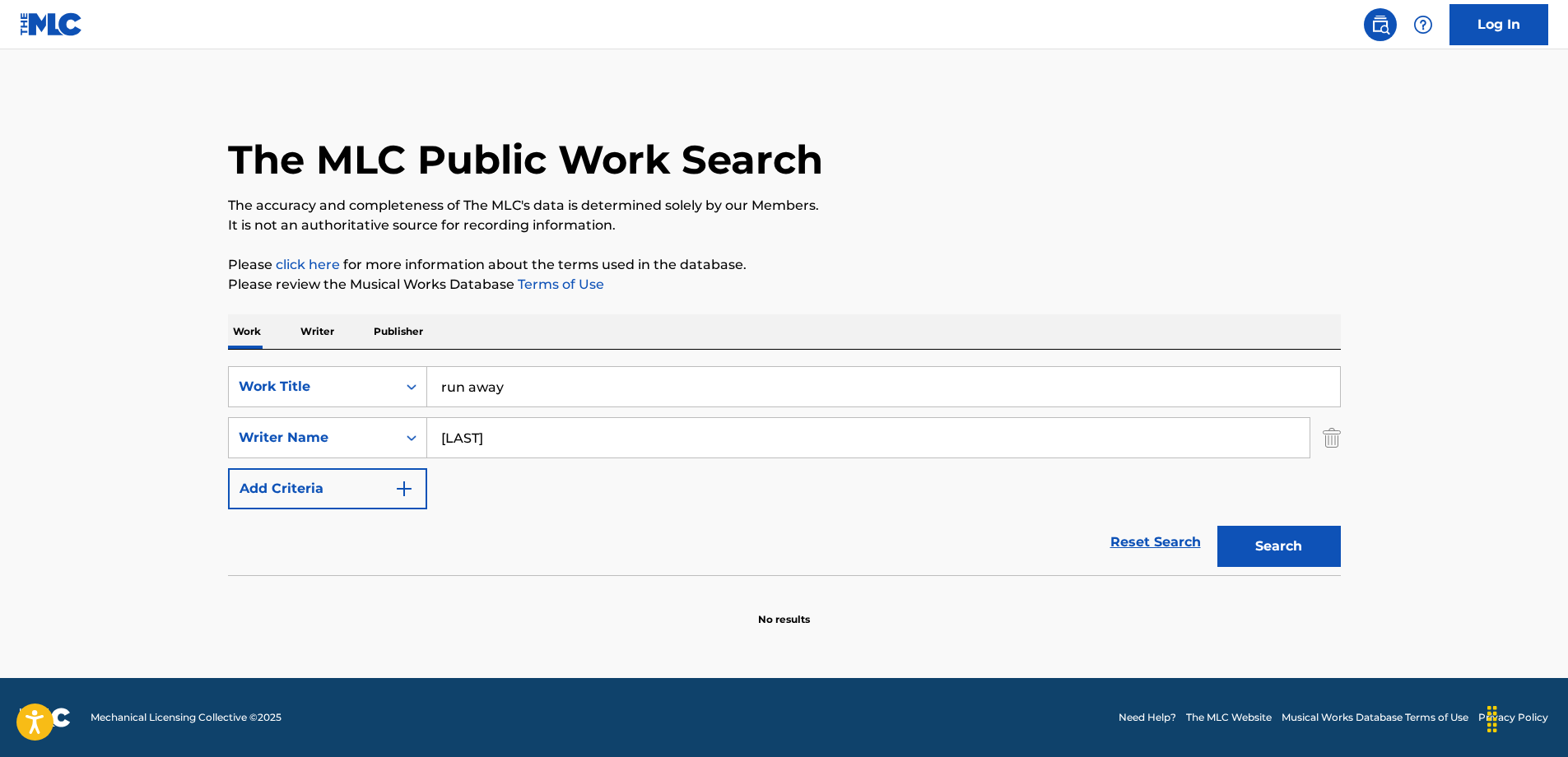 type on "[LAST]" 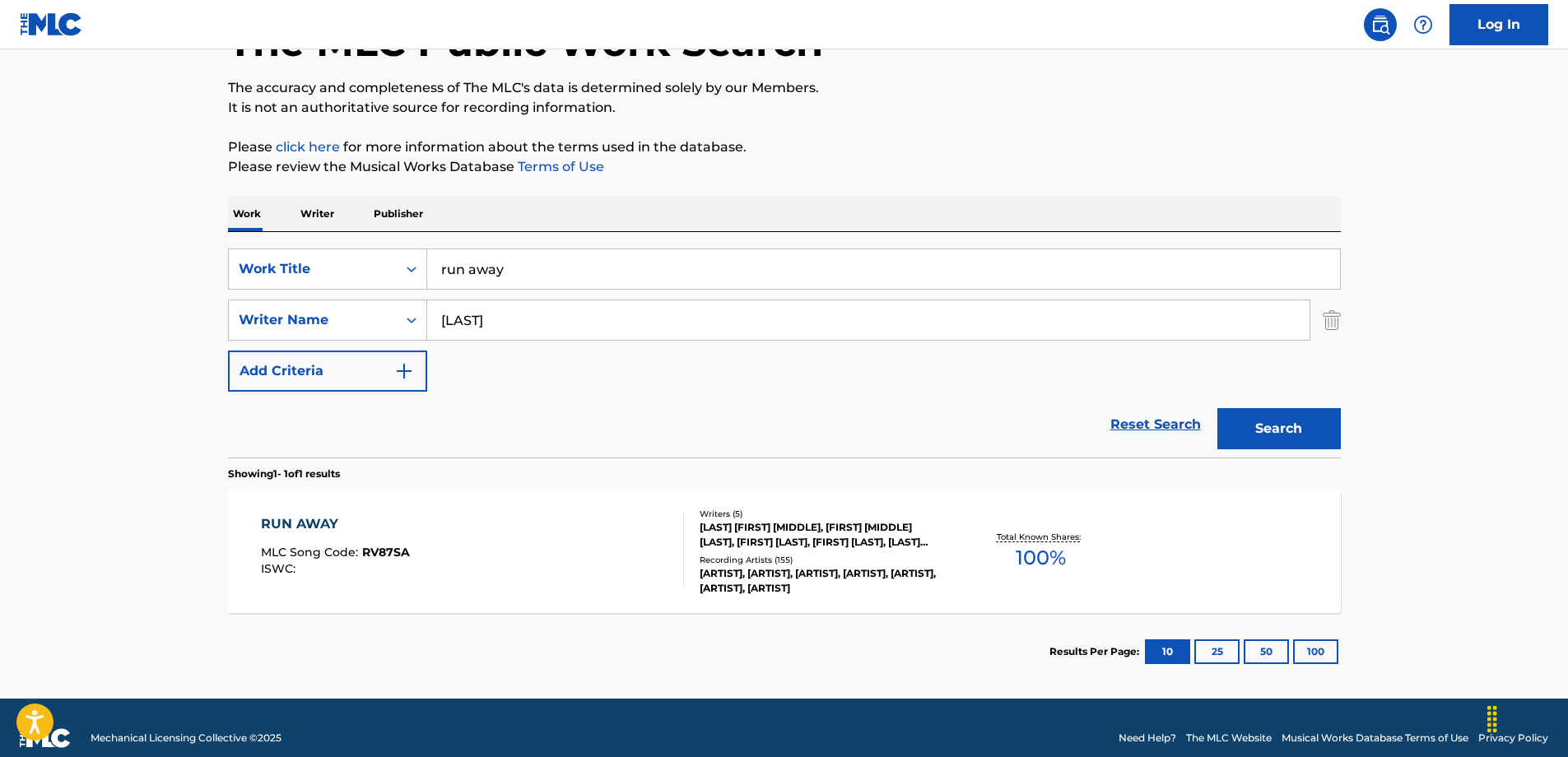 scroll, scrollTop: 138, scrollLeft: 0, axis: vertical 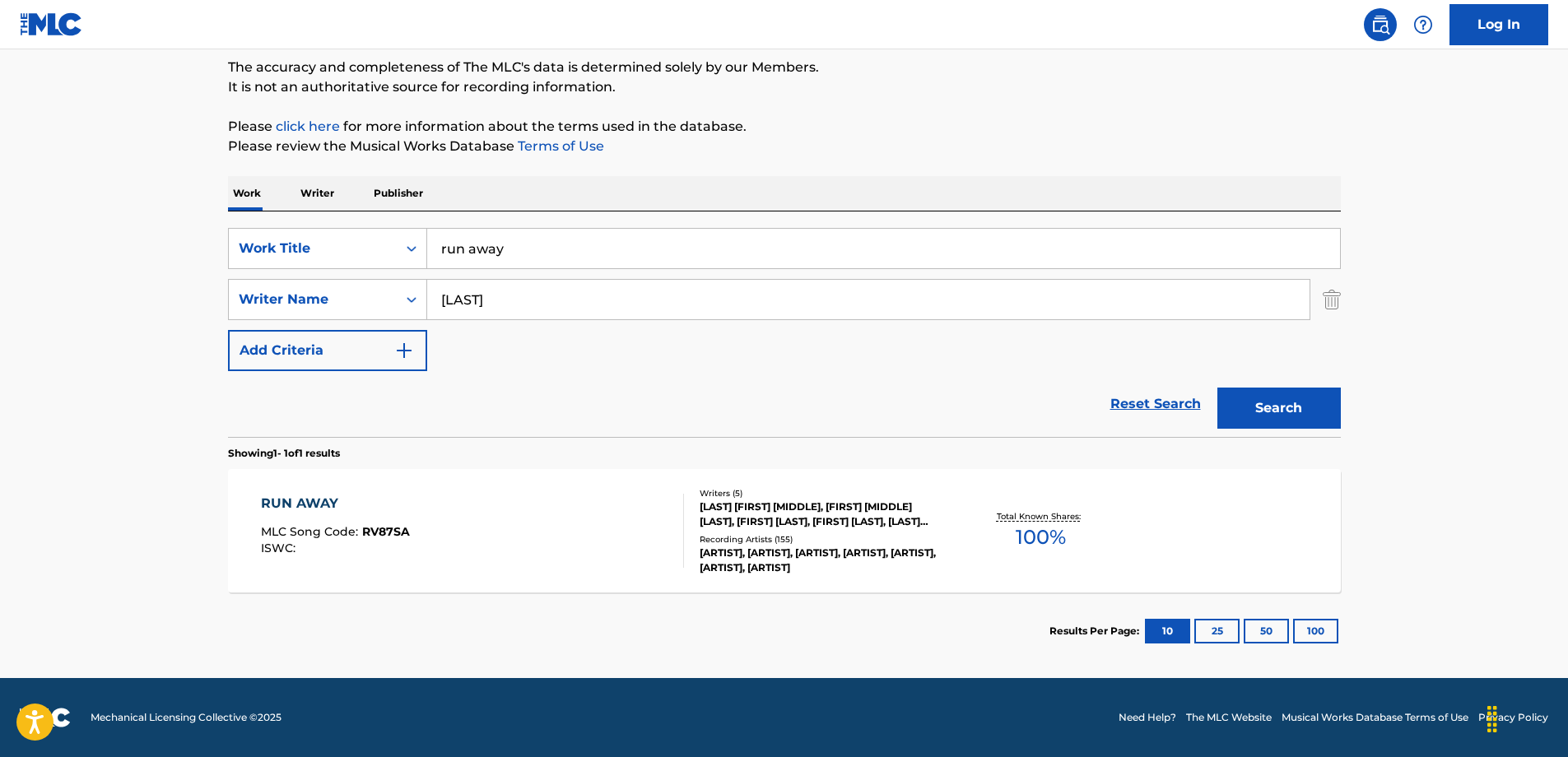 click on "25" at bounding box center (1217, 631) 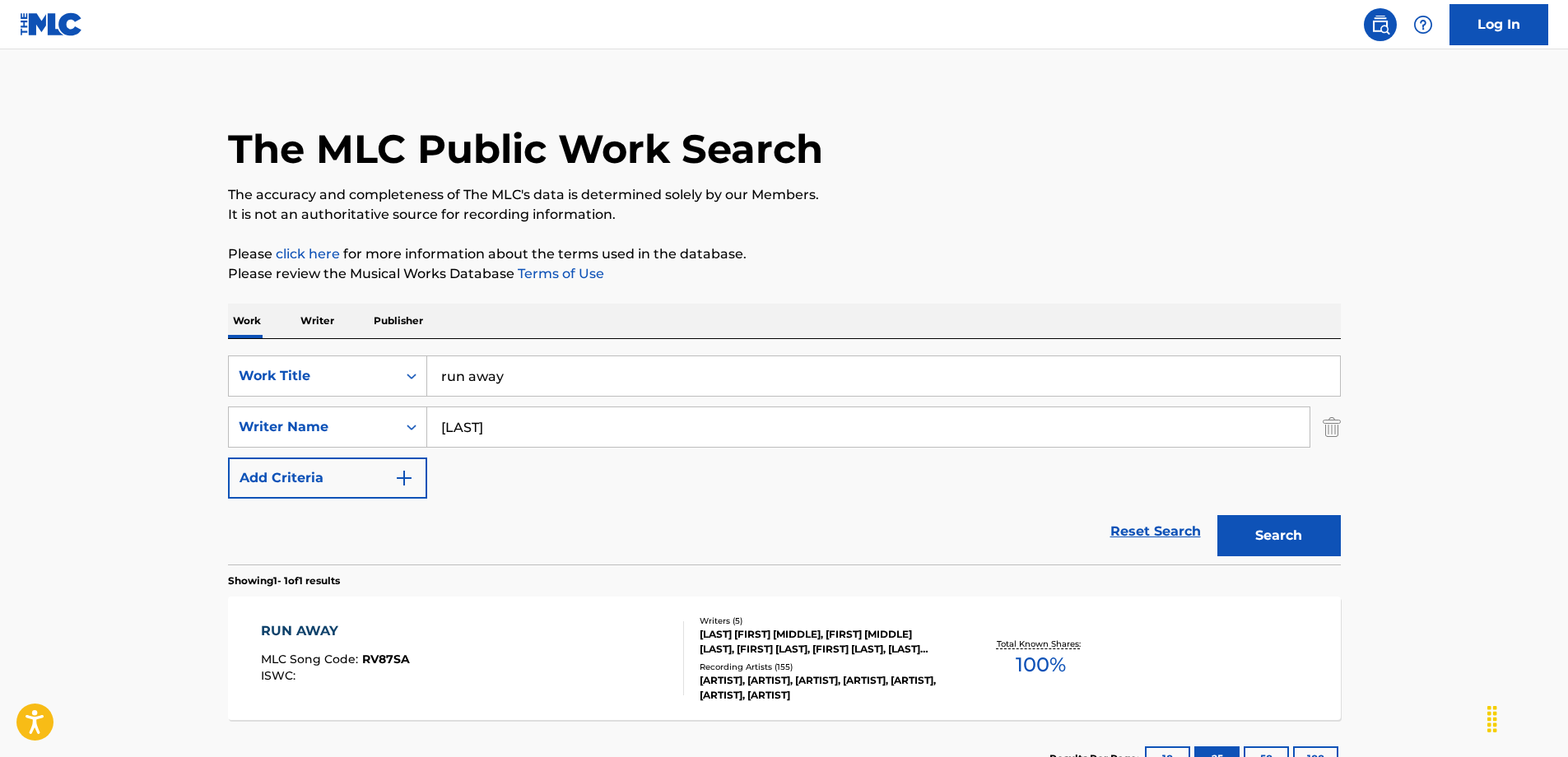 scroll, scrollTop: 138, scrollLeft: 0, axis: vertical 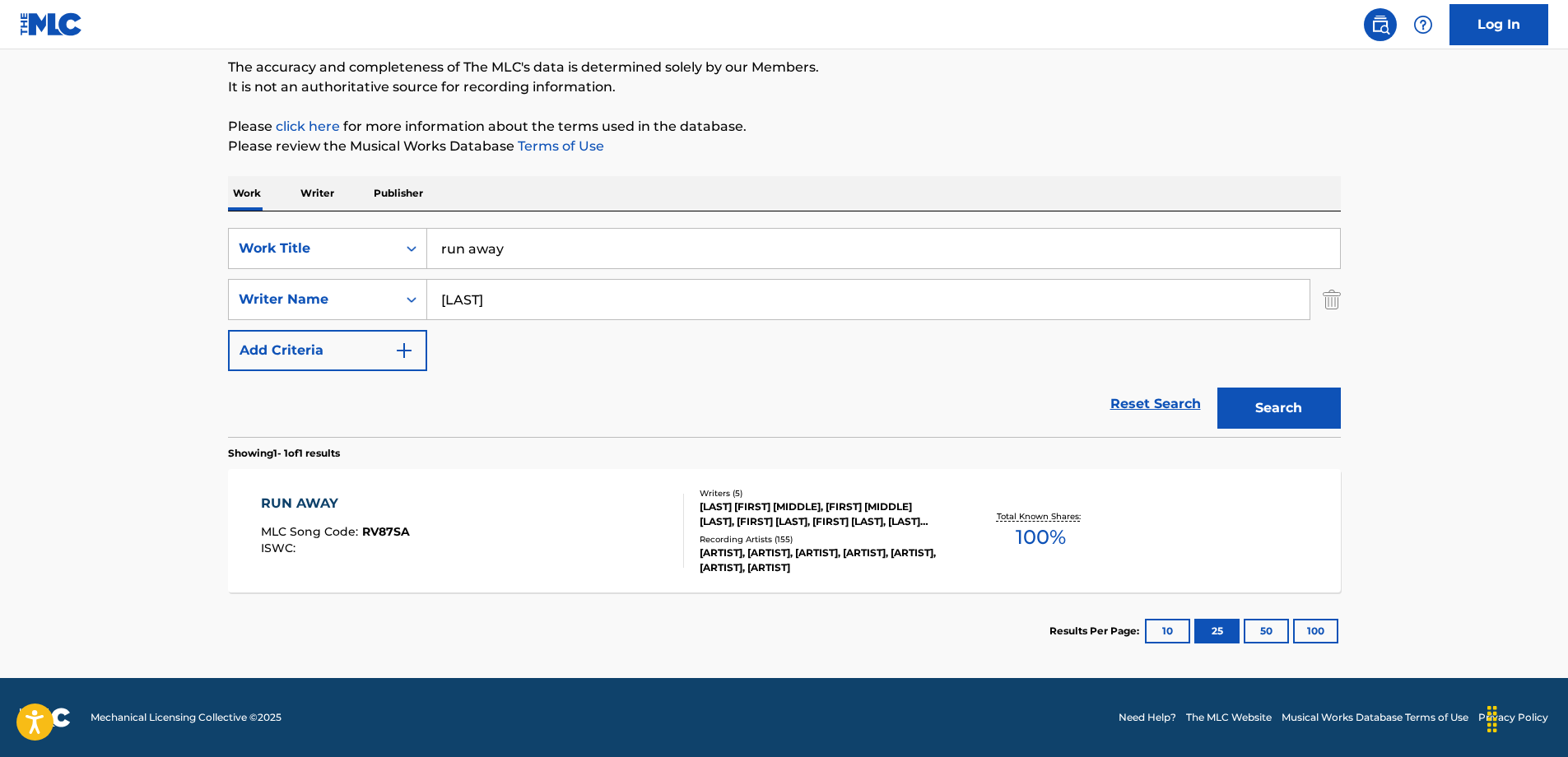 click on "[LAST] [FIRST] [MIDDLE], [FIRST] [MIDDLE] [LAST], [FIRST] [LAST], [FIRST] [LAST], [LAST] [FIRST] [MIDDLE]" at bounding box center (824, 514) 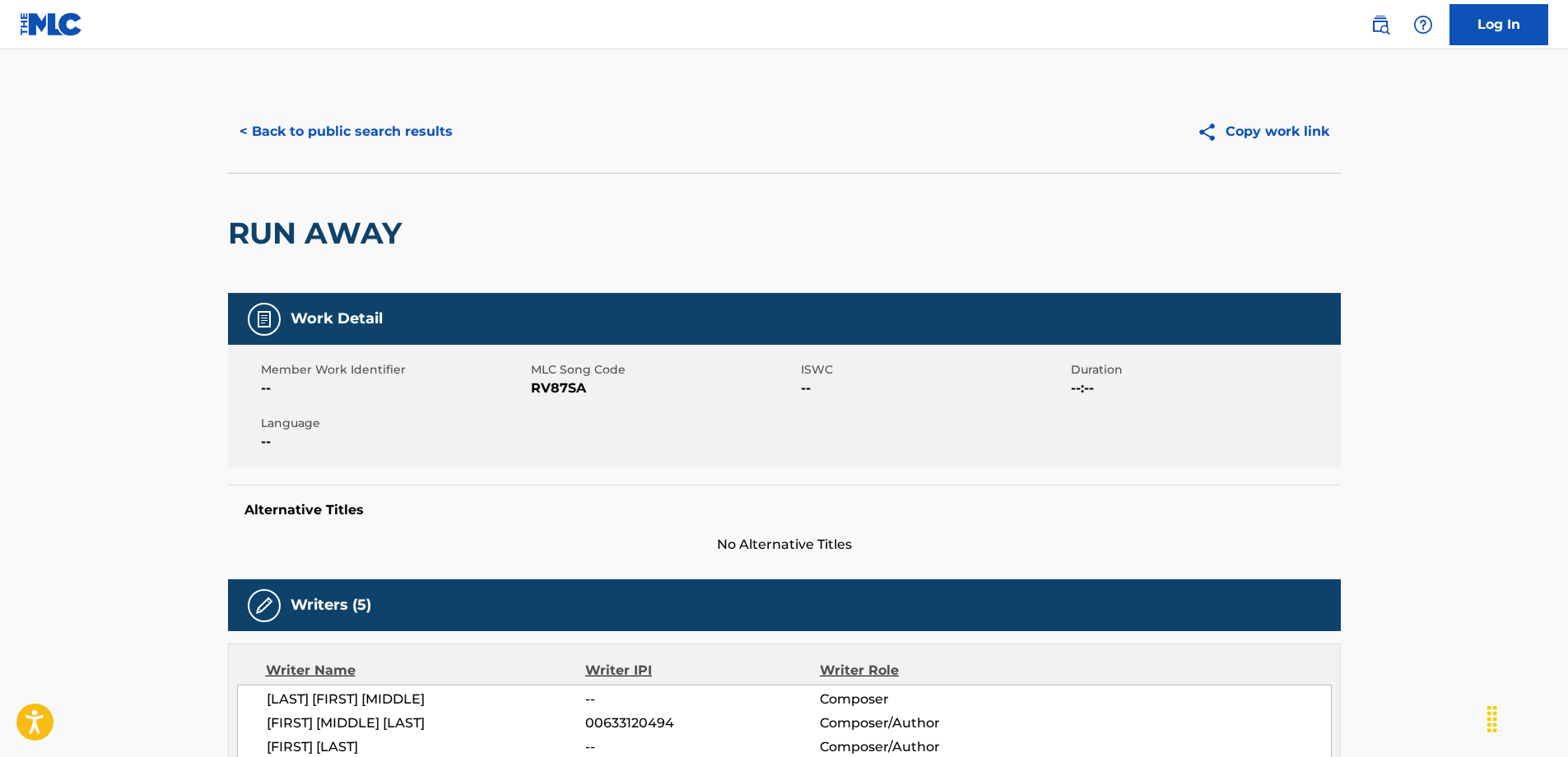 click on "< Back to public search results" at bounding box center [346, 132] 